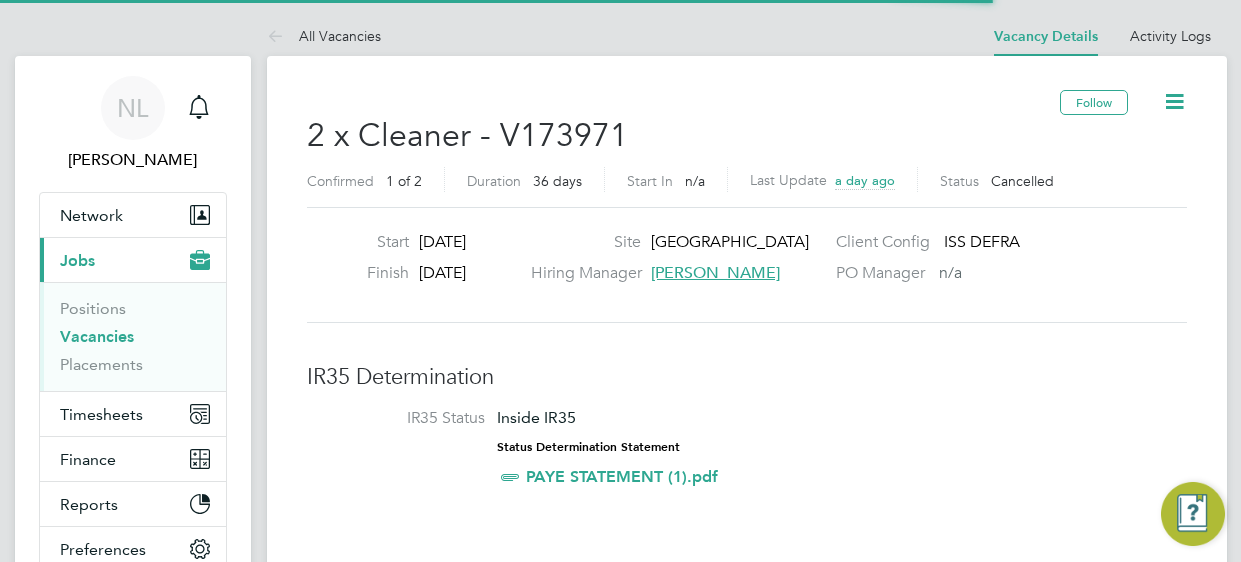 scroll, scrollTop: 0, scrollLeft: 0, axis: both 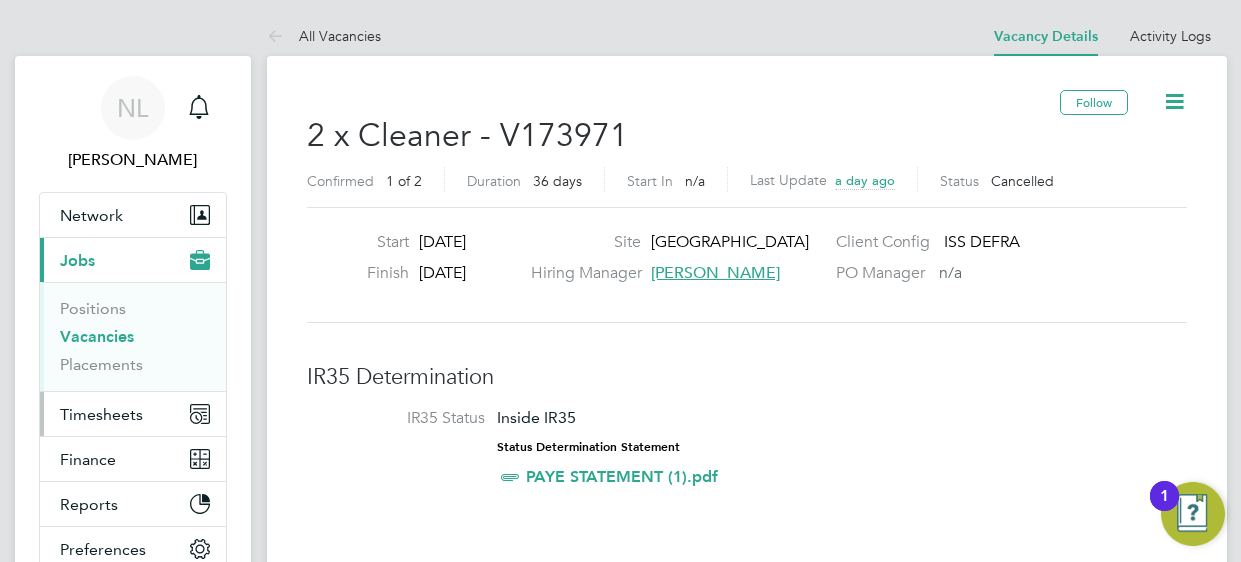 click on "Timesheets" at bounding box center (101, 414) 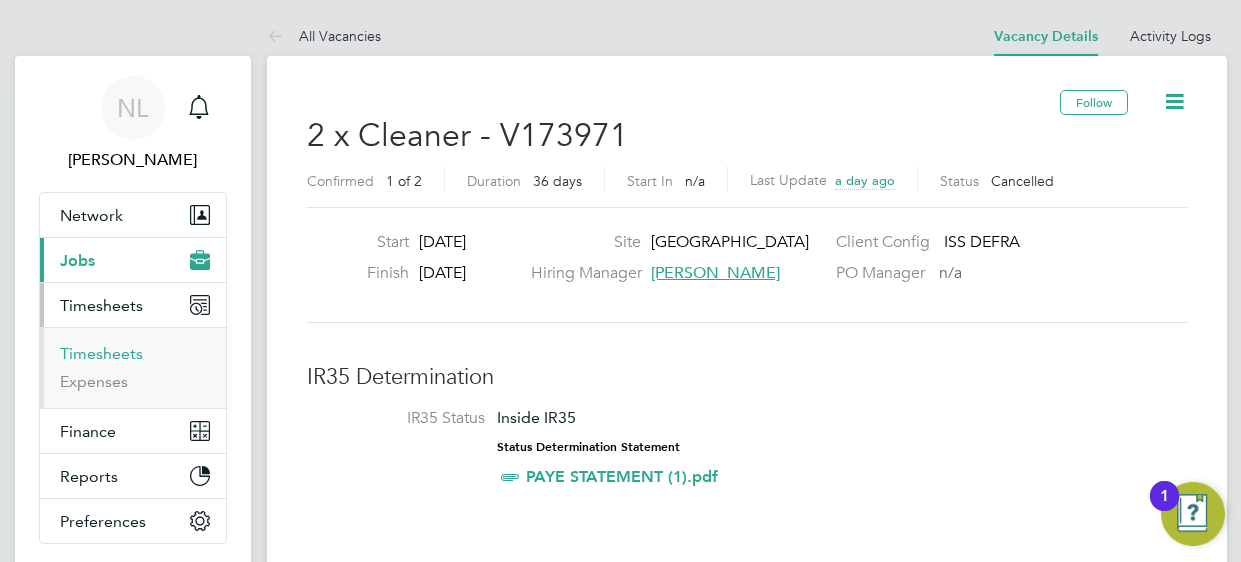 click on "Timesheets" at bounding box center (101, 353) 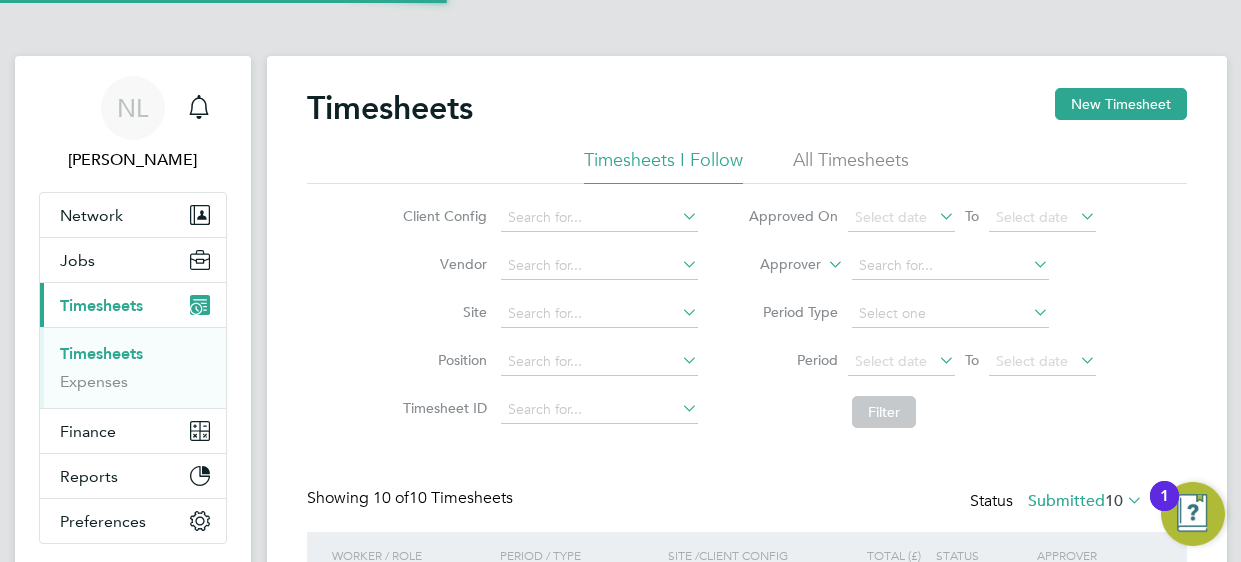 scroll, scrollTop: 10, scrollLeft: 9, axis: both 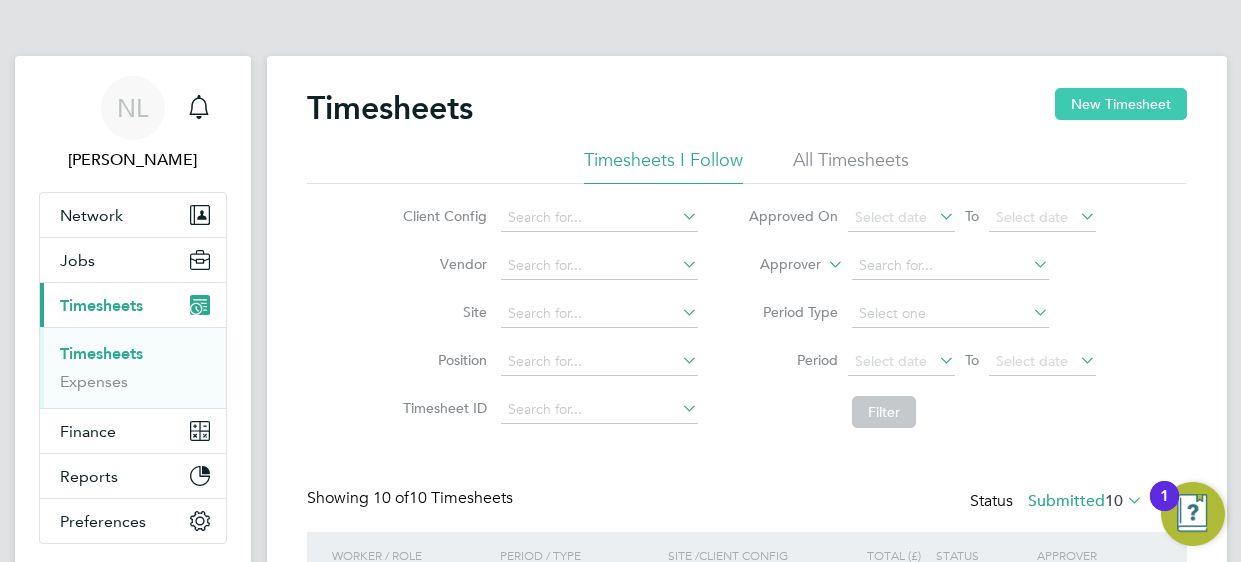 click on "New Timesheet" 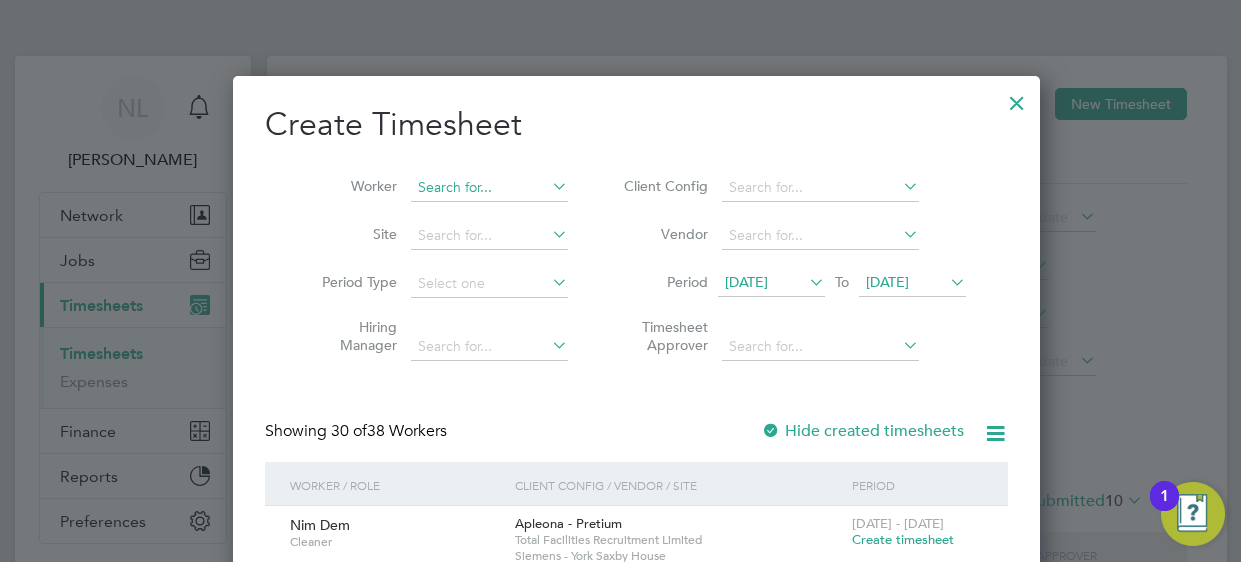 click at bounding box center (489, 188) 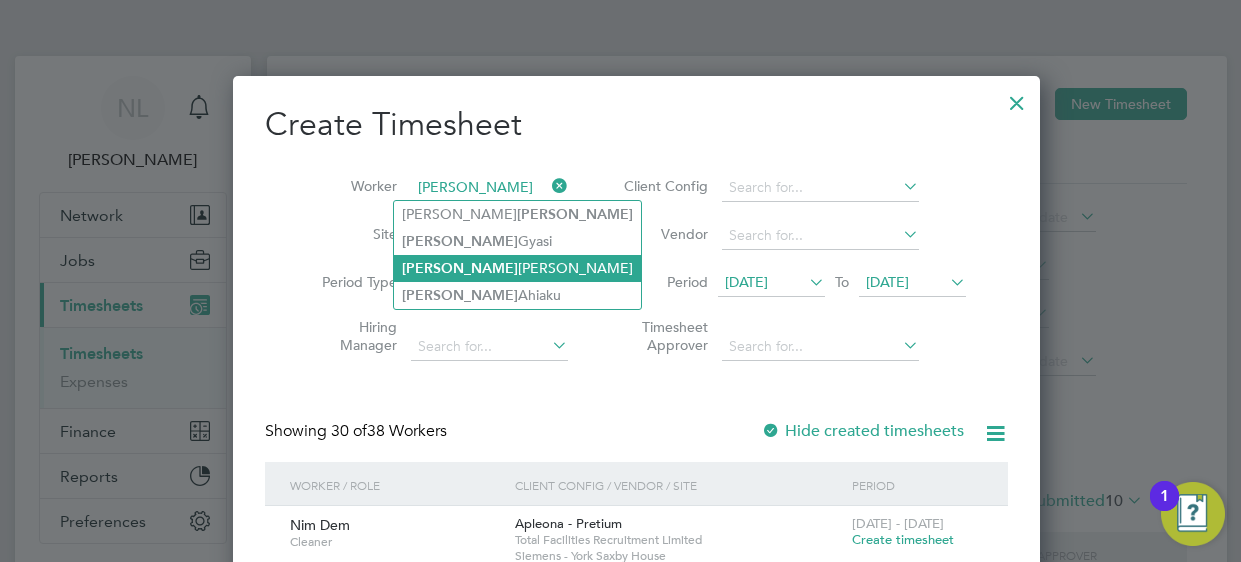 click on "Godwin" 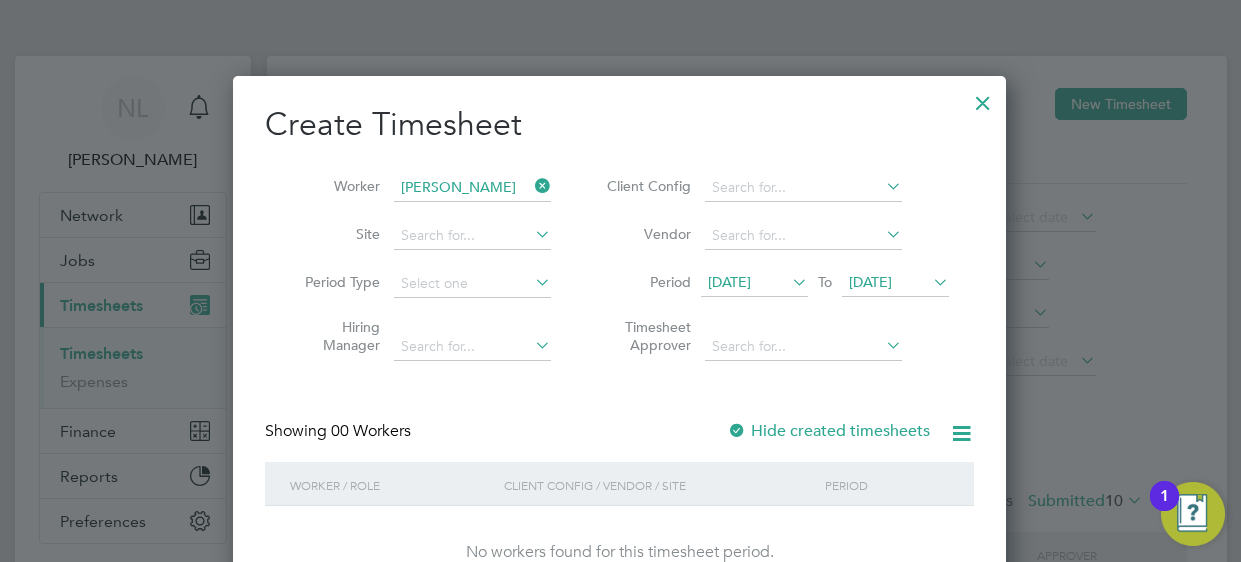 click on "[DATE]" at bounding box center (754, 283) 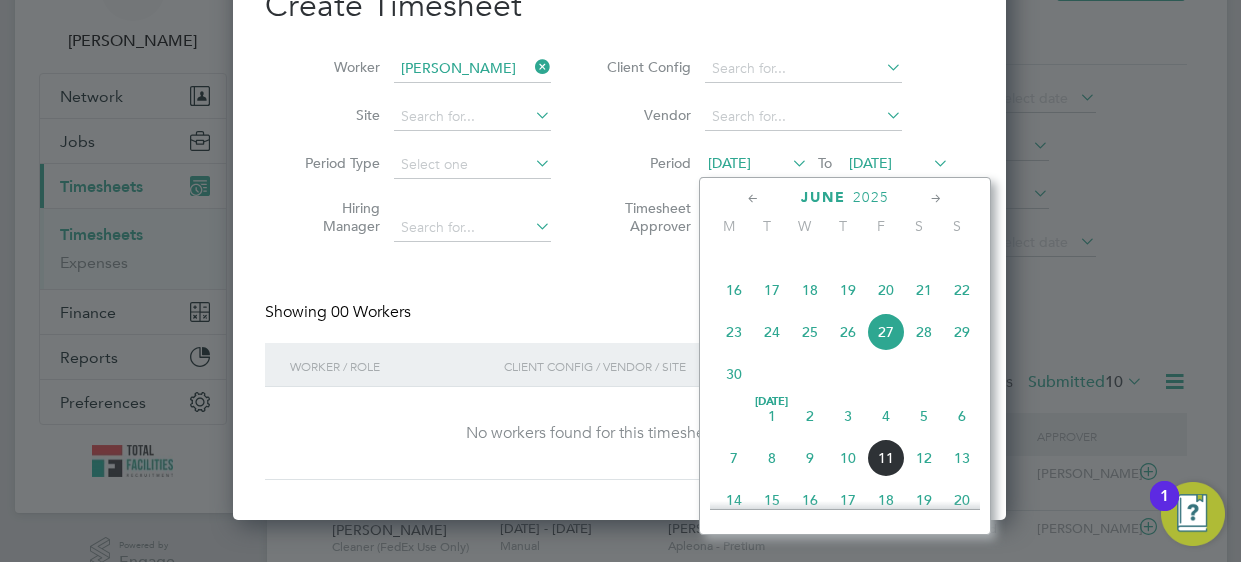 click on "7" 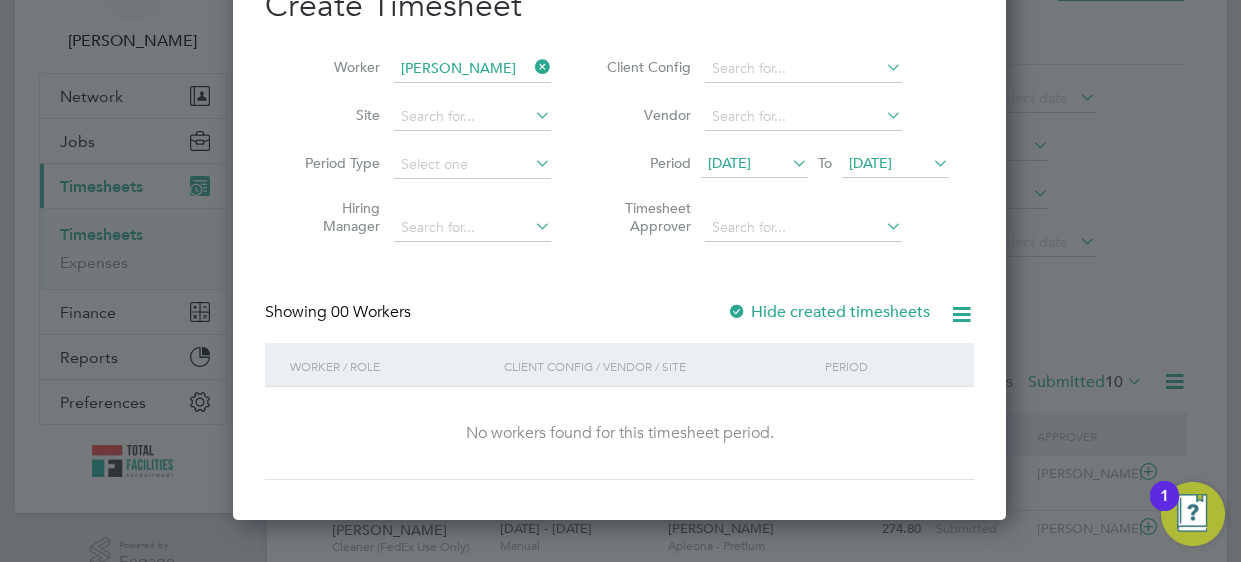 click at bounding box center (737, 313) 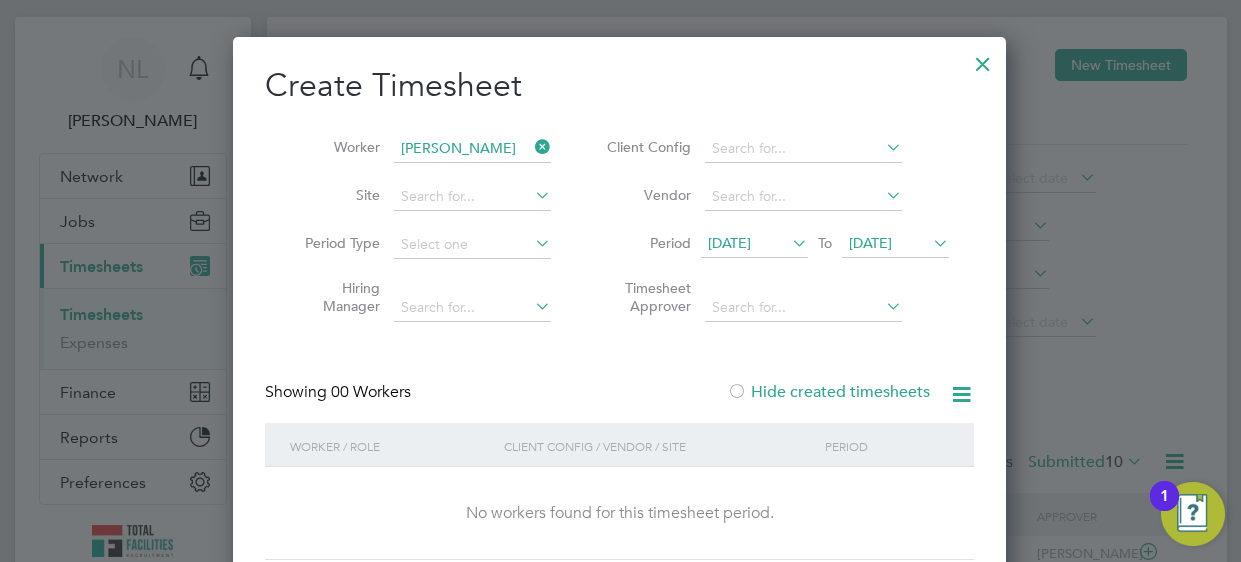 click at bounding box center [983, 59] 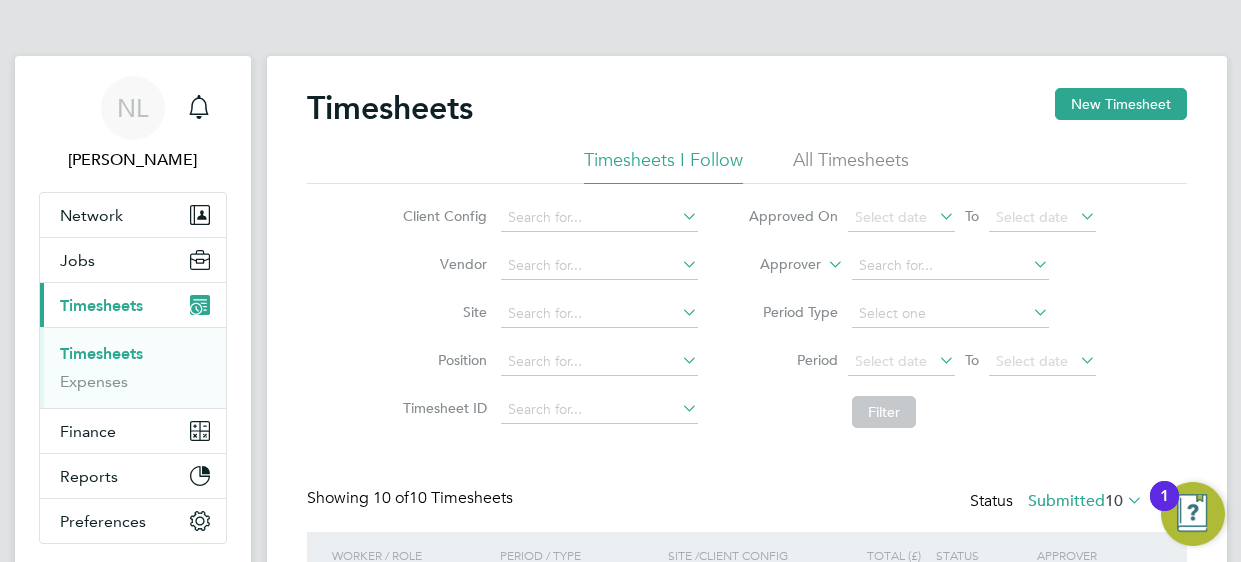 click on "Filter" 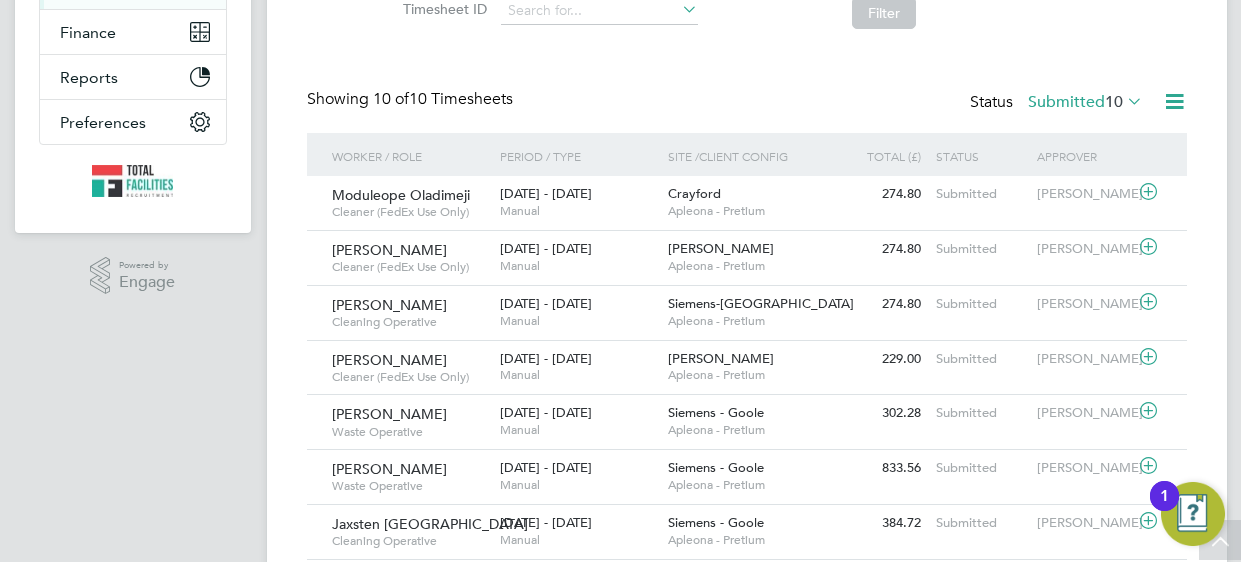 click on "Submitted  10" 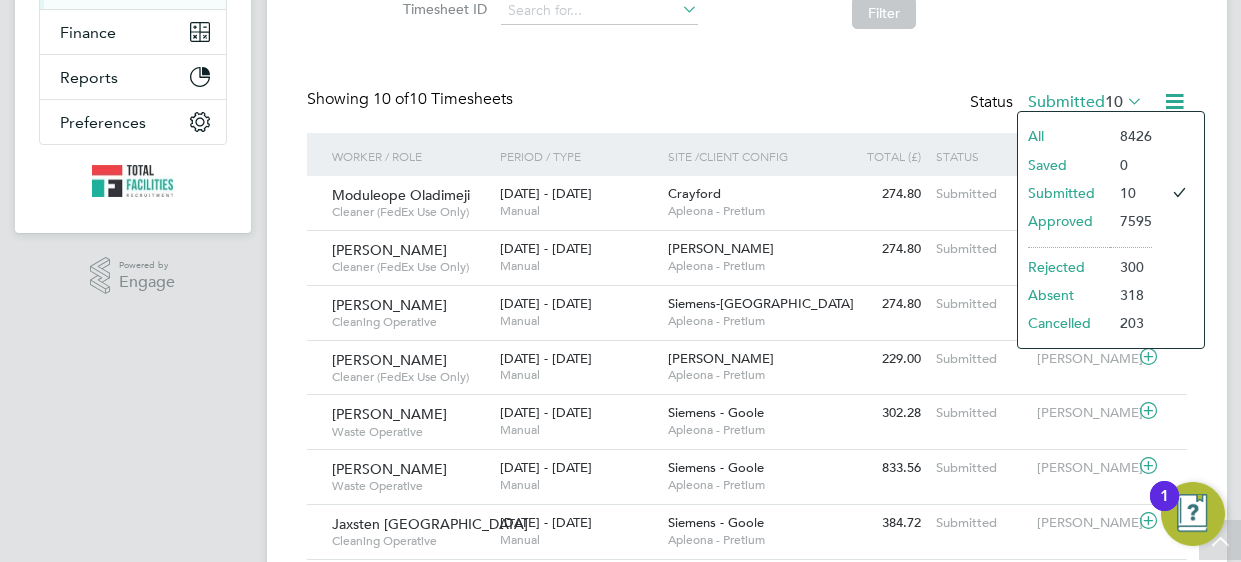 click on "Rejected" 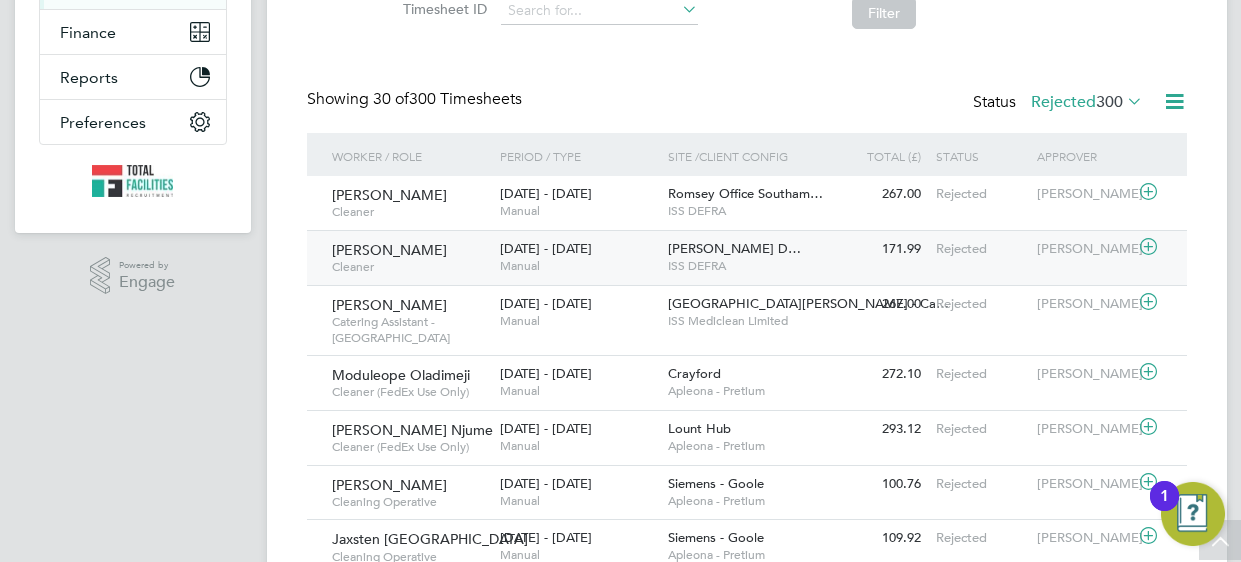 click on "BEVERLEY TICKTON D…" 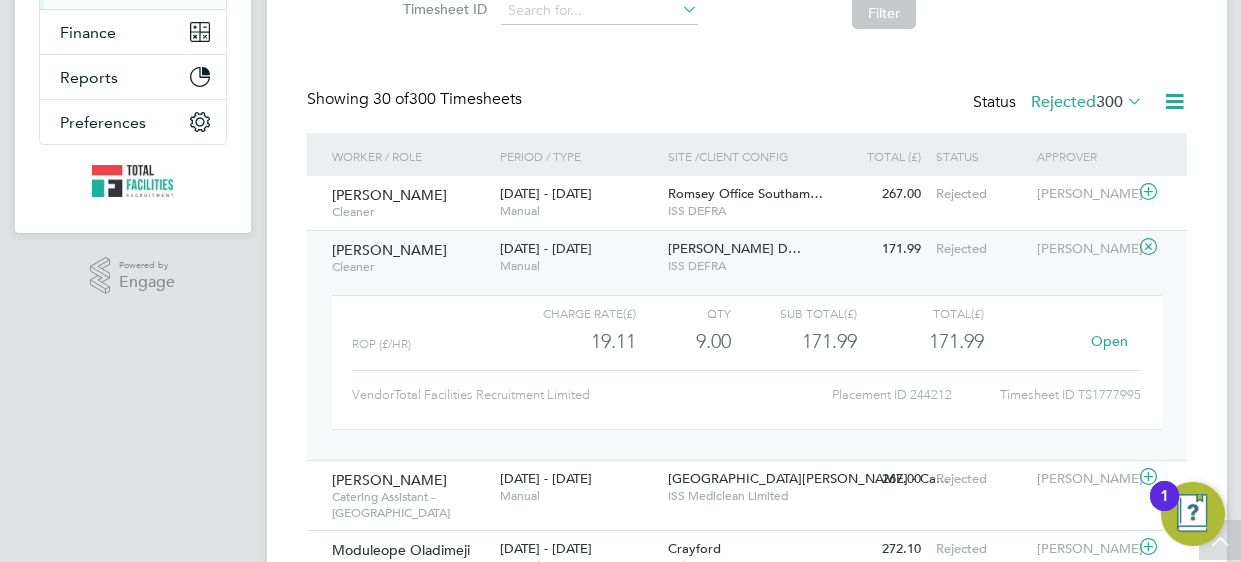 click on "Open" 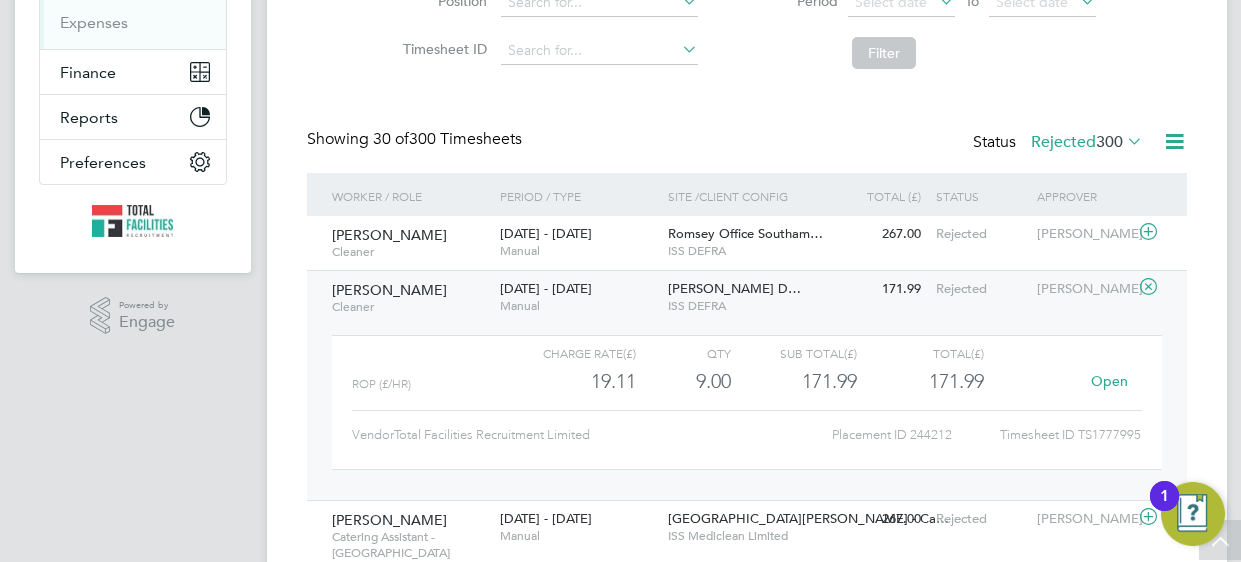 scroll, scrollTop: 319, scrollLeft: 0, axis: vertical 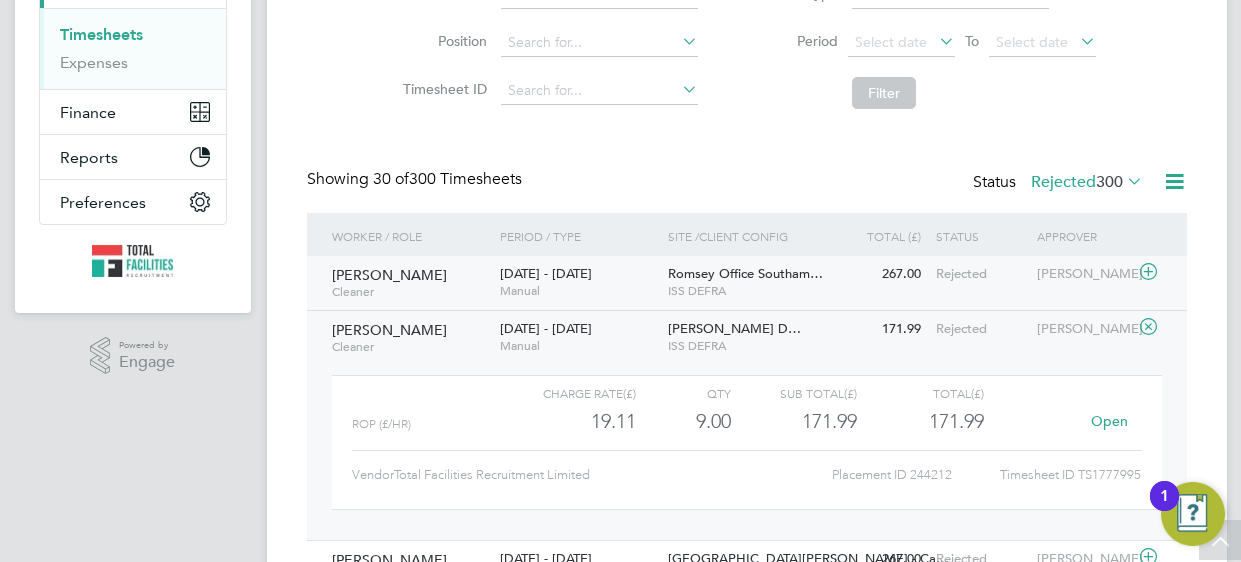 click on "Rejected" 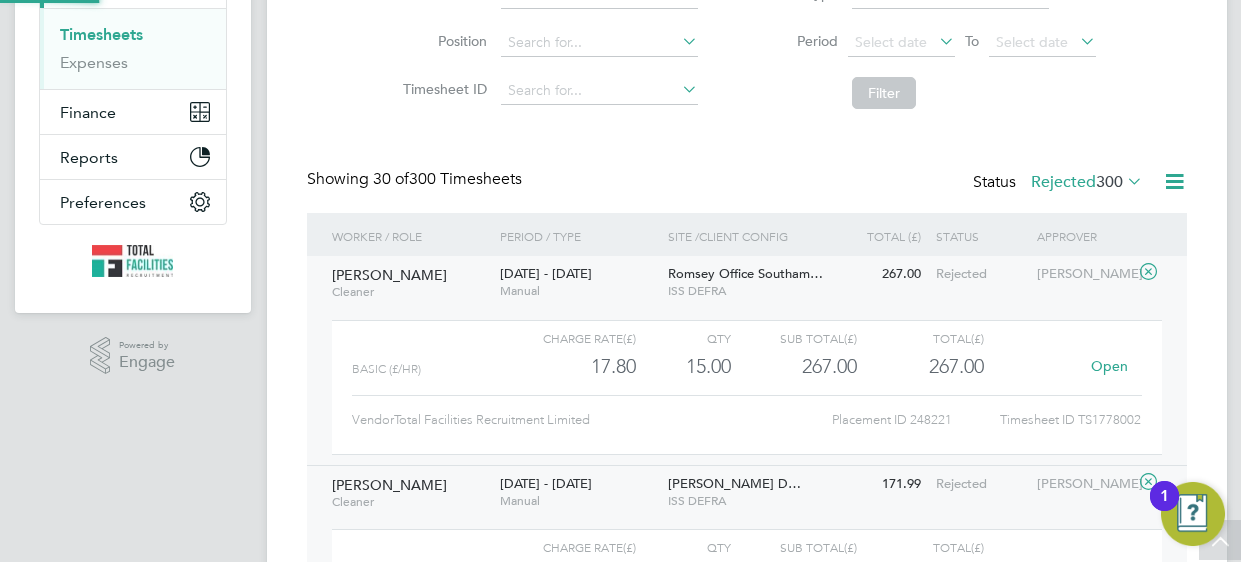 scroll, scrollTop: 9, scrollLeft: 9, axis: both 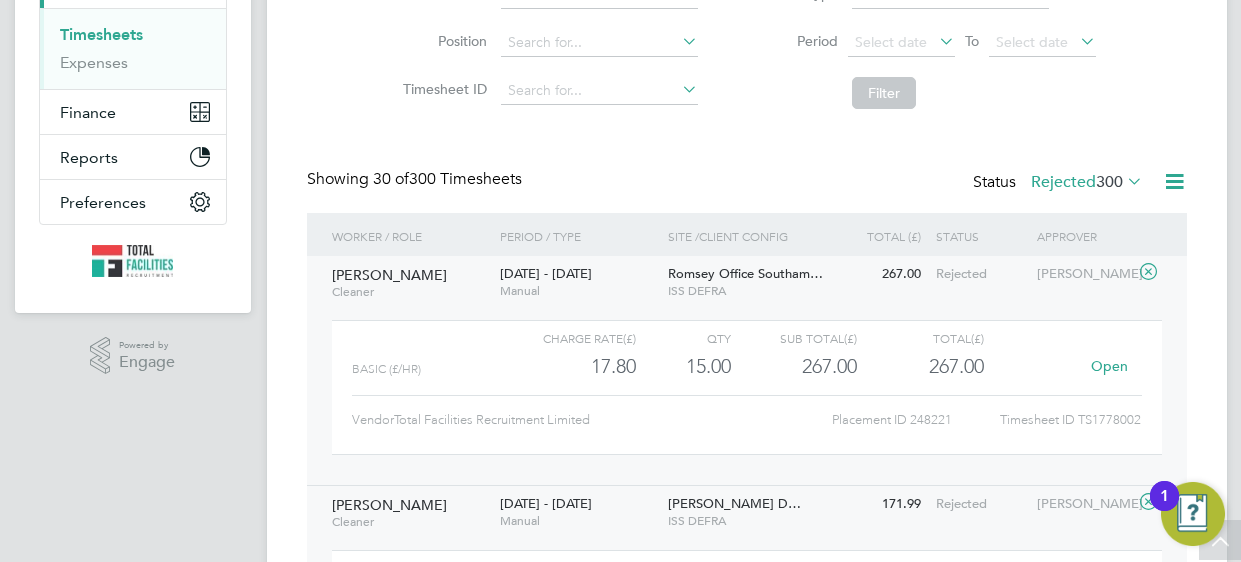 click on "Open" 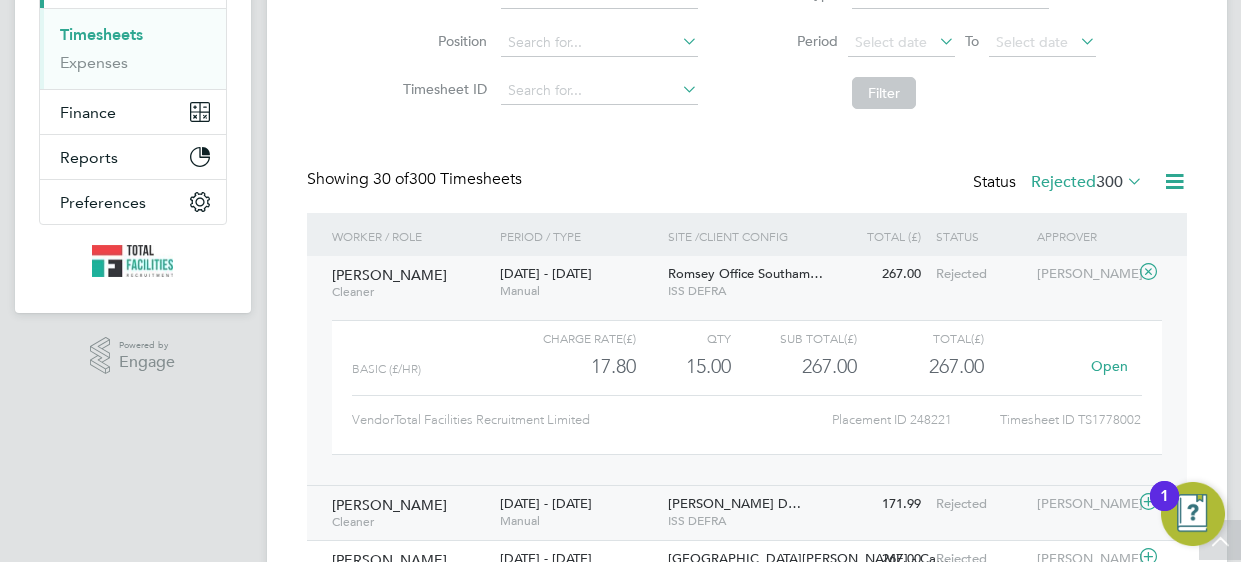 click on "Rejected" 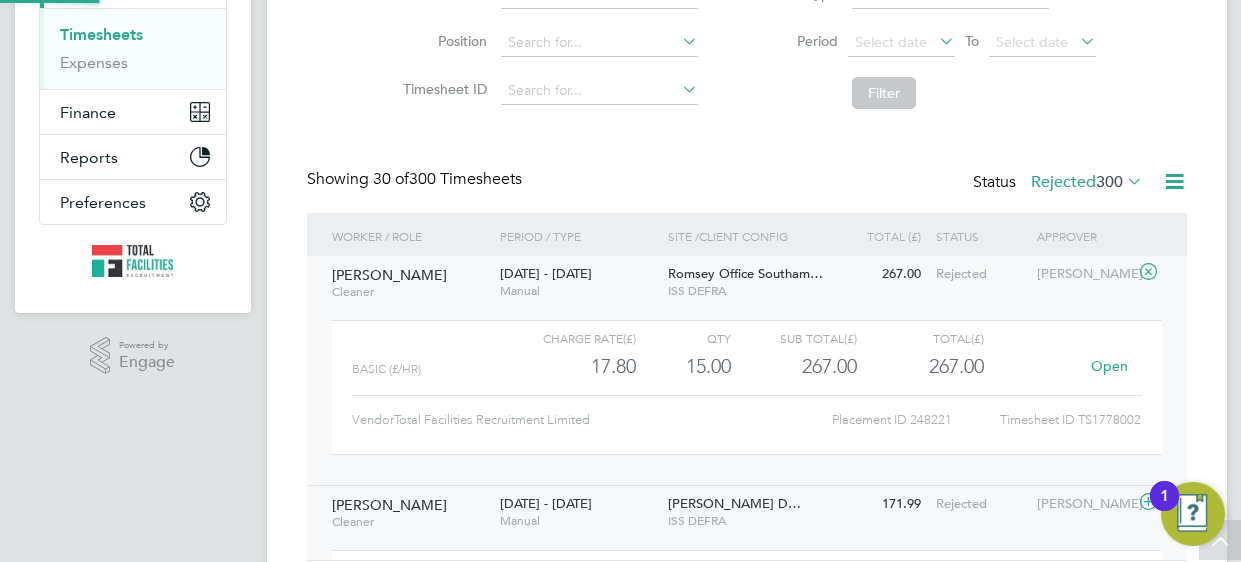 scroll, scrollTop: 9, scrollLeft: 9, axis: both 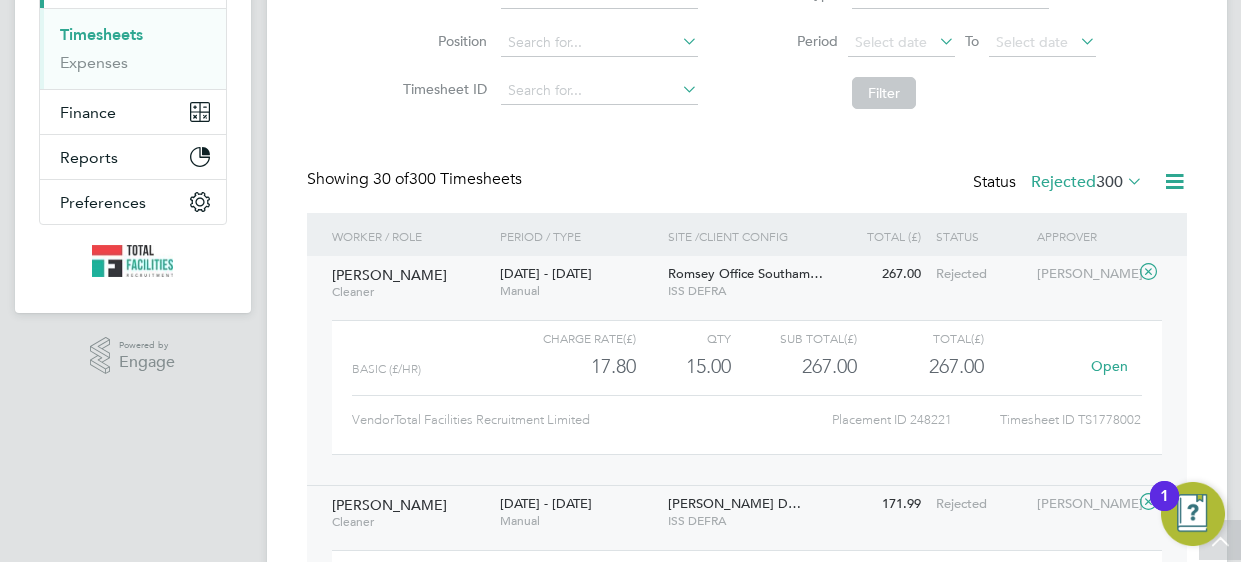 click 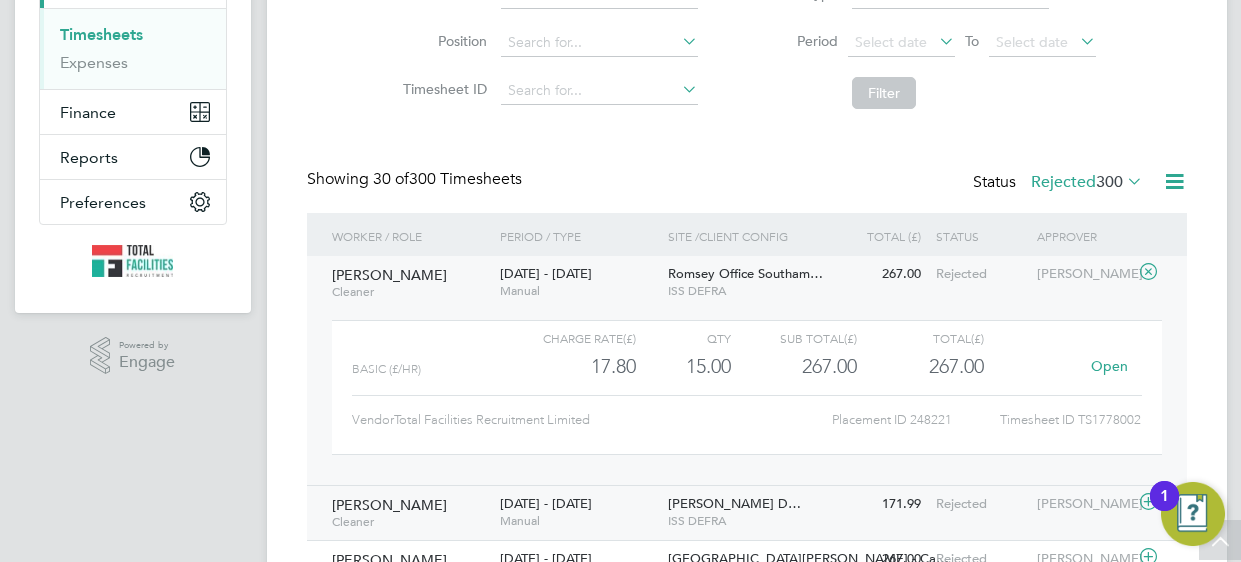 click on "Godwin Nweke   Cleaner   7 - 13 Jul 2025 7 - 13 Jul 2025   Manual BEVERLEY TICKTON D…     ISS DEFRA 171.99 Rejected Rejected Kevin Savory" 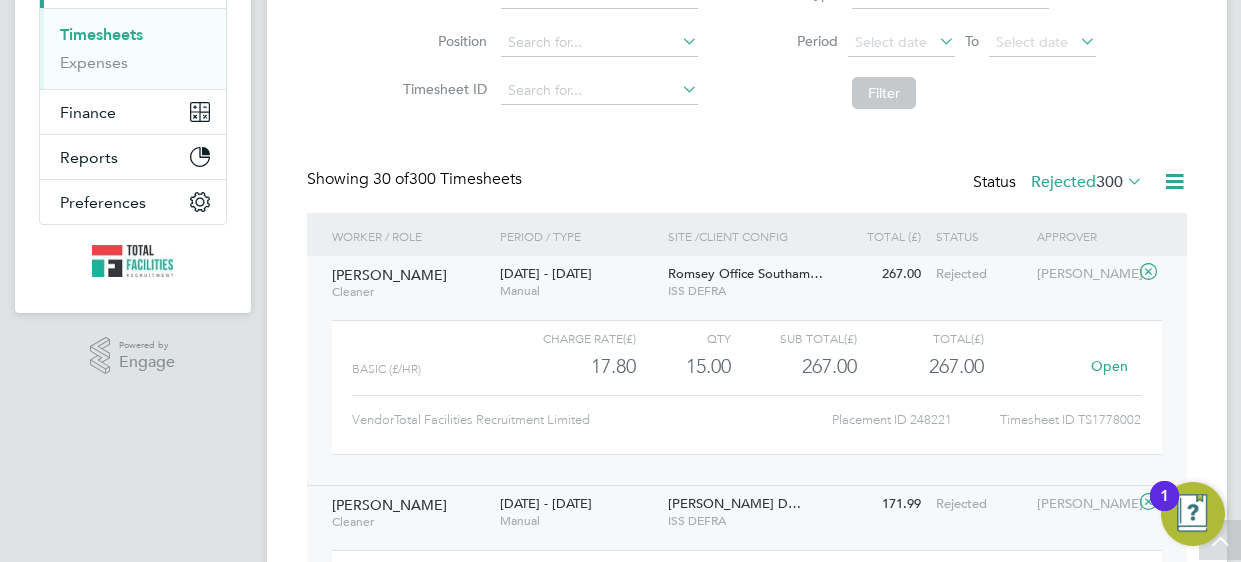 scroll, scrollTop: 9, scrollLeft: 9, axis: both 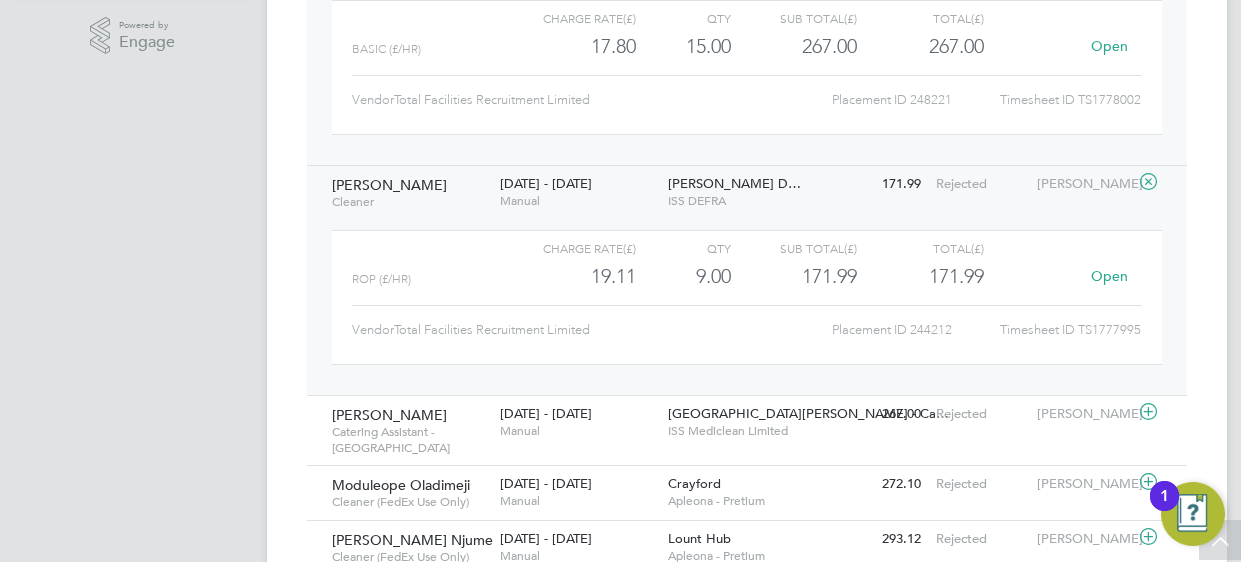 click on "Open" 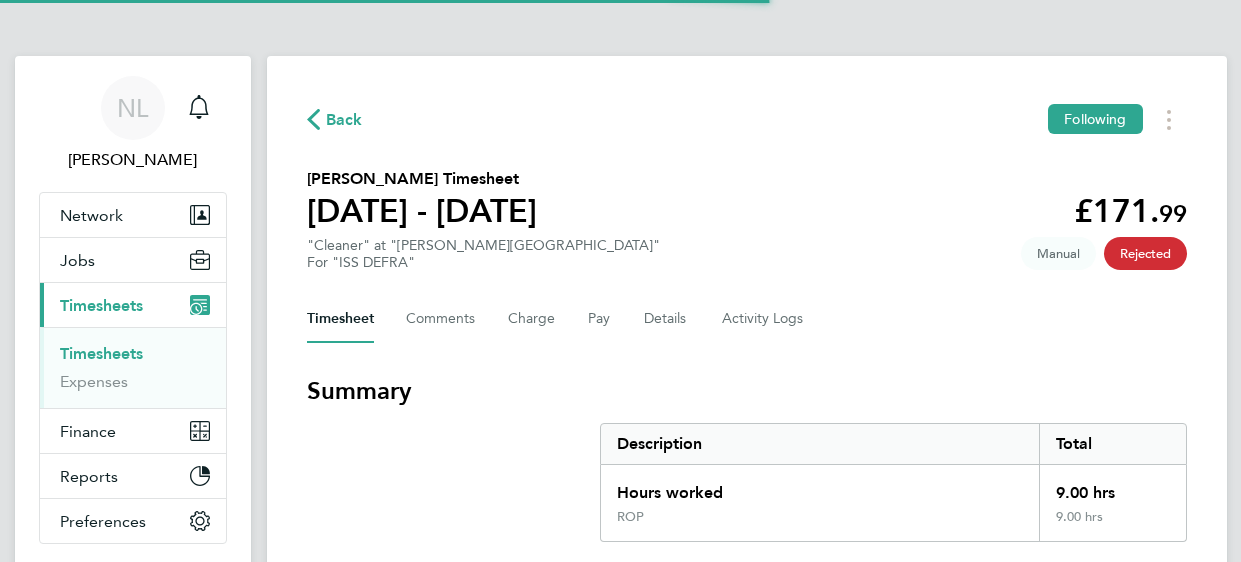scroll, scrollTop: 0, scrollLeft: 0, axis: both 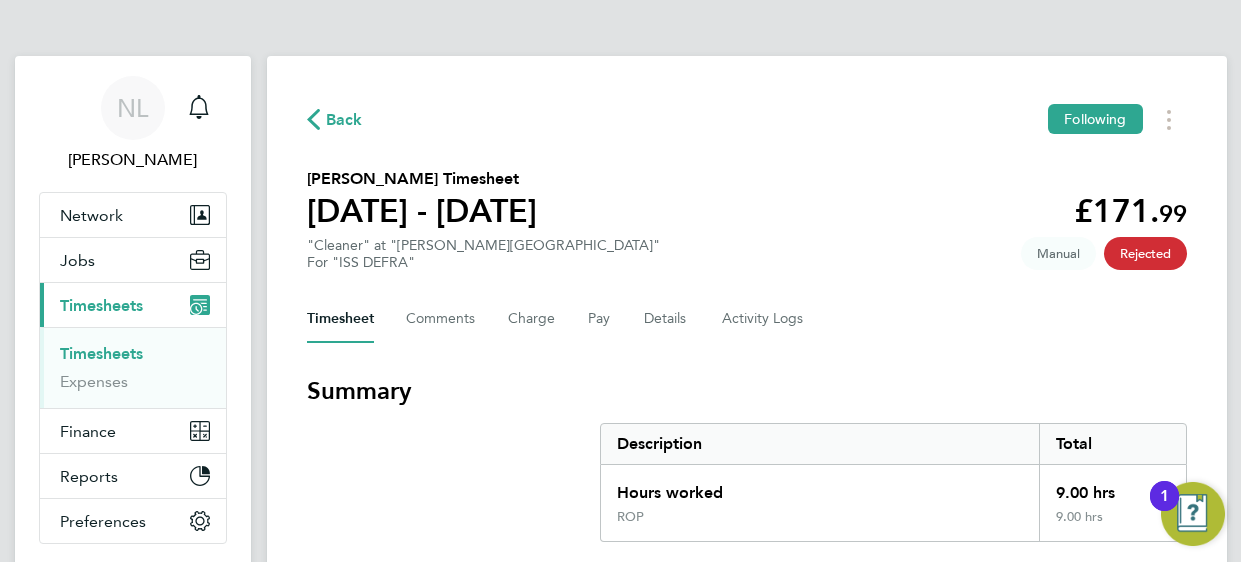 click on "[PERSON_NAME] Timesheet   [DATE] - [DATE]   £171. 99  "Cleaner" at "[PERSON_NAME] DEPOT"  For "ISS DEFRA"  Rejected   Manual" 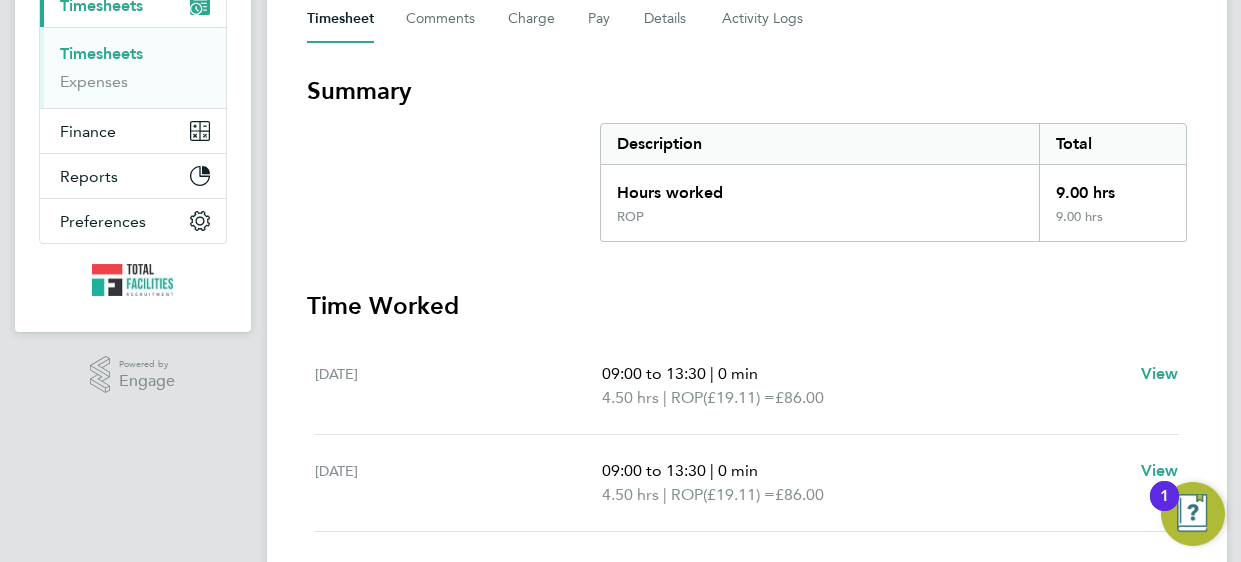 scroll, scrollTop: 349, scrollLeft: 0, axis: vertical 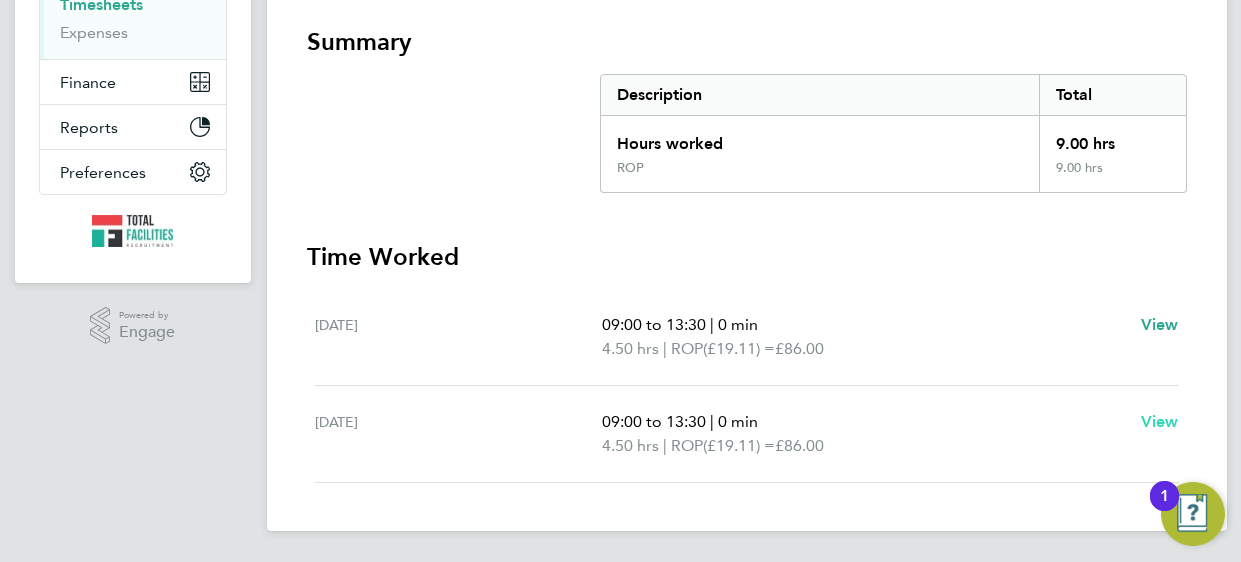 click on "View" at bounding box center [1160, 421] 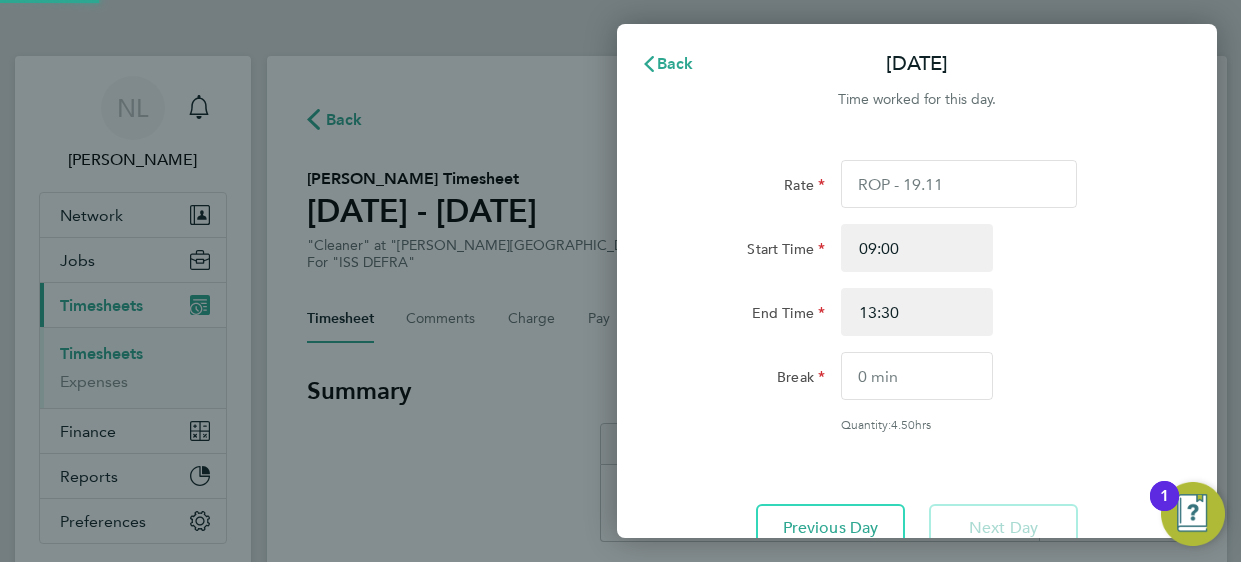 scroll, scrollTop: 0, scrollLeft: 0, axis: both 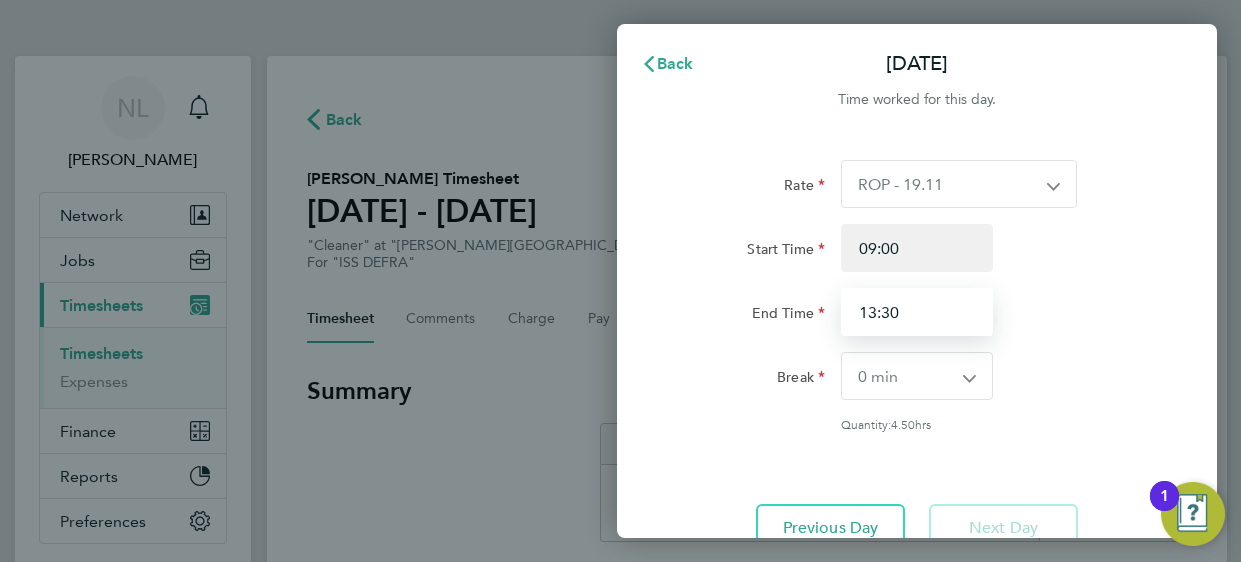 click on "13:30" at bounding box center (917, 312) 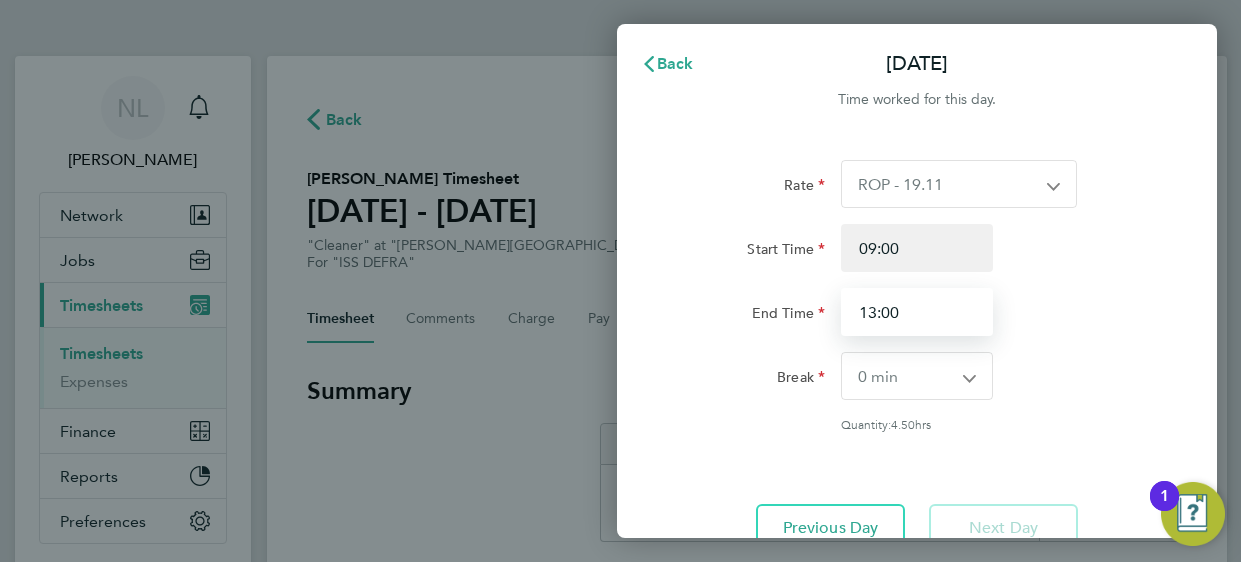 type on "13:00" 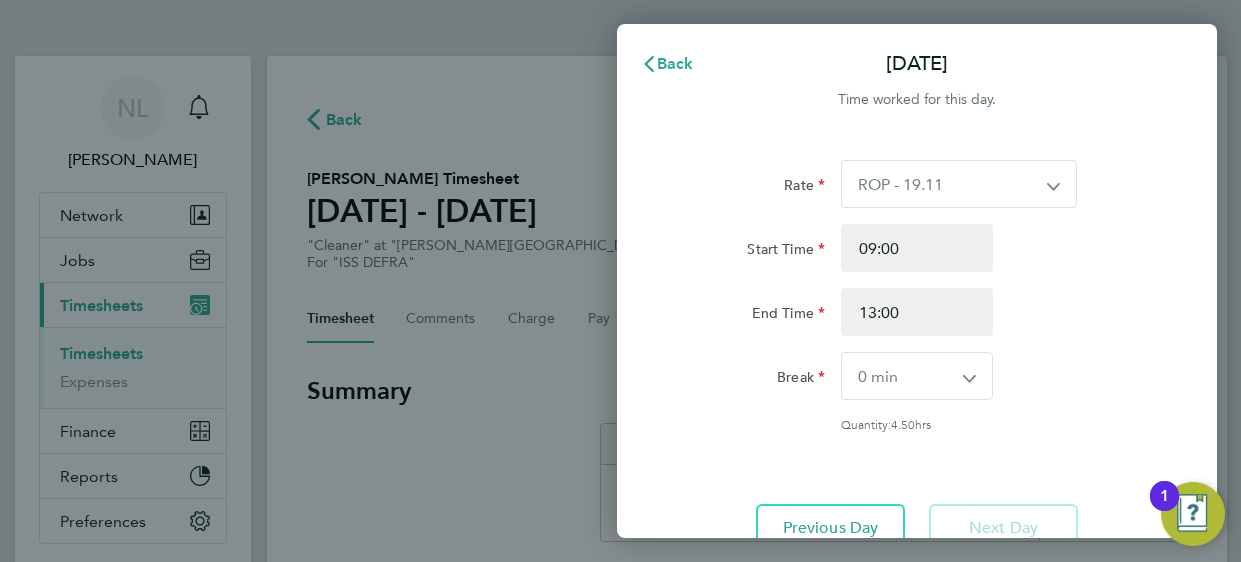 click on "Rate  ROP - 19.11
Start Time 09:00 End Time 13:00 Break  0 min   15 min   30 min   45 min   60 min   75 min   90 min
Quantity:  4.50  hrs   Previous Day   Next Day" 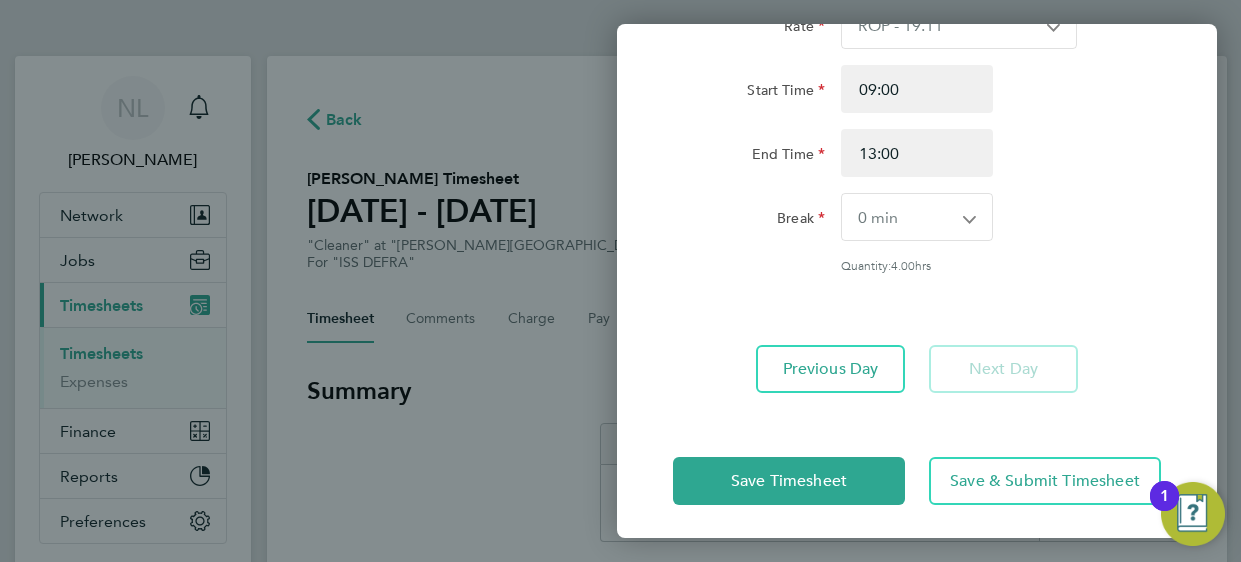 scroll, scrollTop: 163, scrollLeft: 0, axis: vertical 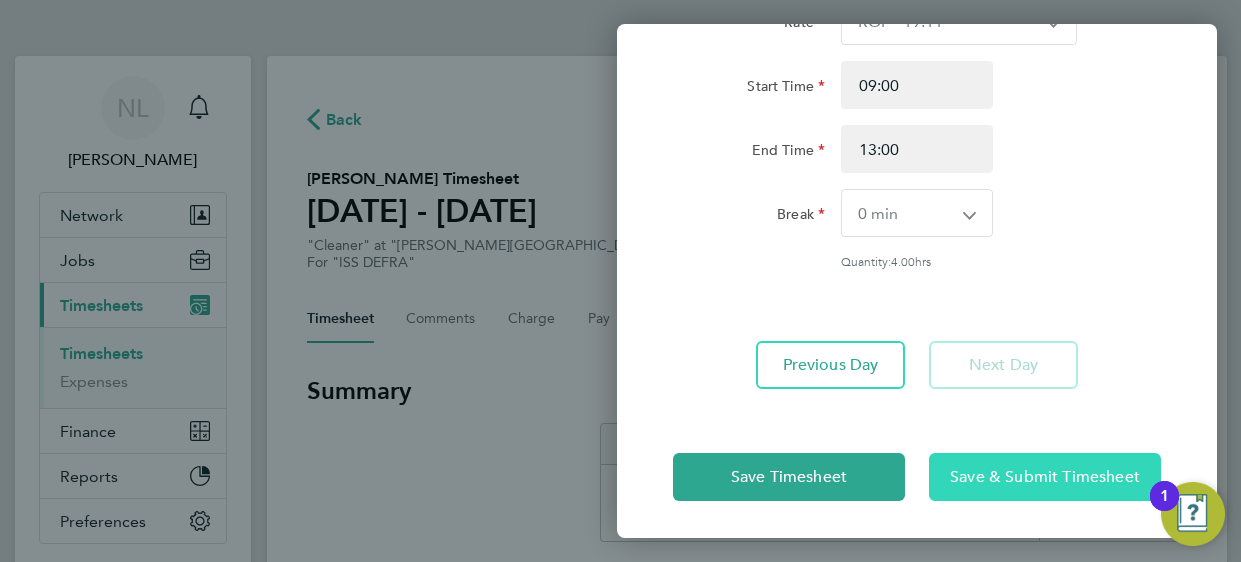 click on "Save & Submit Timesheet" 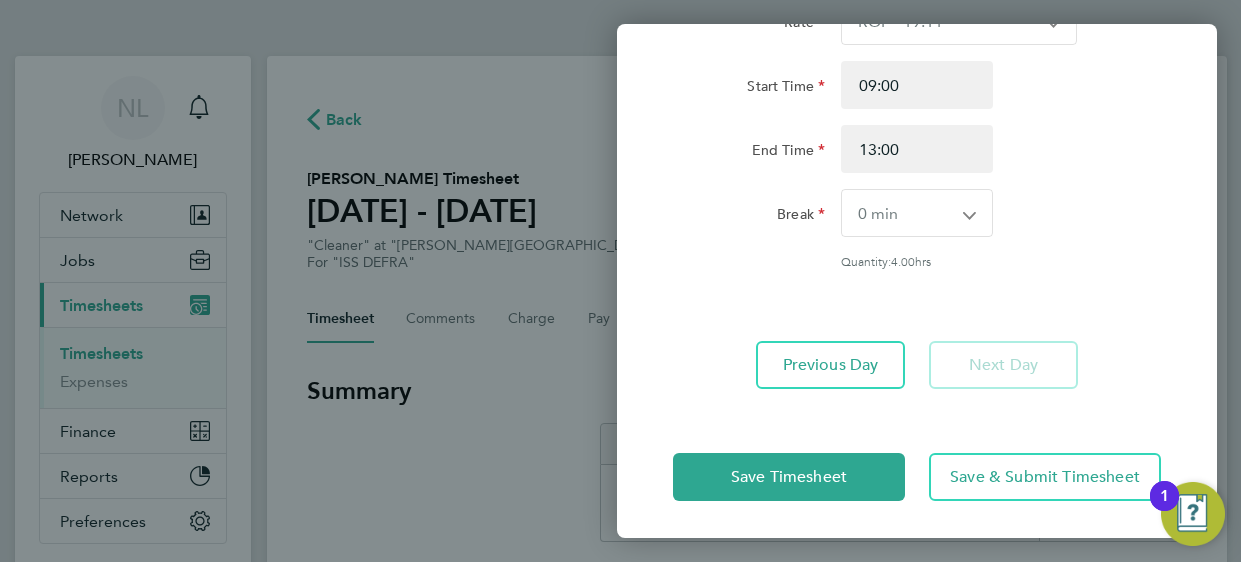 click on "Rate  ROP - 19.11
Start Time 09:00 End Time 13:00 Break  0 min   15 min   30 min   45 min   60 min   75 min   90 min
Quantity:  4.00  hrs" 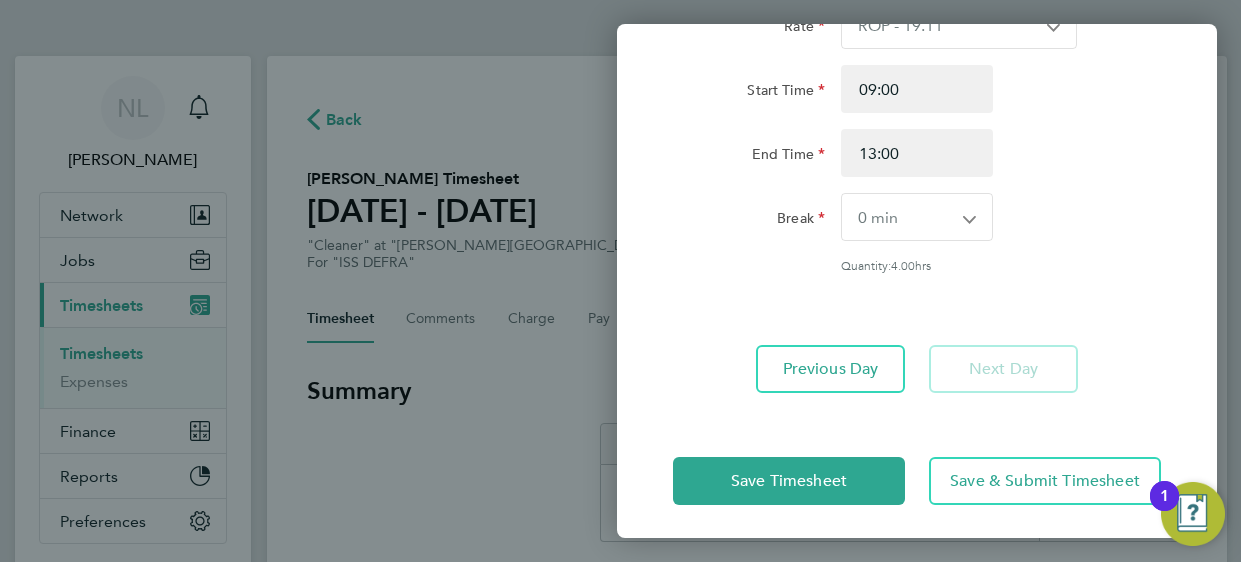 scroll, scrollTop: 163, scrollLeft: 0, axis: vertical 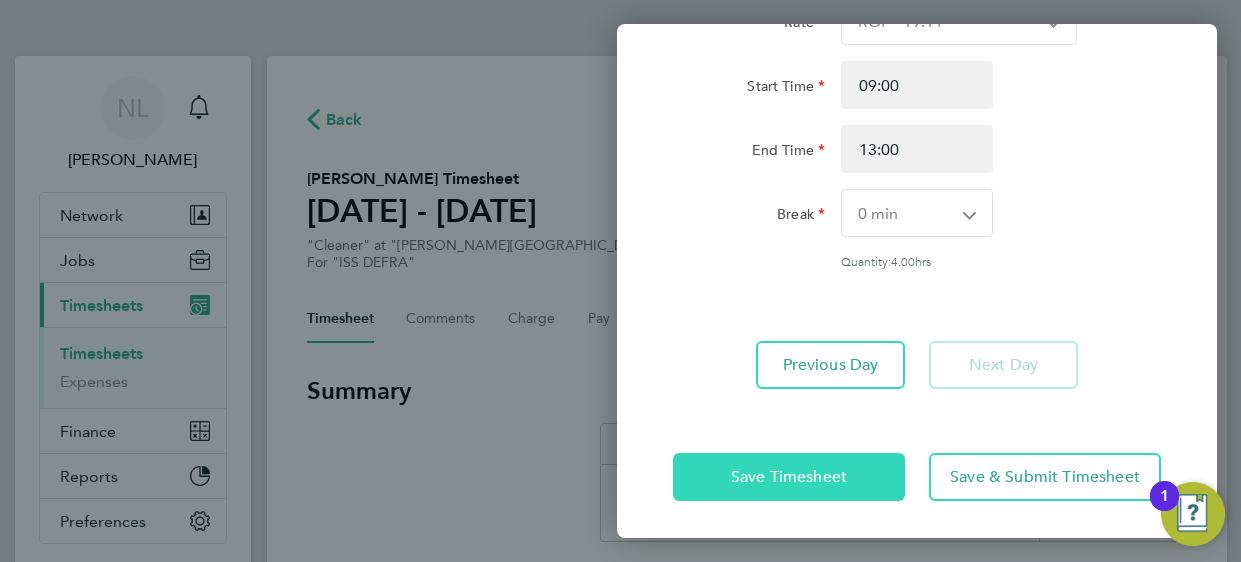 click on "Save Timesheet" 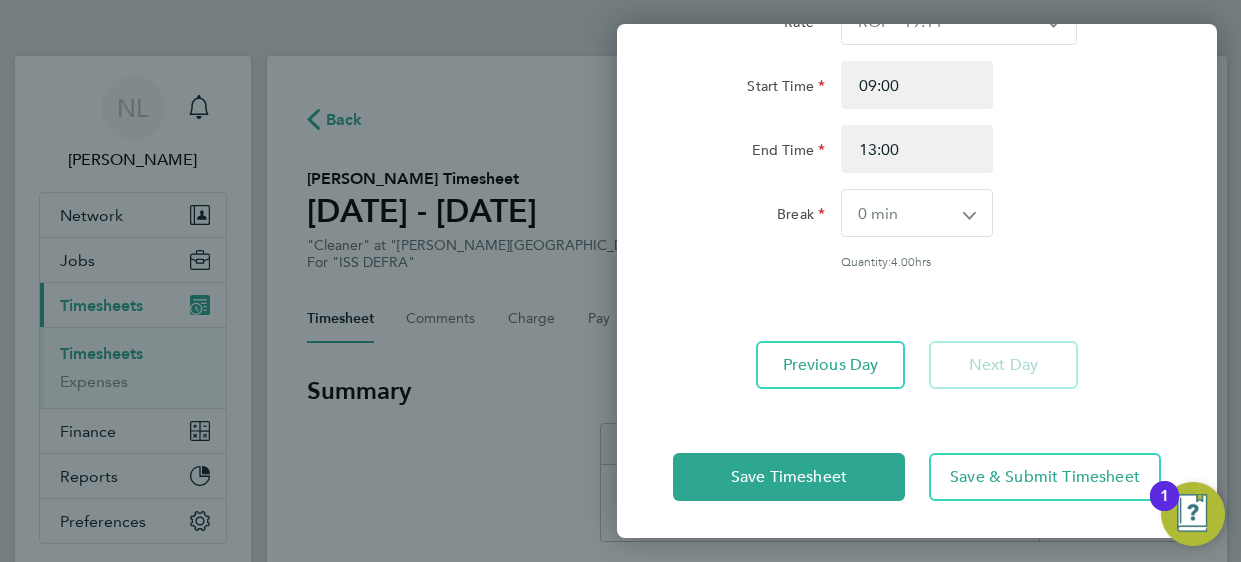 click on "Rate  ROP - 19.11
Start Time 09:00 End Time 13:00 Break  0 min   15 min   30 min   45 min   60 min   75 min   90 min
Quantity:  4.00  hrs   Previous Day   Next Day" 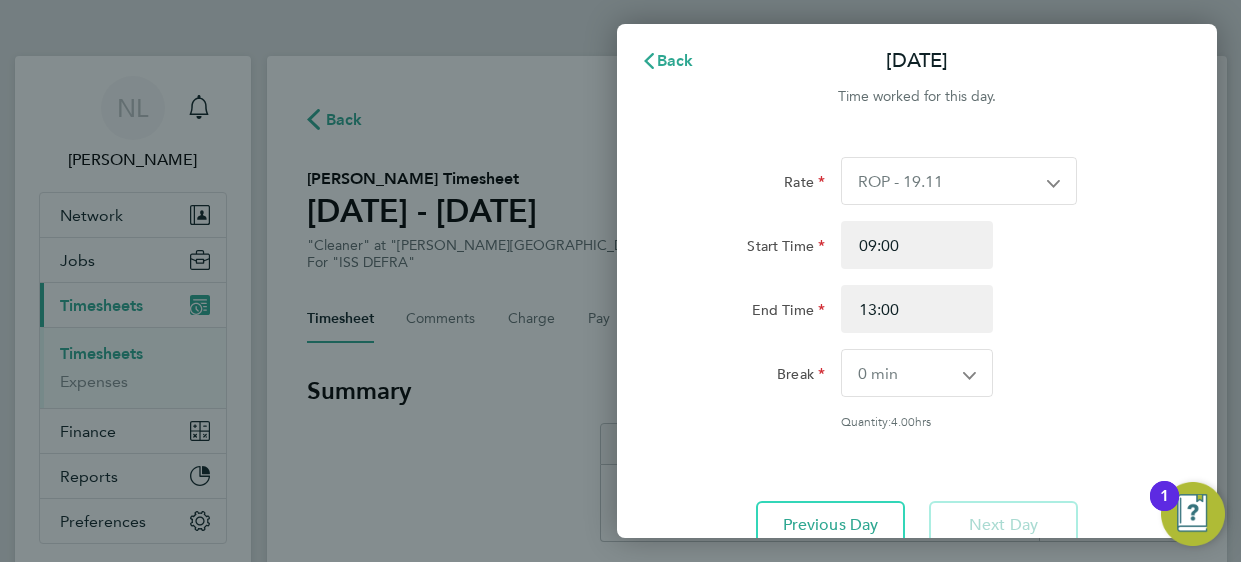 scroll, scrollTop: 0, scrollLeft: 0, axis: both 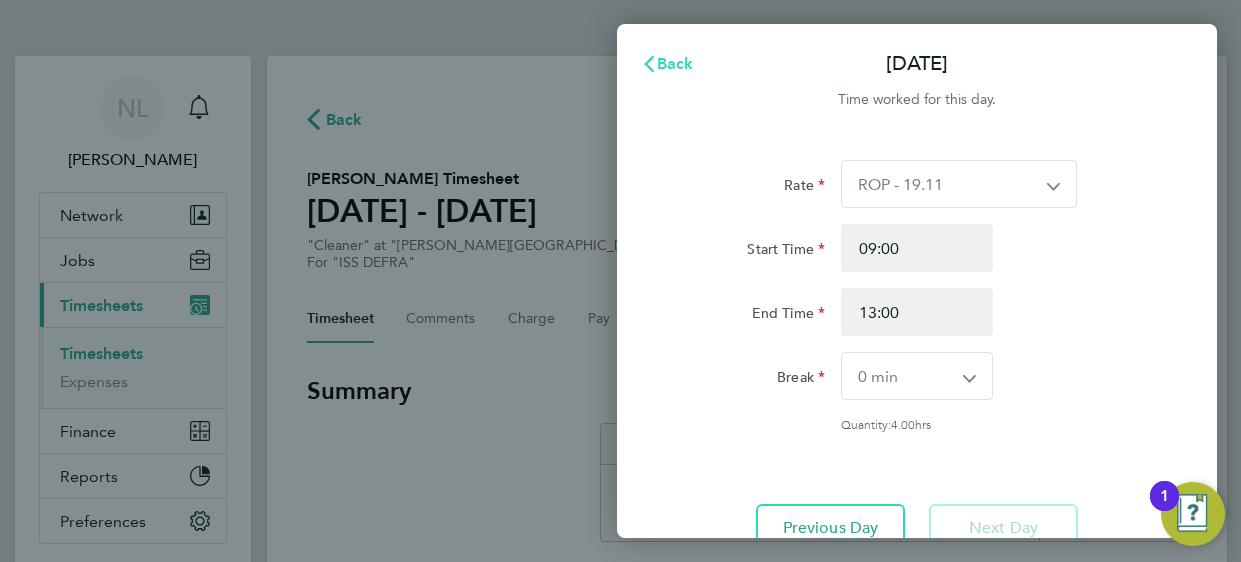 click on "Back" 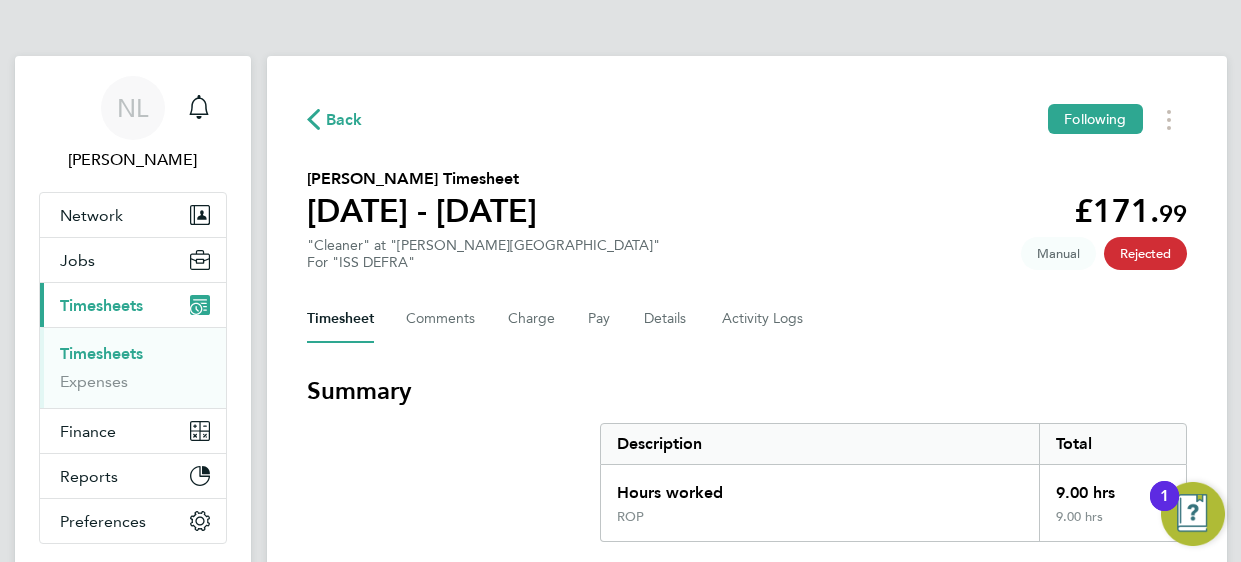 click on "Timesheet   Comments   Charge   Pay   Details   Activity Logs" 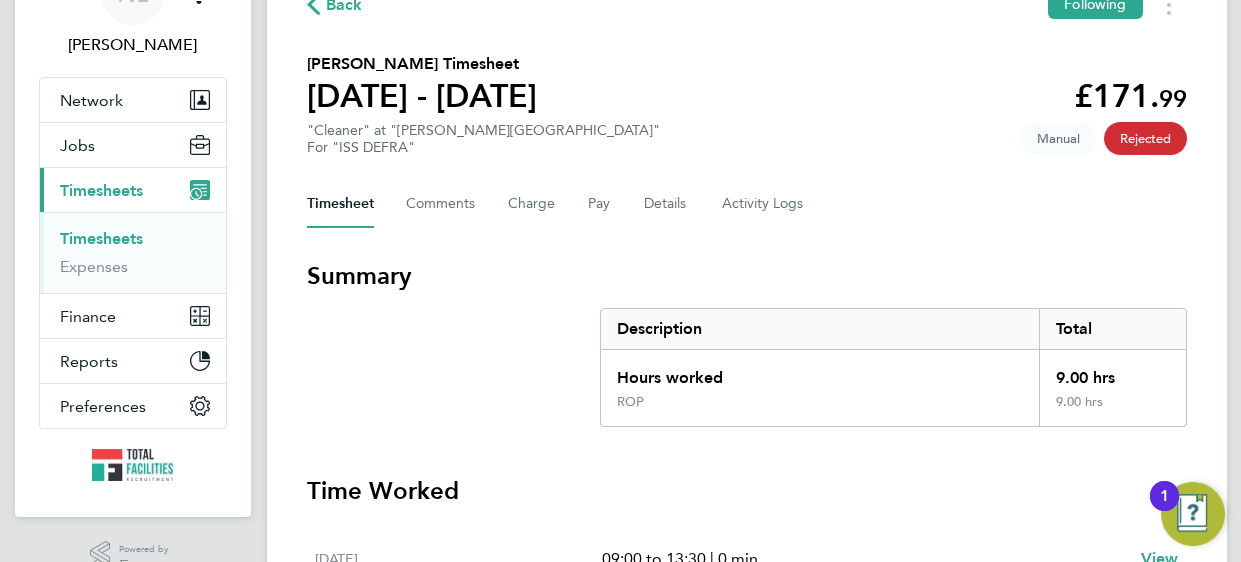 scroll, scrollTop: 0, scrollLeft: 0, axis: both 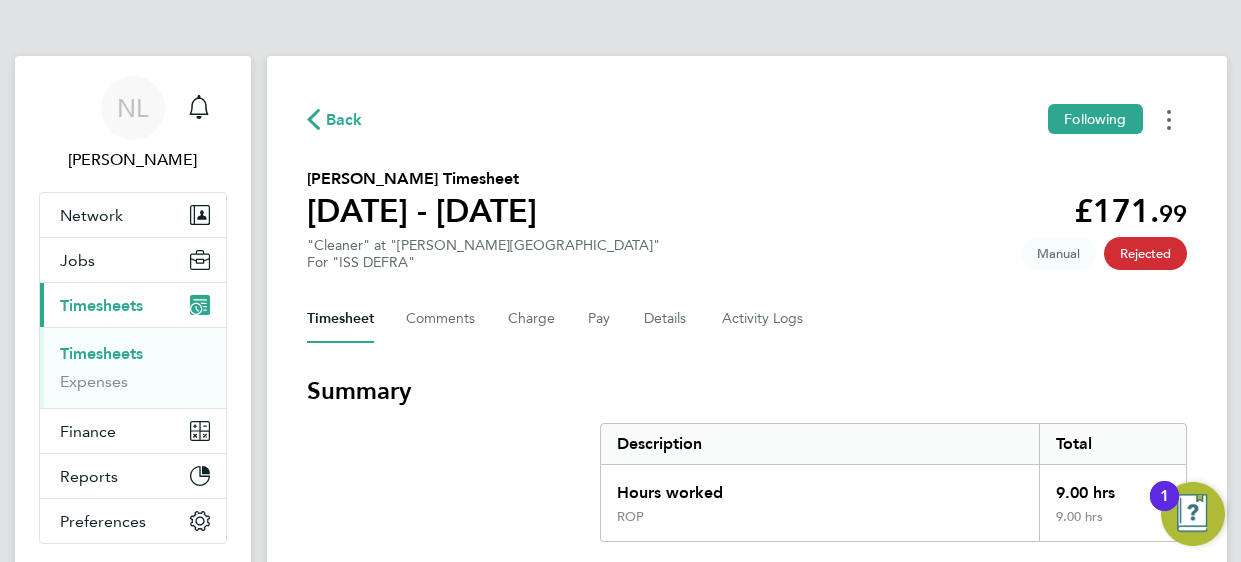 click at bounding box center [1169, 119] 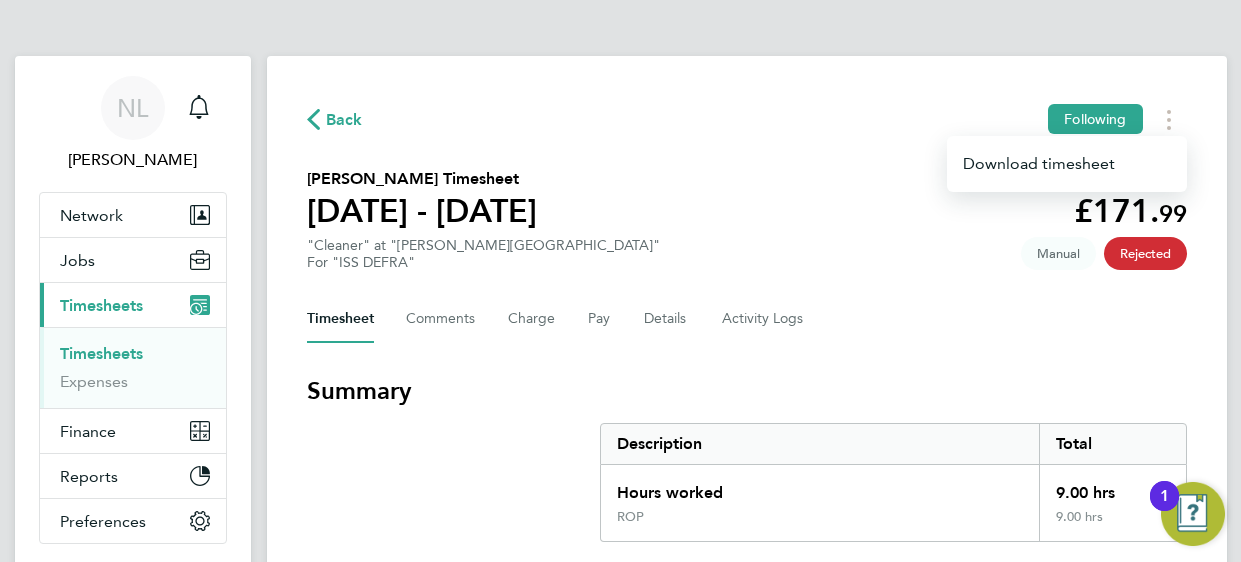 click on "Rejected" 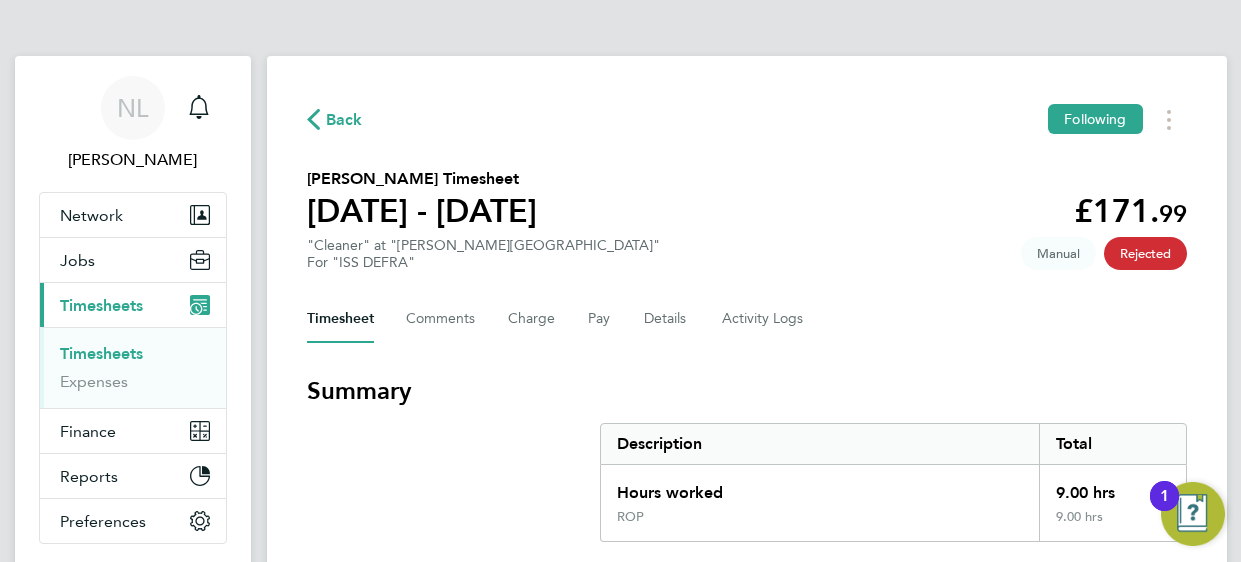 click on "Manual" 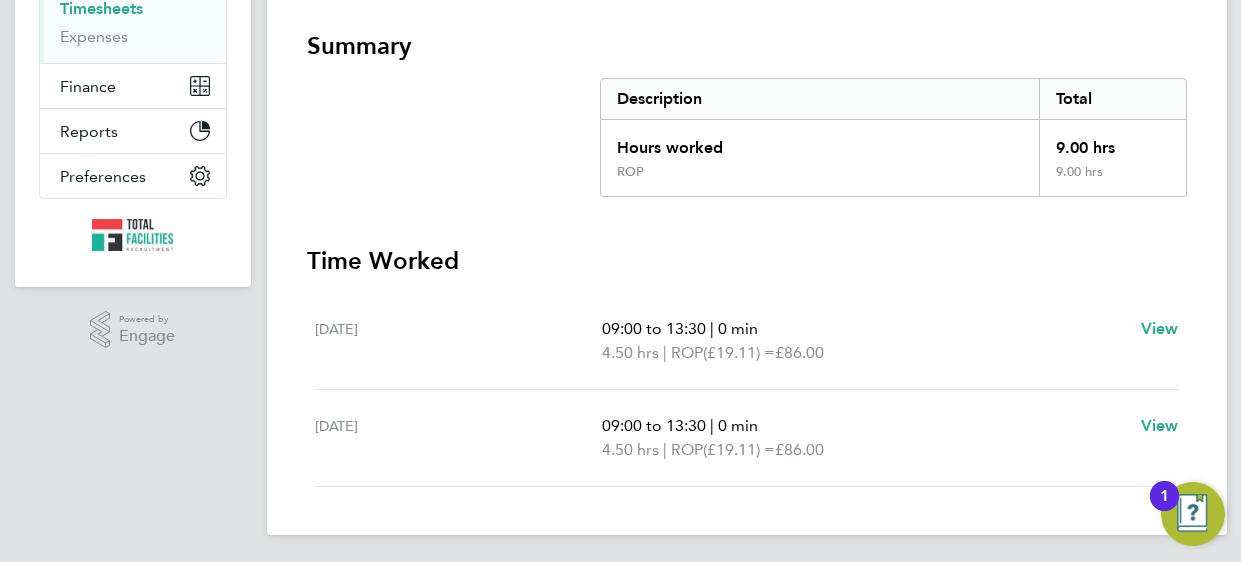scroll, scrollTop: 349, scrollLeft: 0, axis: vertical 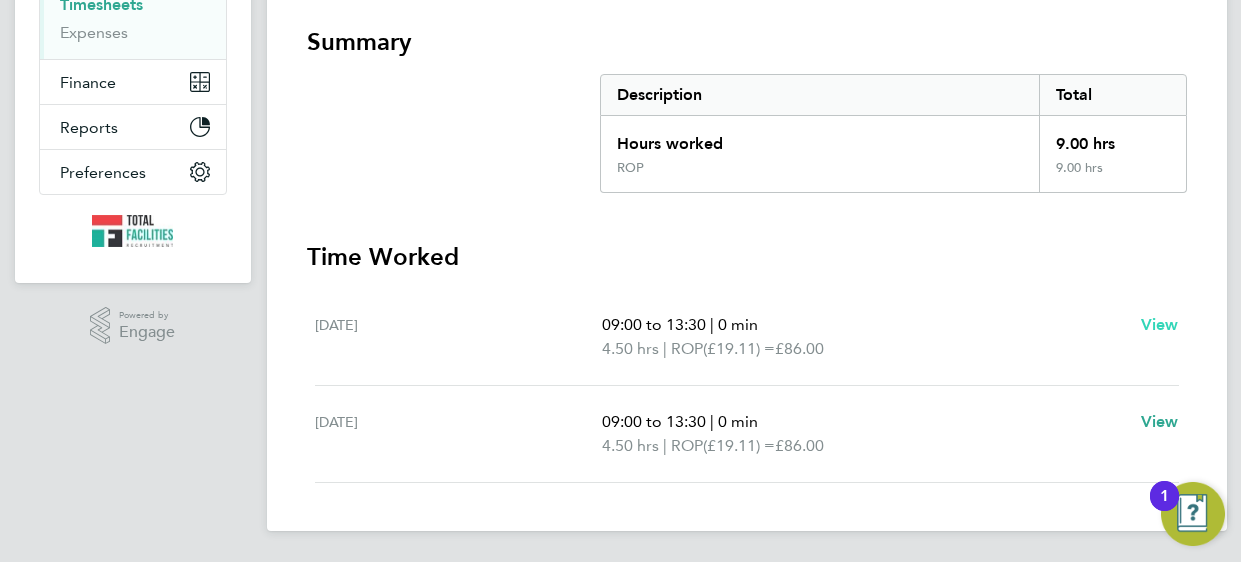 click on "View" at bounding box center (1160, 324) 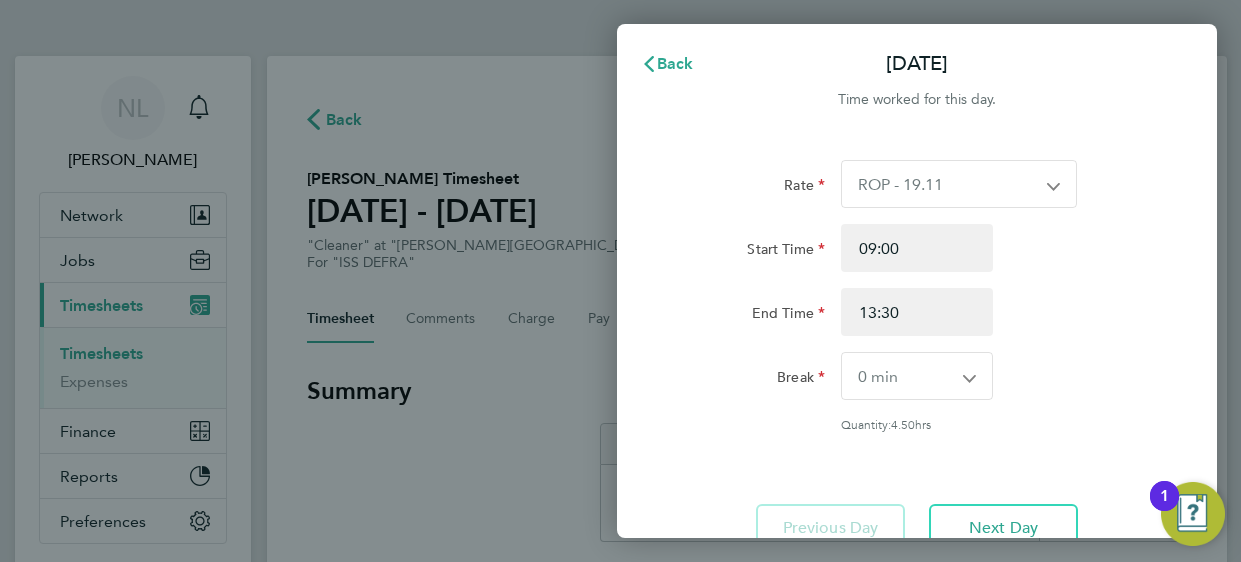 scroll, scrollTop: 0, scrollLeft: 0, axis: both 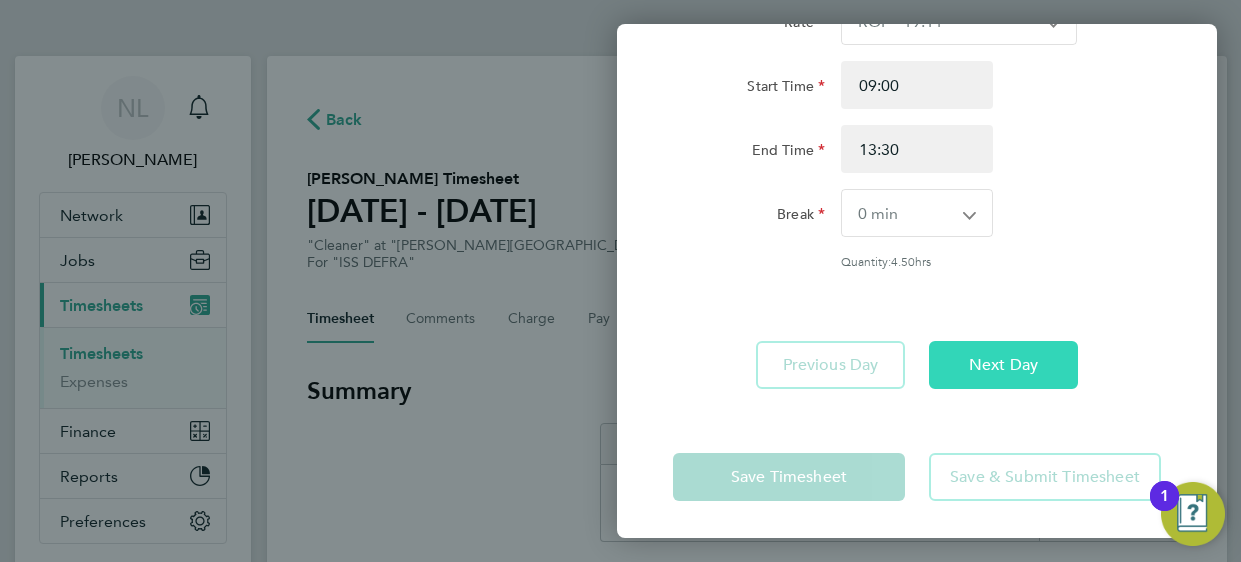 click on "Next Day" 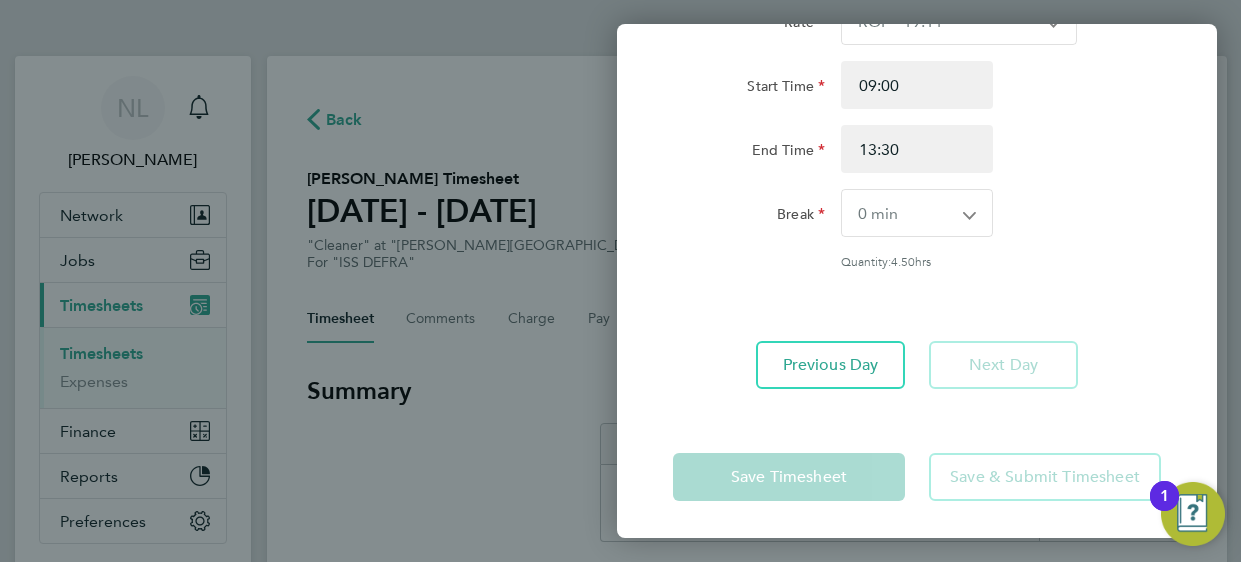 type 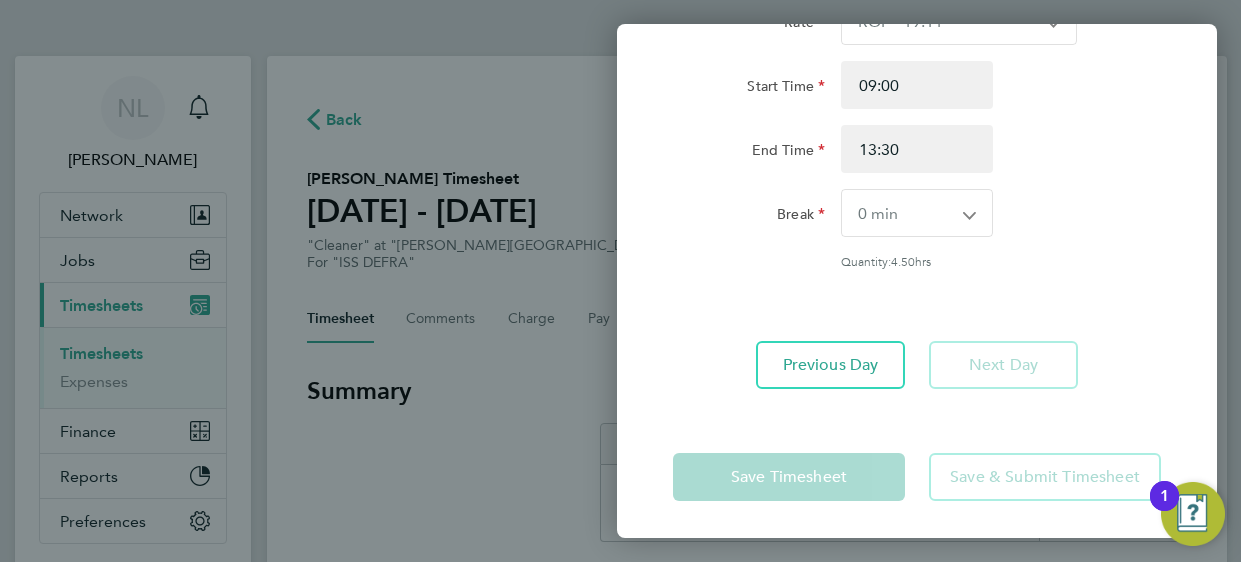 click on "End Time 13:30" 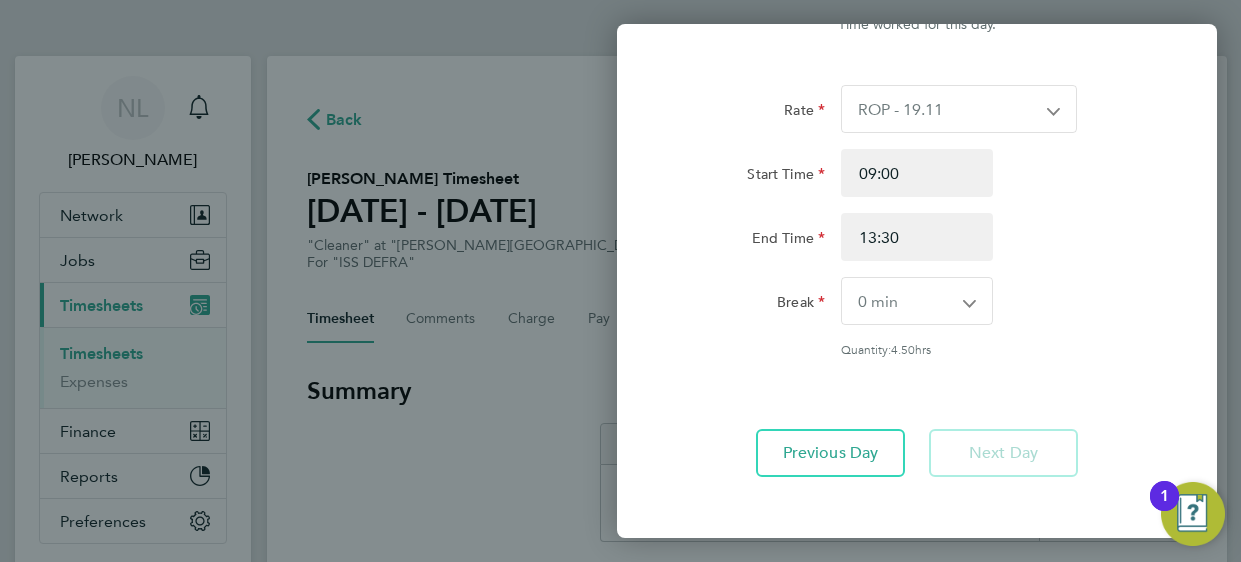 scroll, scrollTop: 79, scrollLeft: 0, axis: vertical 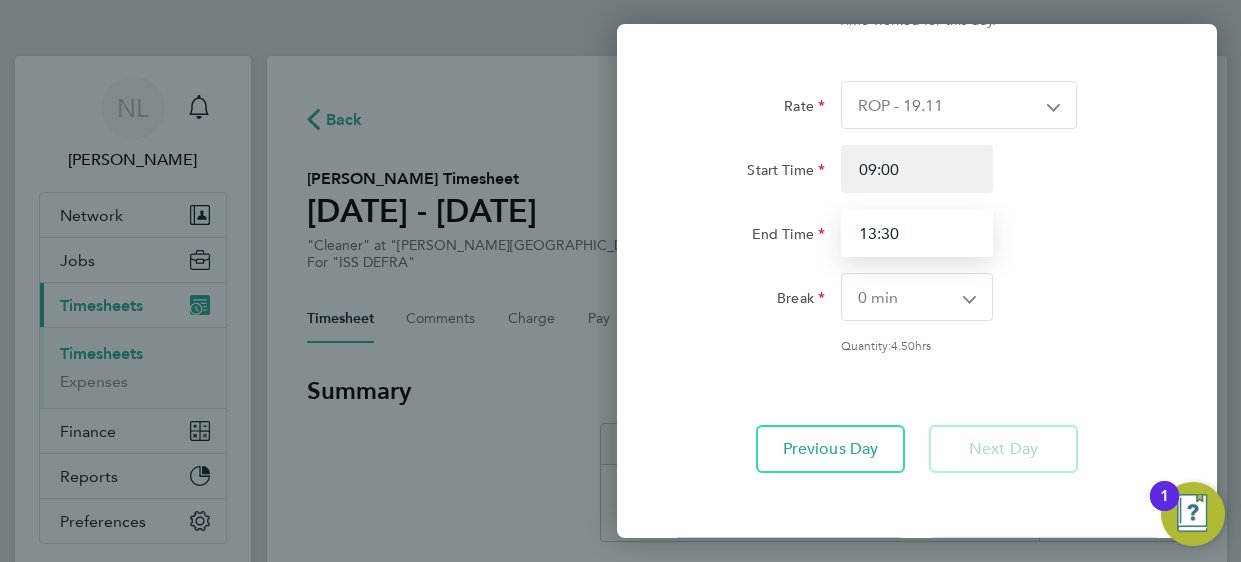 click on "13:30" at bounding box center (917, 233) 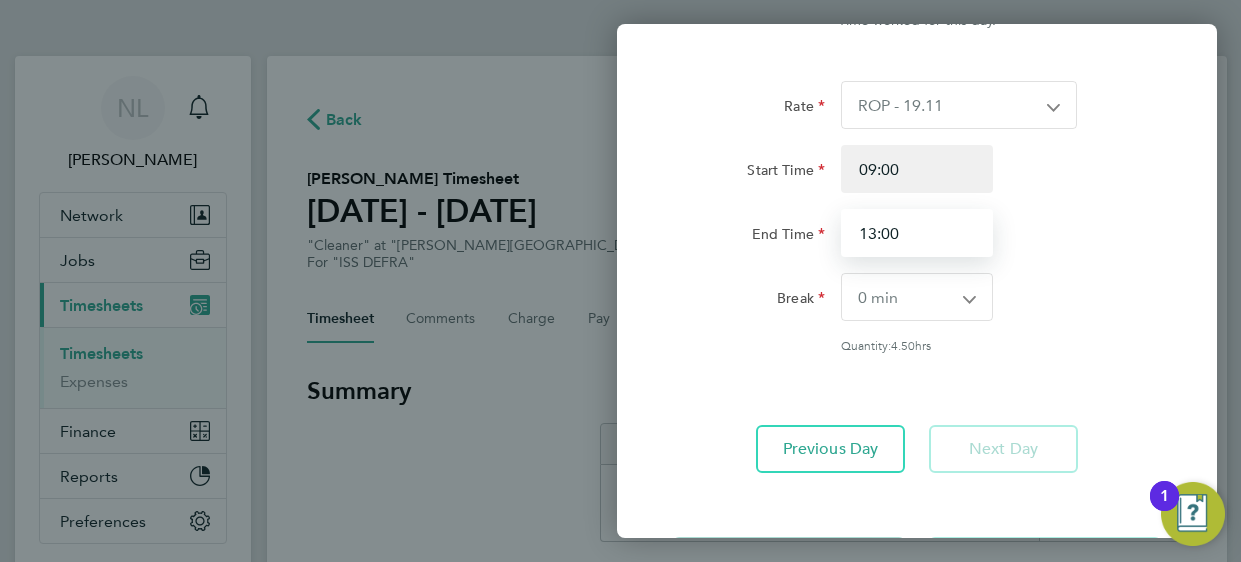 type on "13:00" 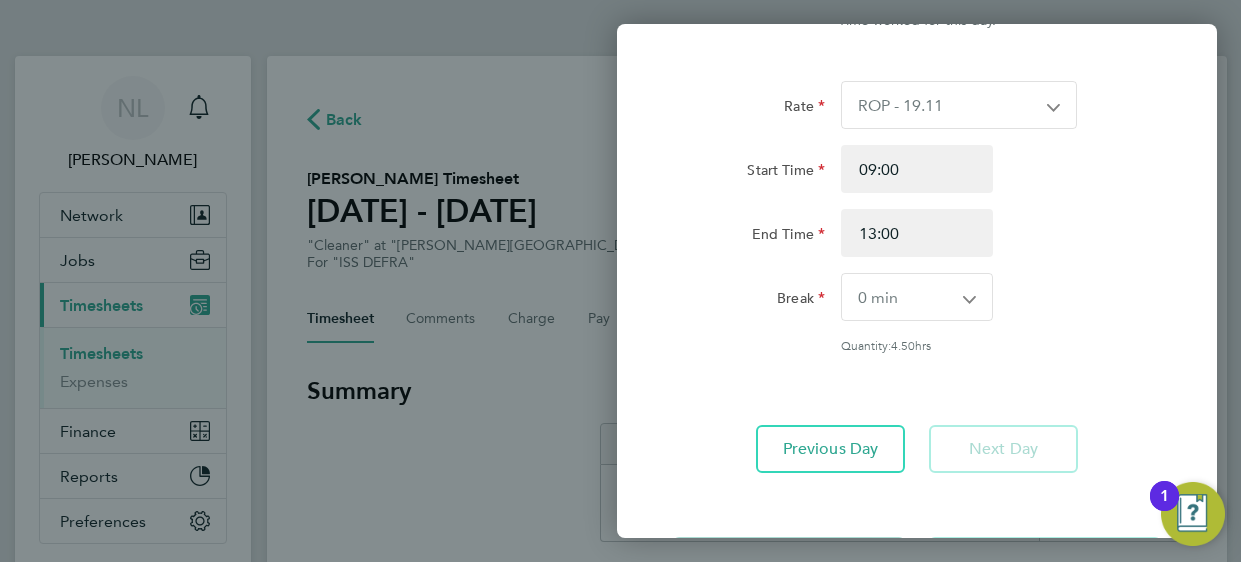click on "Quantity:  4.50  hrs" 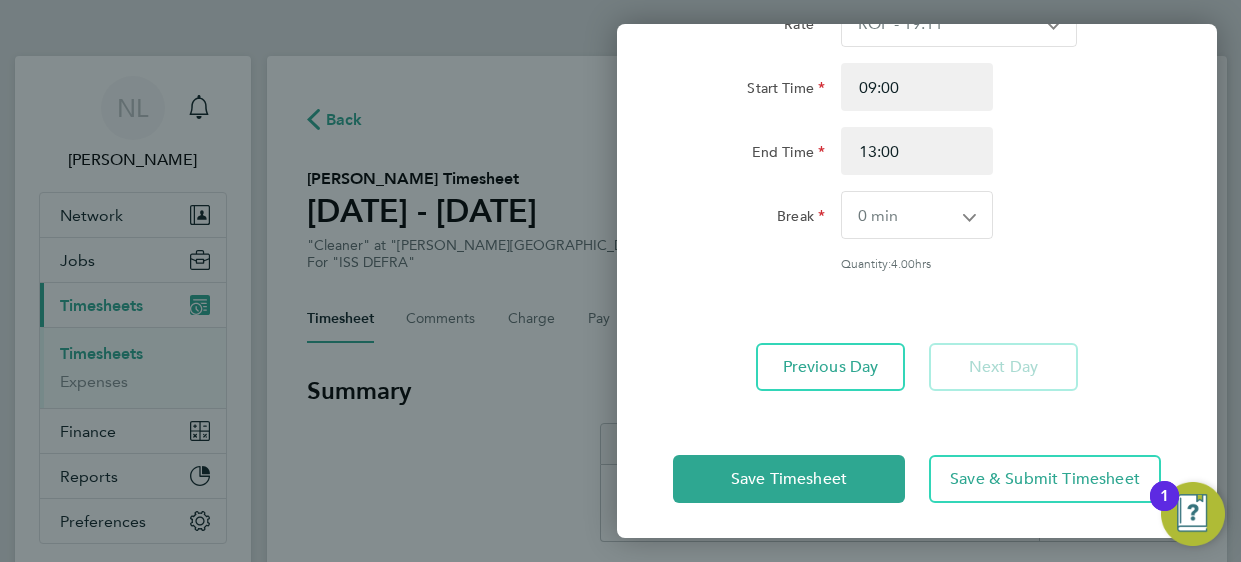 scroll, scrollTop: 163, scrollLeft: 0, axis: vertical 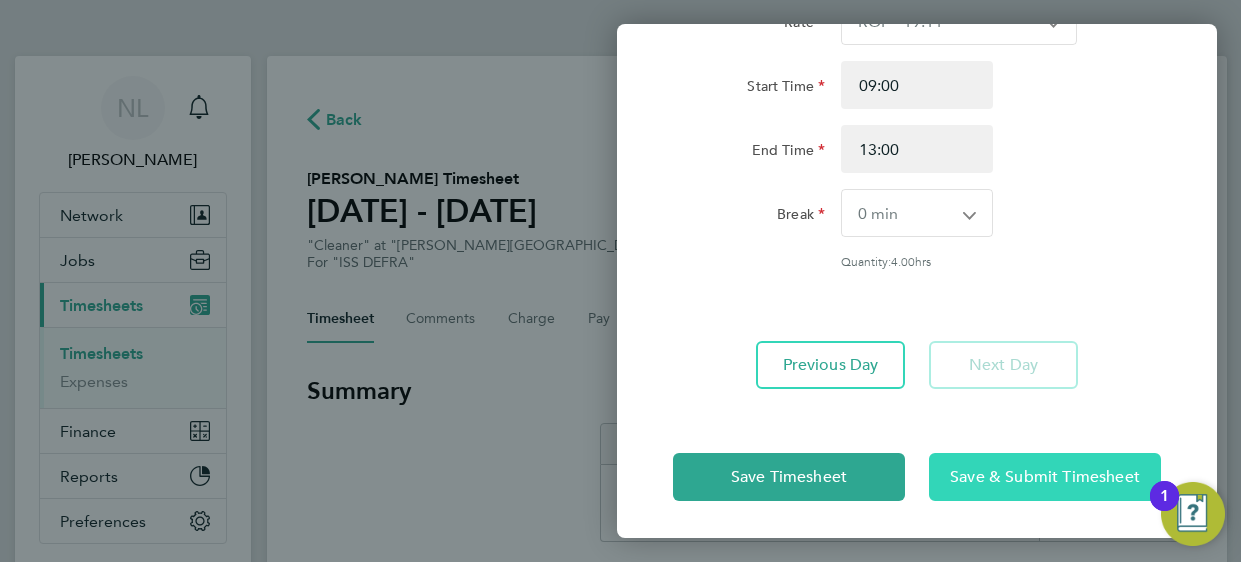 click on "Save & Submit Timesheet" 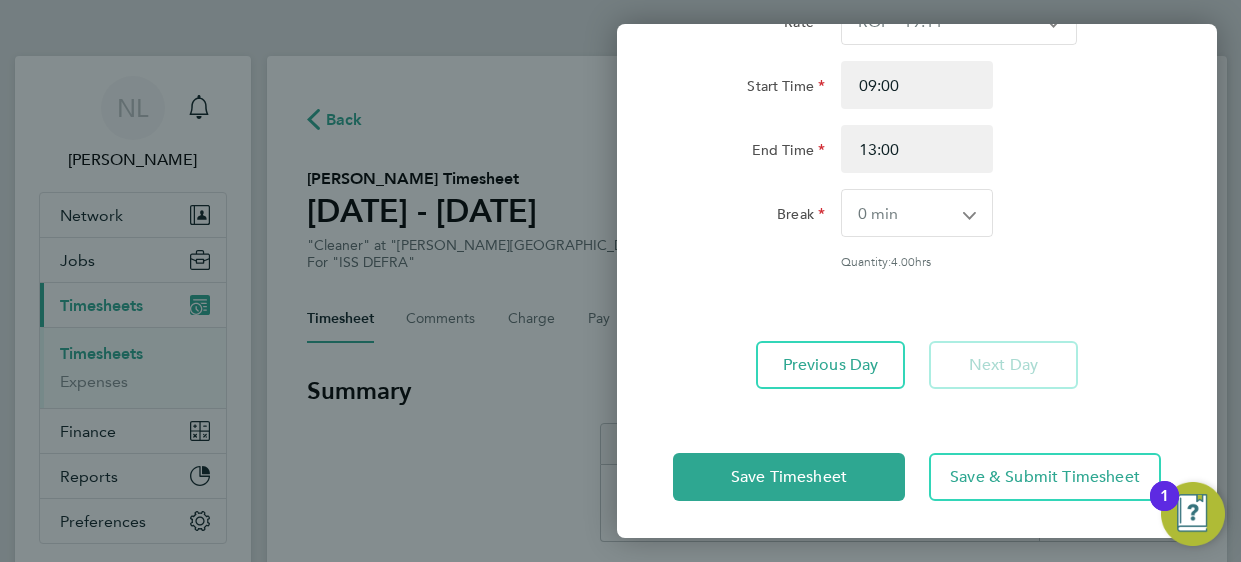 click on "Rate  ROP - 19.11
Start Time 09:00 End Time 13:00 Break  0 min   15 min   30 min   45 min   60 min   75 min   90 min
Quantity:  4.00  hrs" 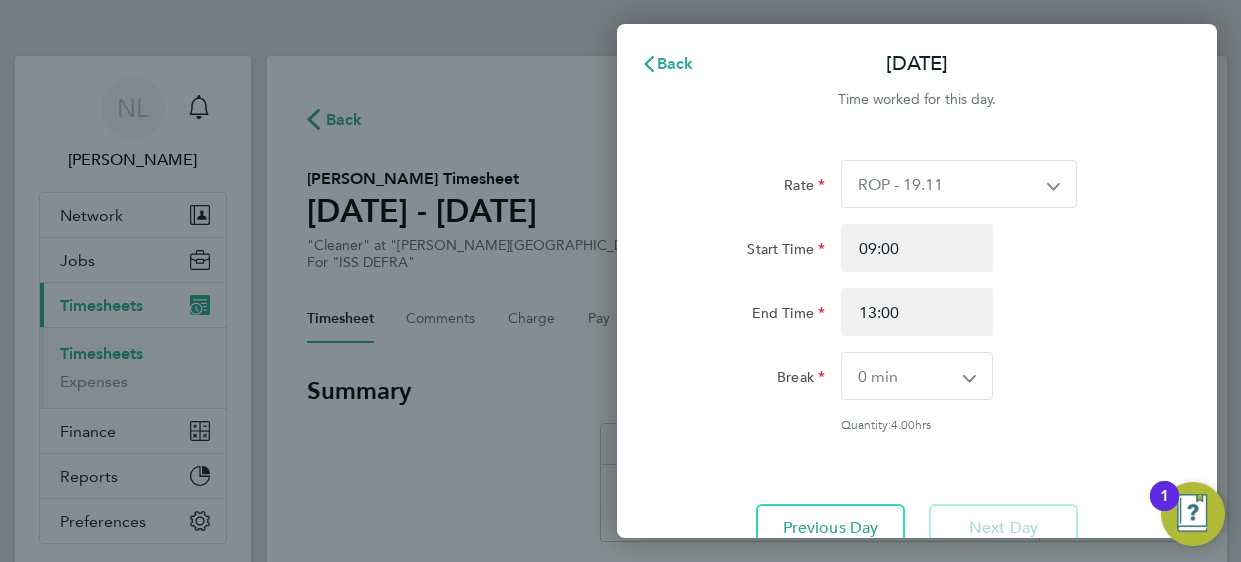 scroll, scrollTop: 0, scrollLeft: 0, axis: both 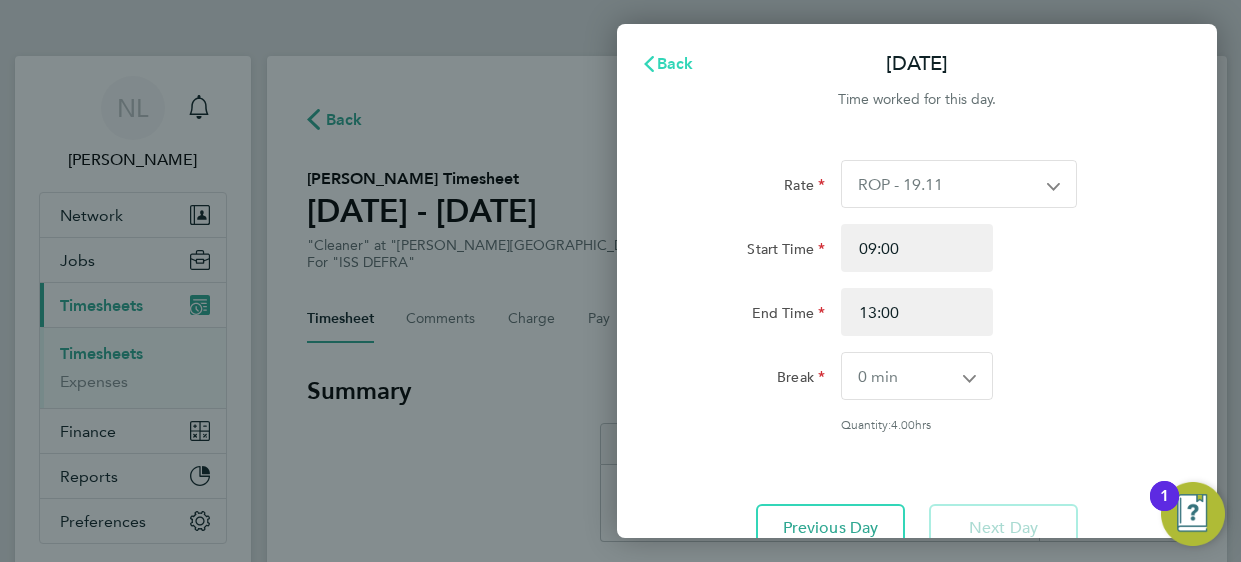 click on "Back" 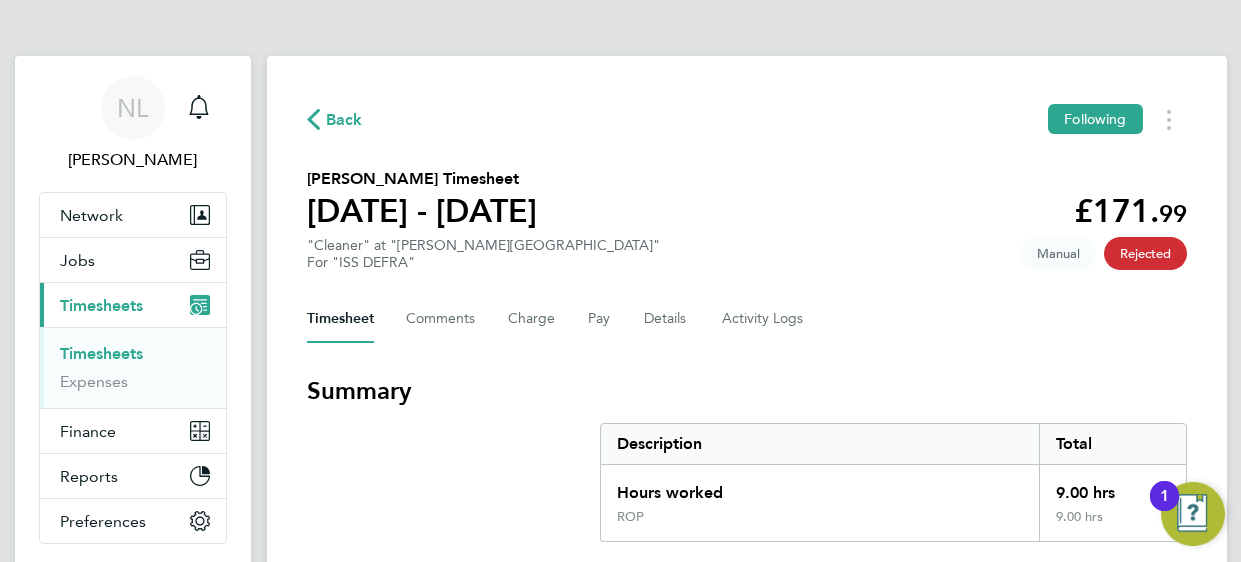 click on "Godwin Nweke's Timesheet   07 - 13 Jul 2025   £171. 99  "Cleaner" at "BEVERLEY TICKTON DEPOT"  For "ISS DEFRA"  Rejected   Manual" 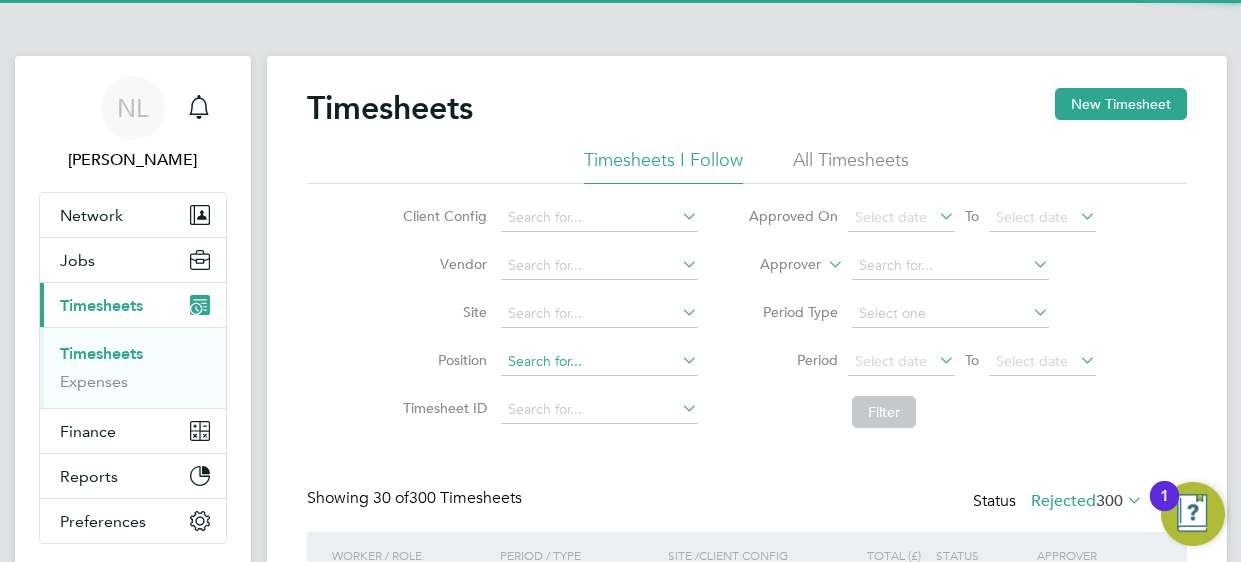 scroll, scrollTop: 10, scrollLeft: 9, axis: both 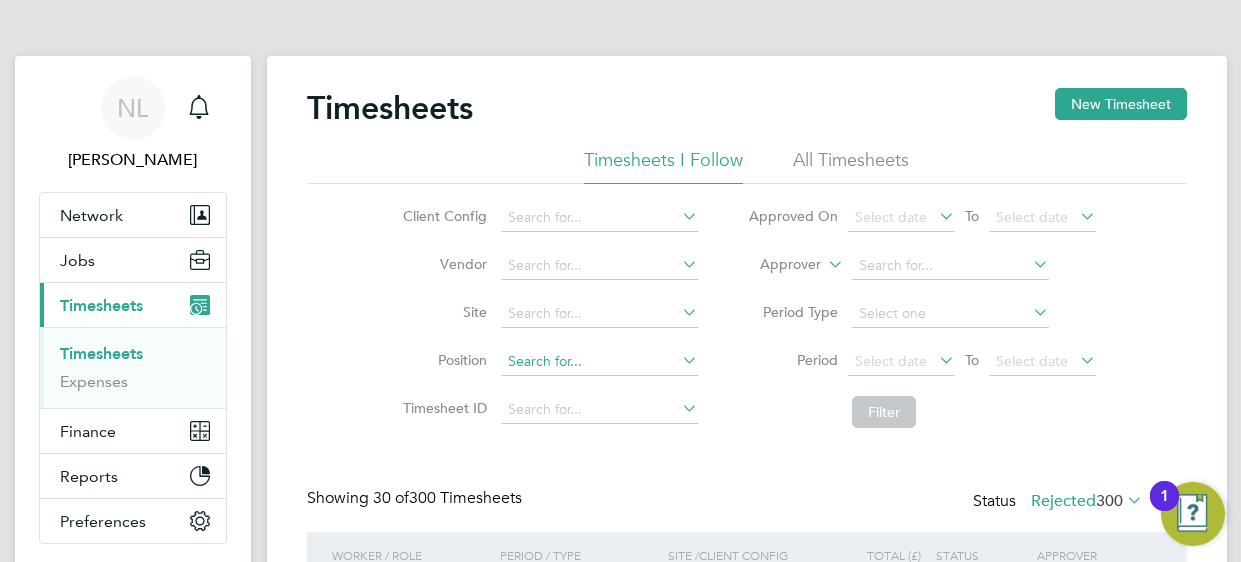 click 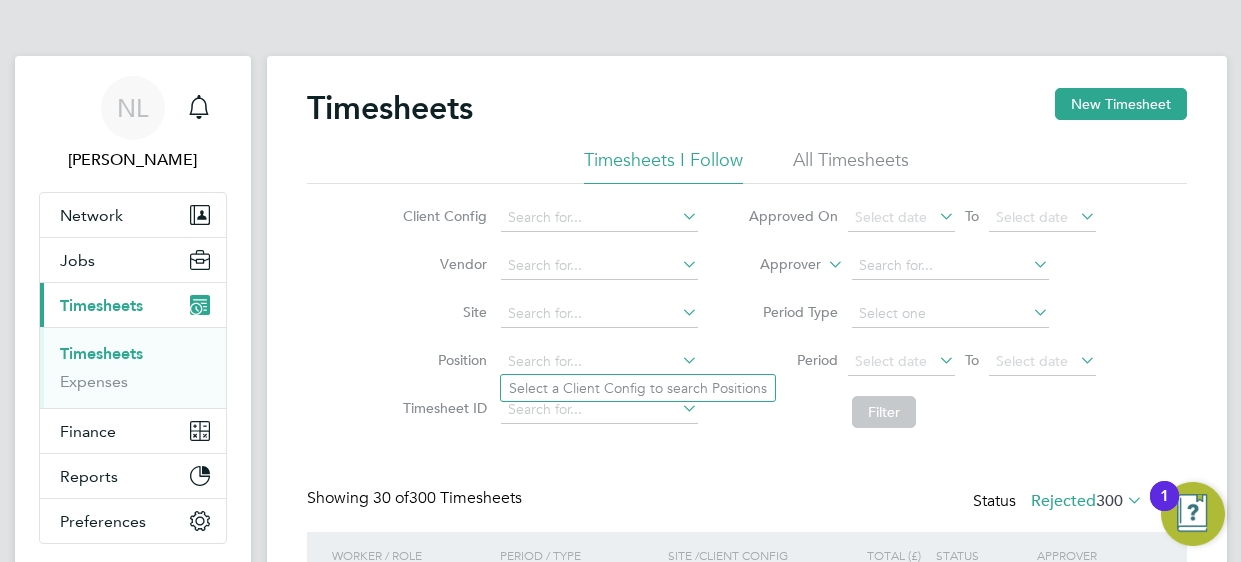 click on "Position" 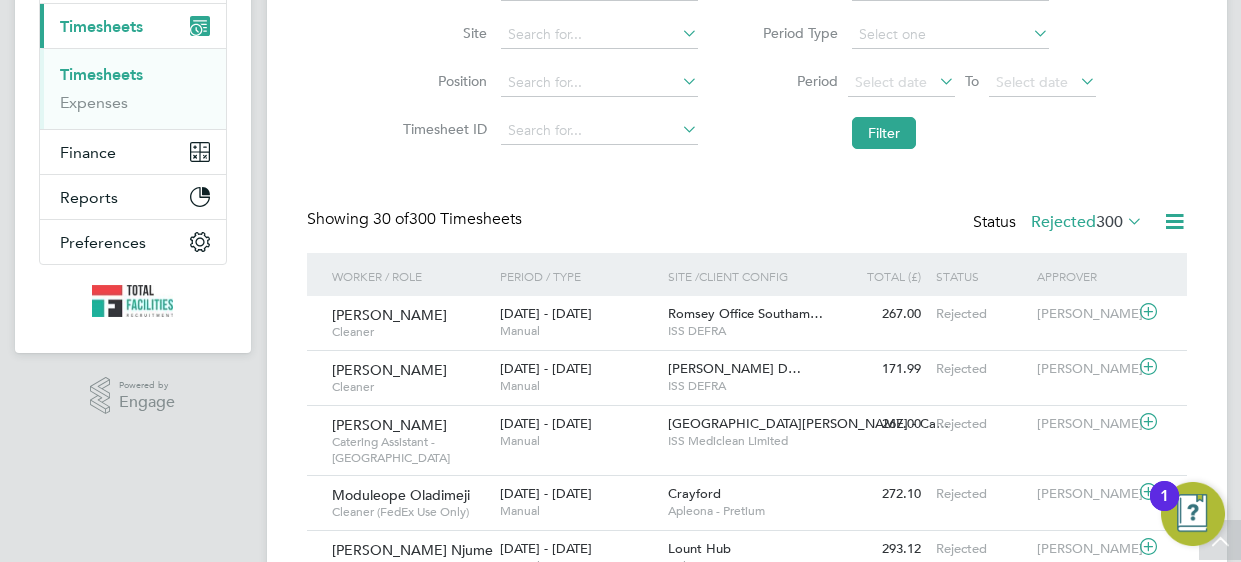 click on "Rejected  300" 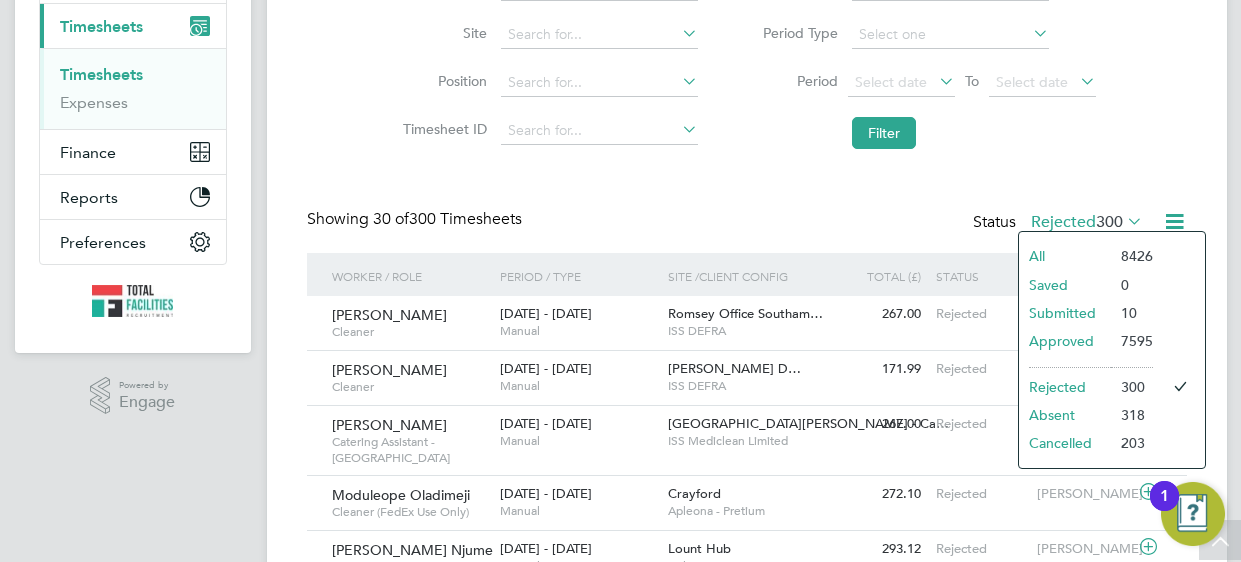 click on "Submitted" 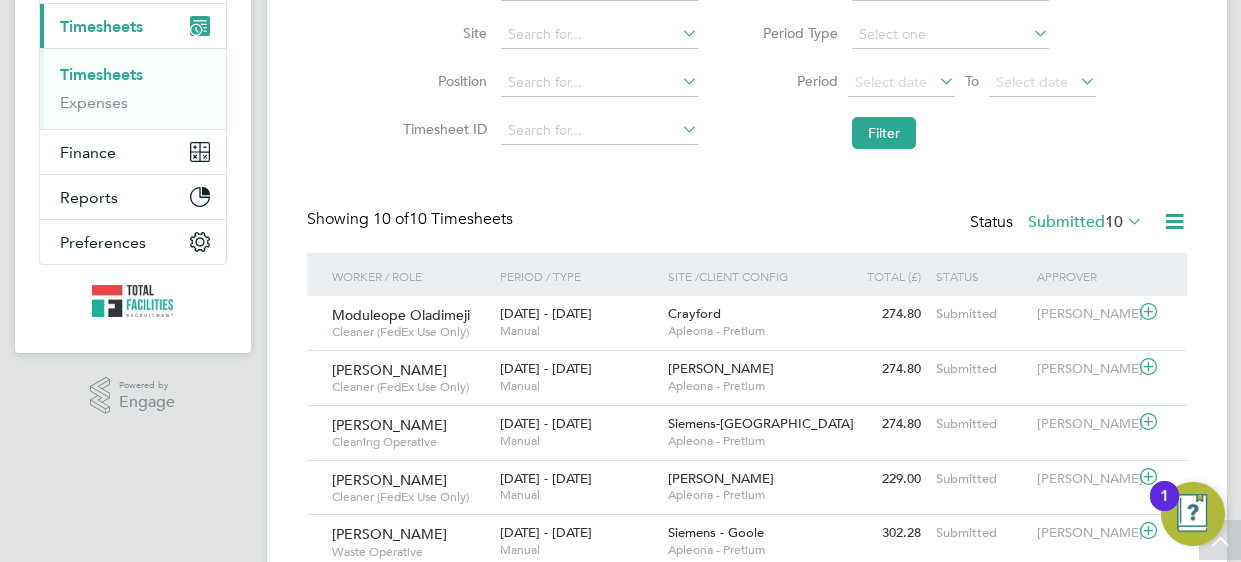 click on "Showing   10 of  10 Timesheets Status  Submitted  10" 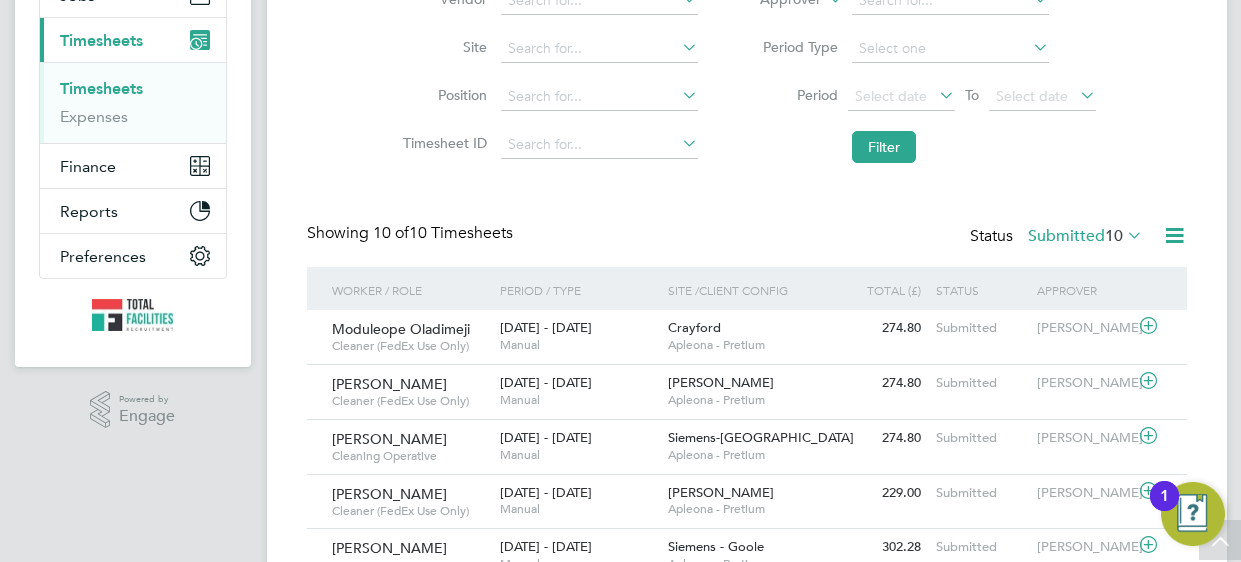 click on "Submitted  10" 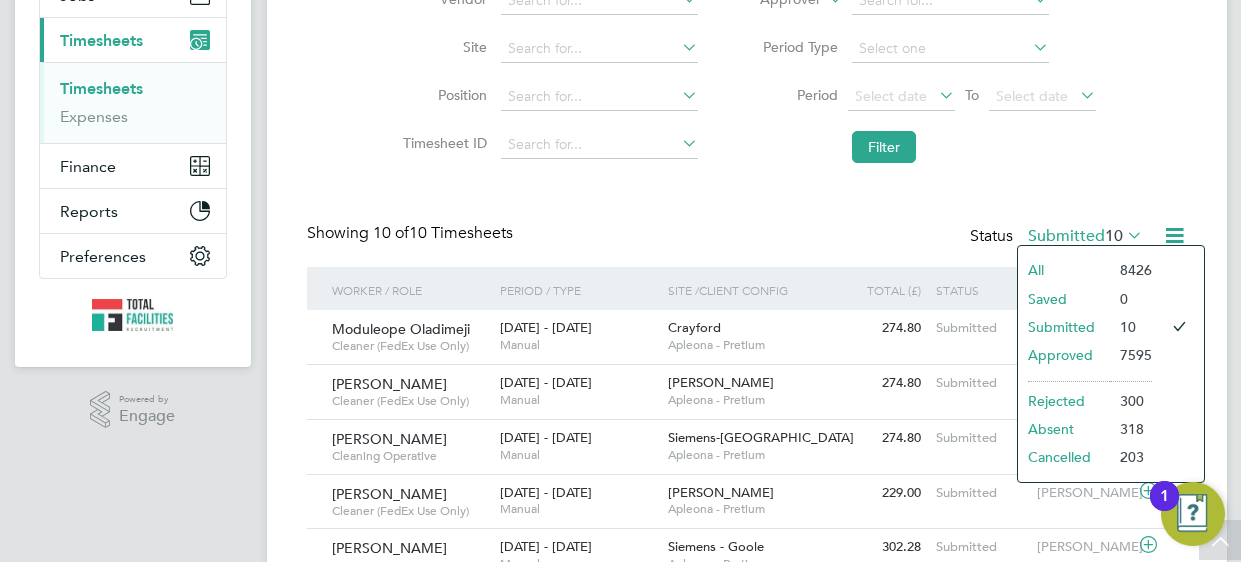 click on "Approved" 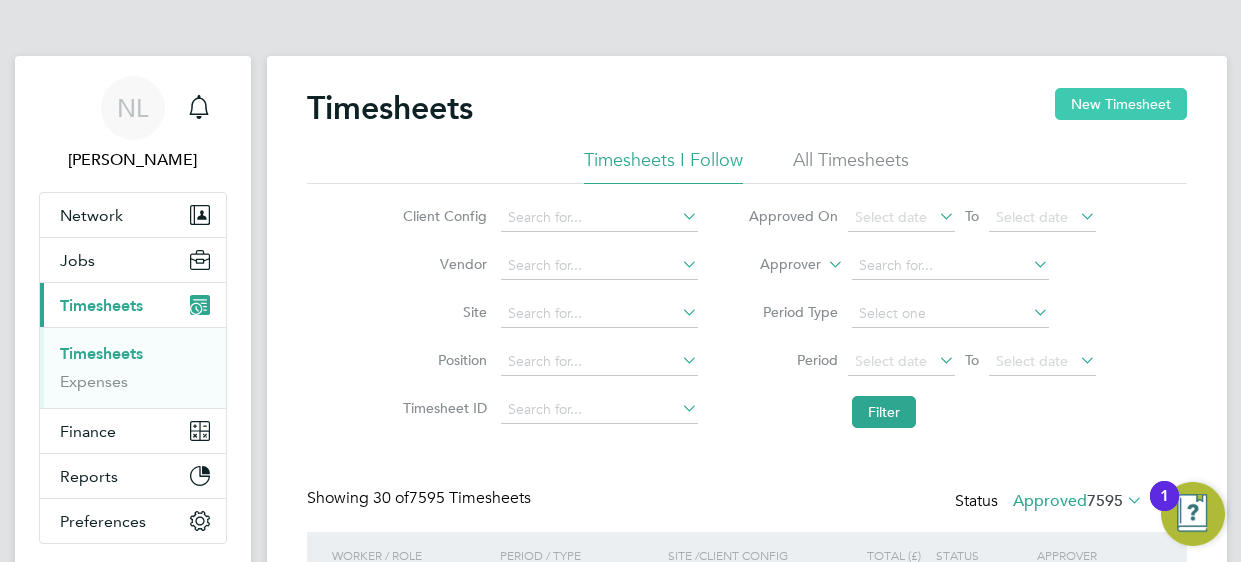 click on "New Timesheet" 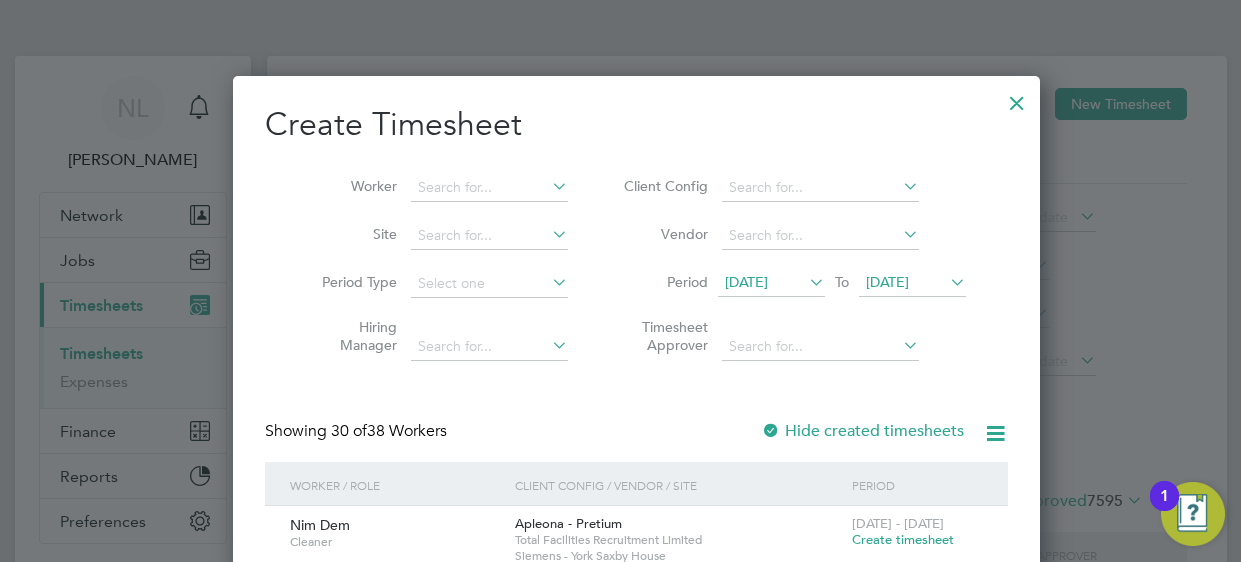 click on "[DATE]" at bounding box center (746, 282) 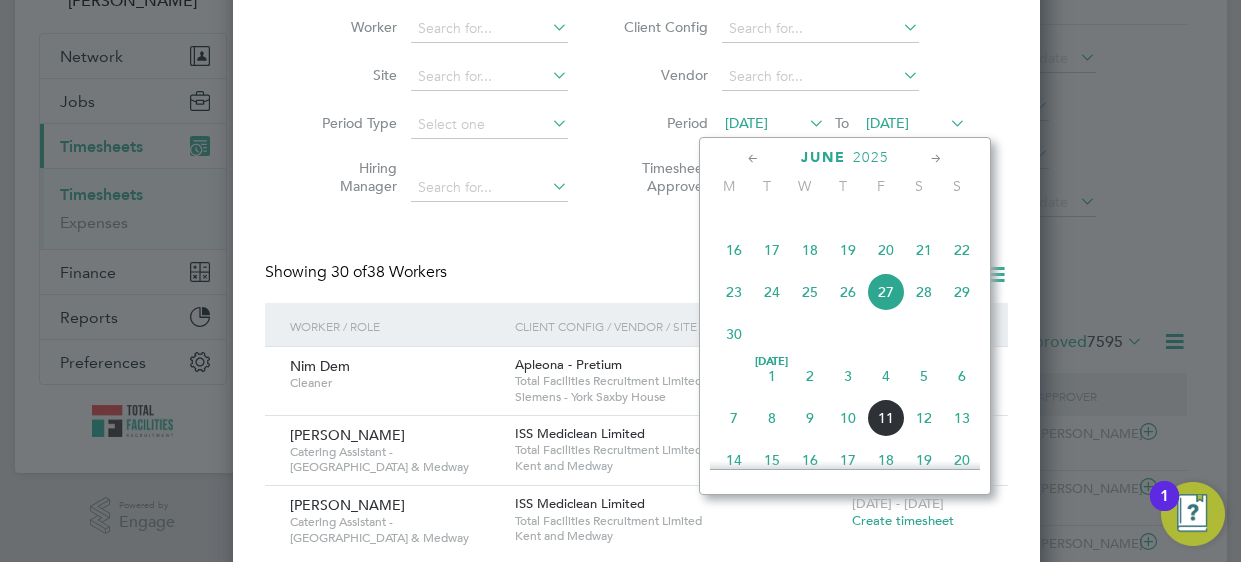 click on "7" 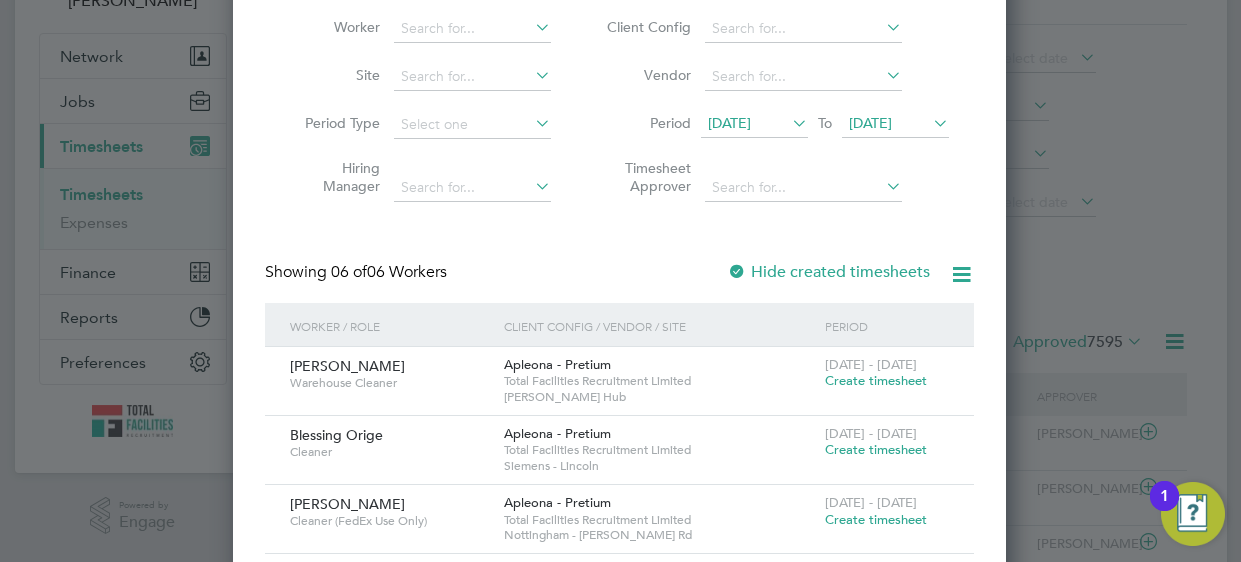 click 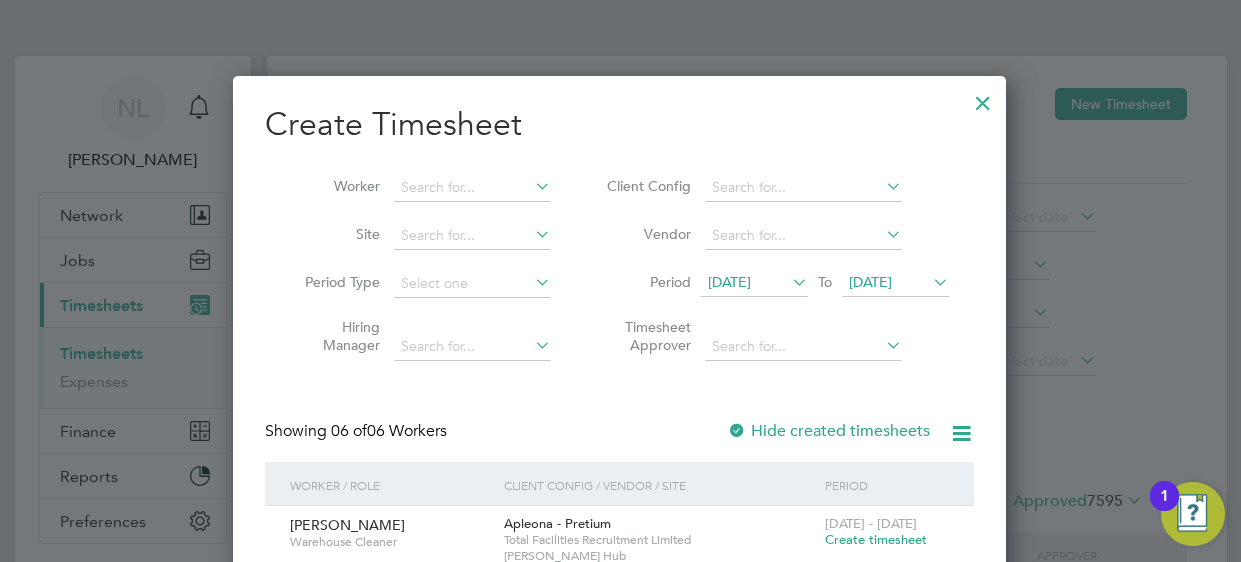 click at bounding box center [983, 98] 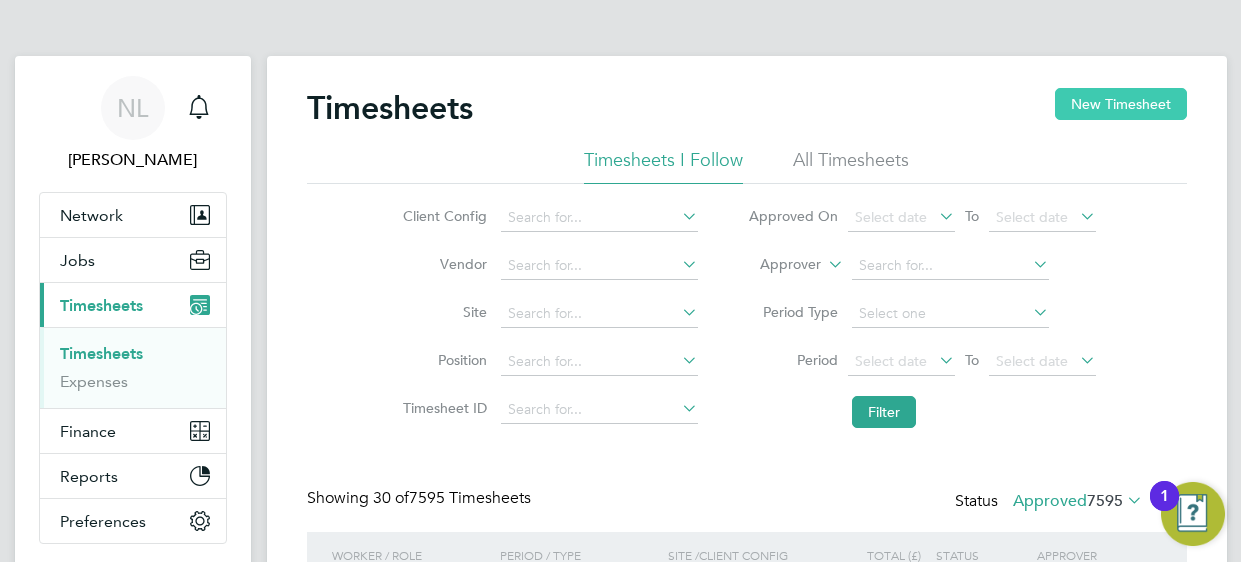 click on "New Timesheet" 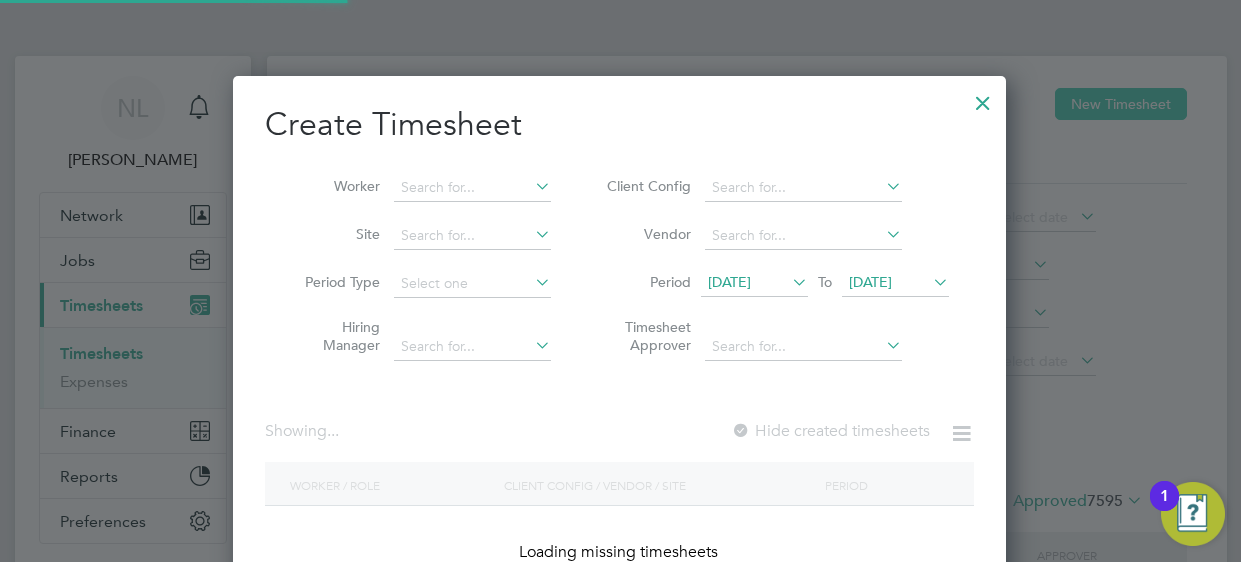 scroll, scrollTop: 10, scrollLeft: 9, axis: both 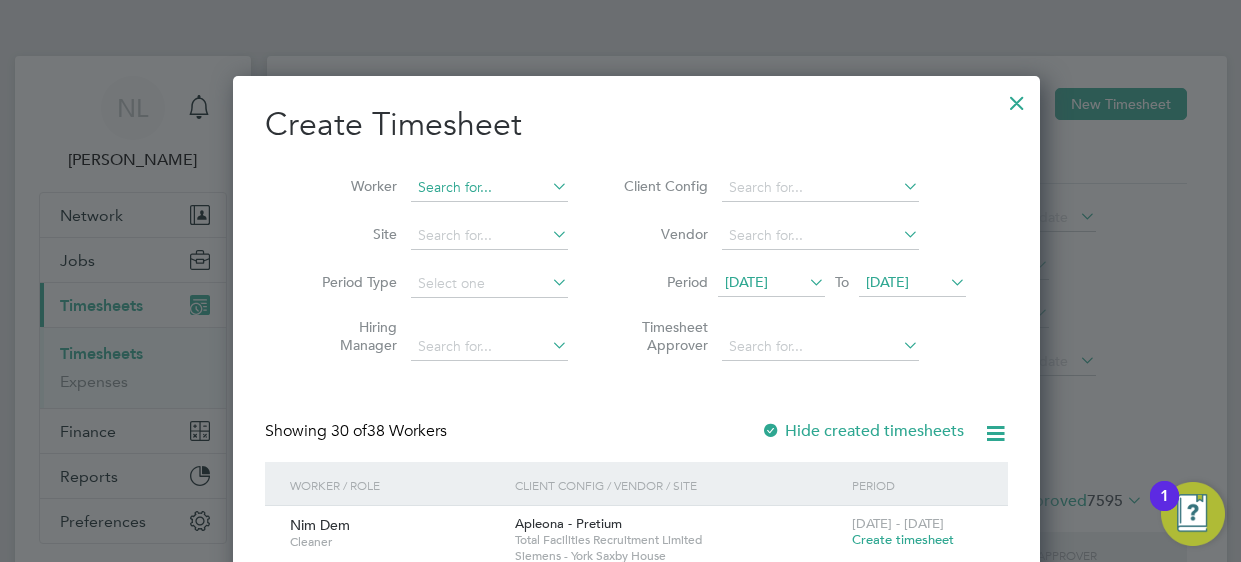 click at bounding box center [489, 188] 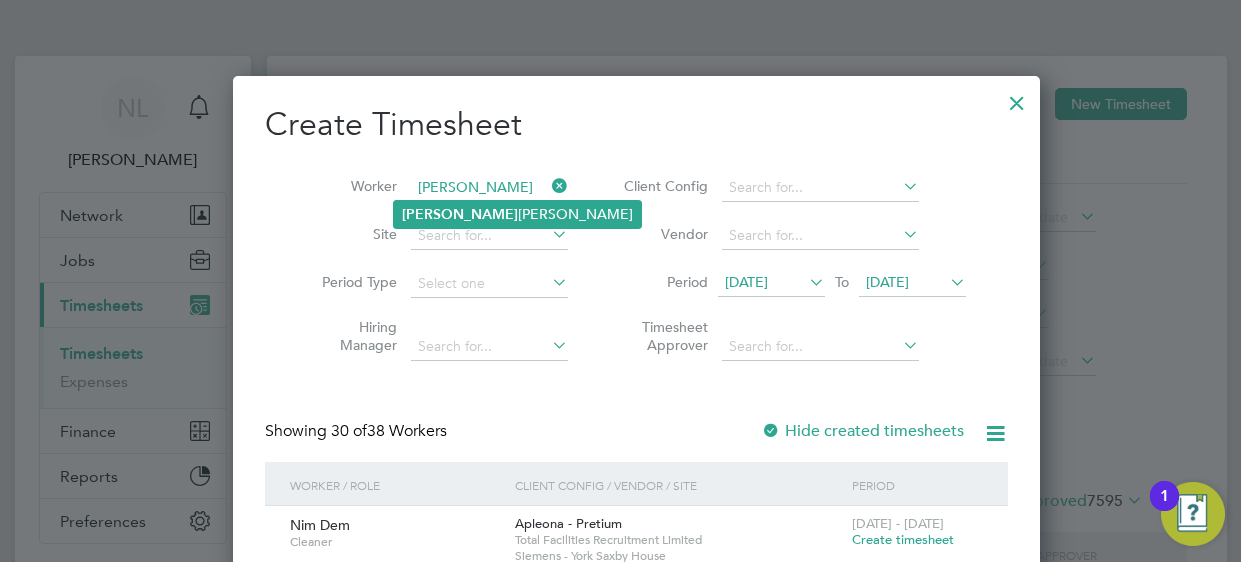 click on "Tania" 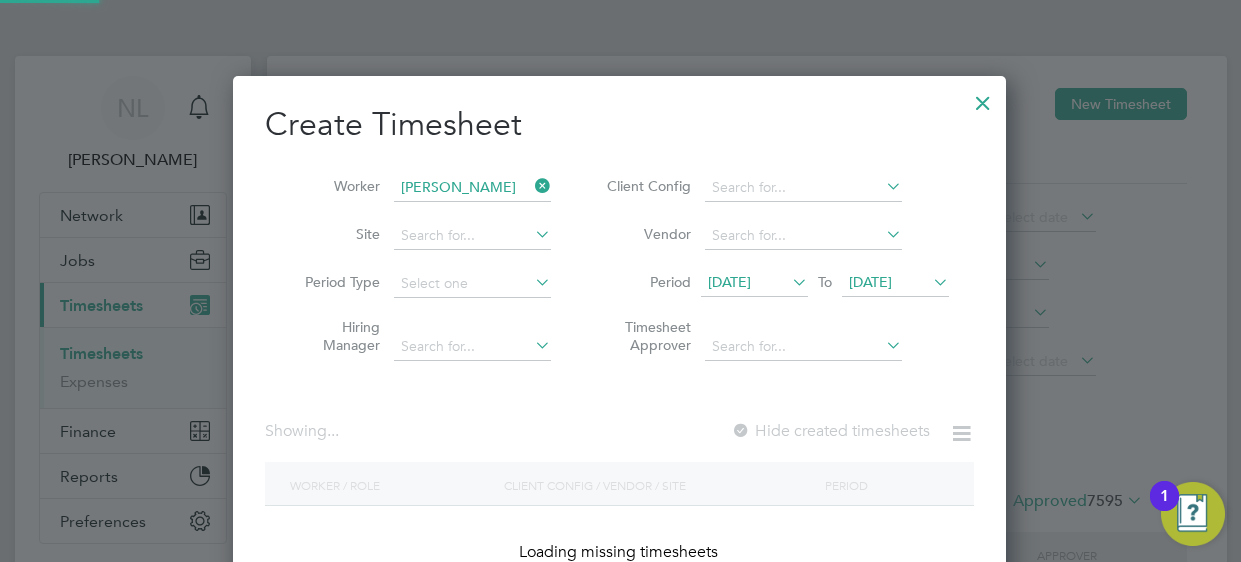 scroll, scrollTop: 10, scrollLeft: 9, axis: both 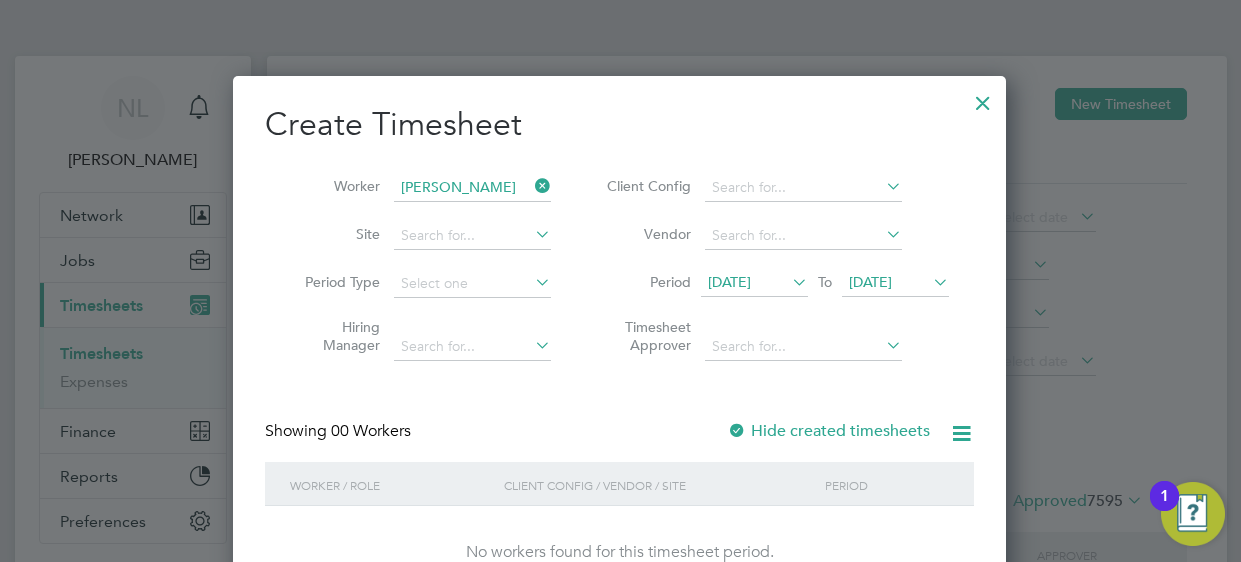 click on "[DATE]" at bounding box center [729, 282] 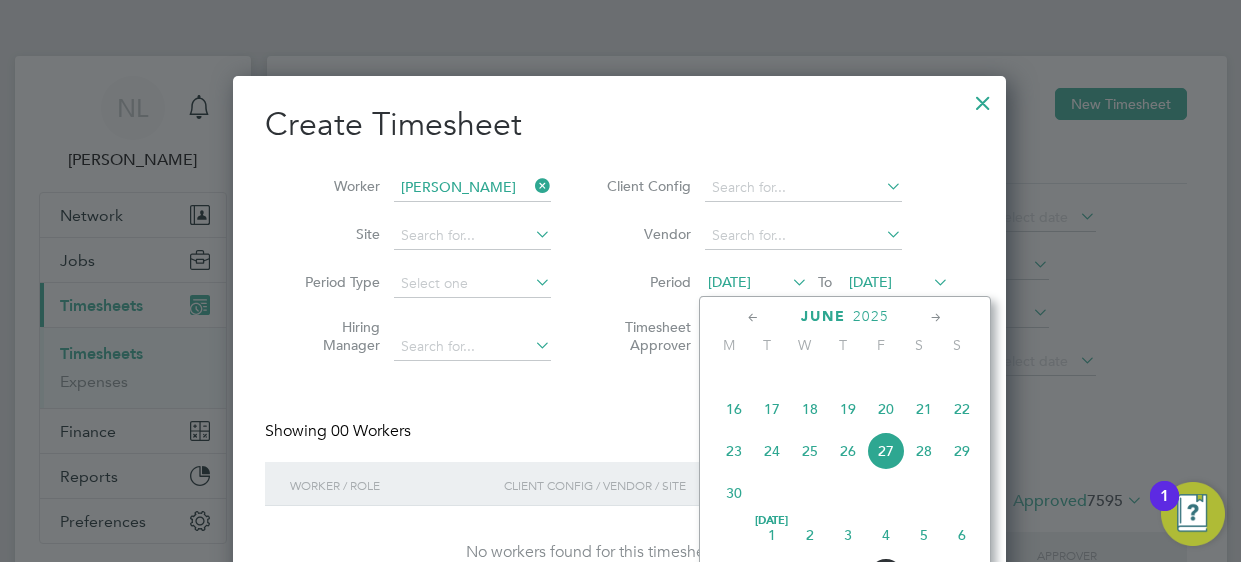 click 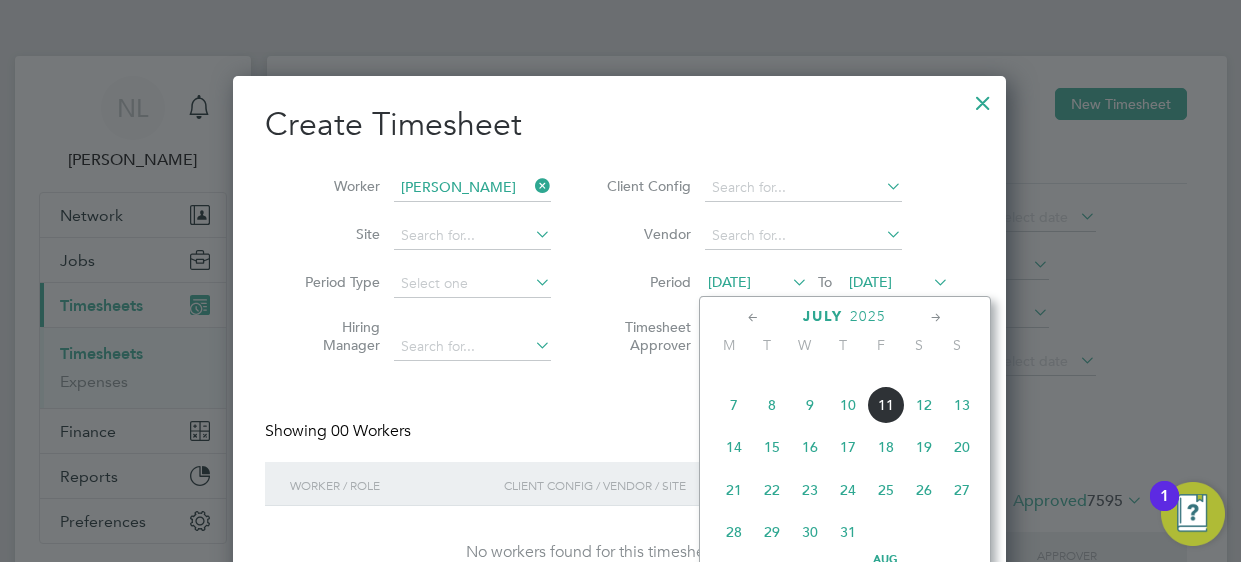 scroll, scrollTop: 983, scrollLeft: 0, axis: vertical 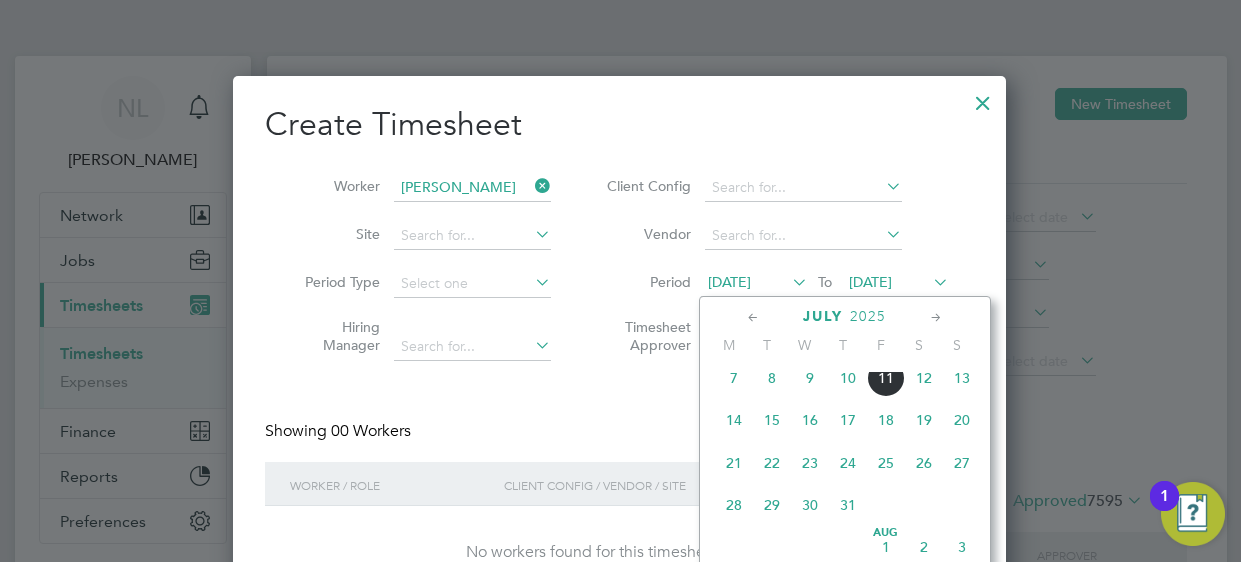 click on "7" 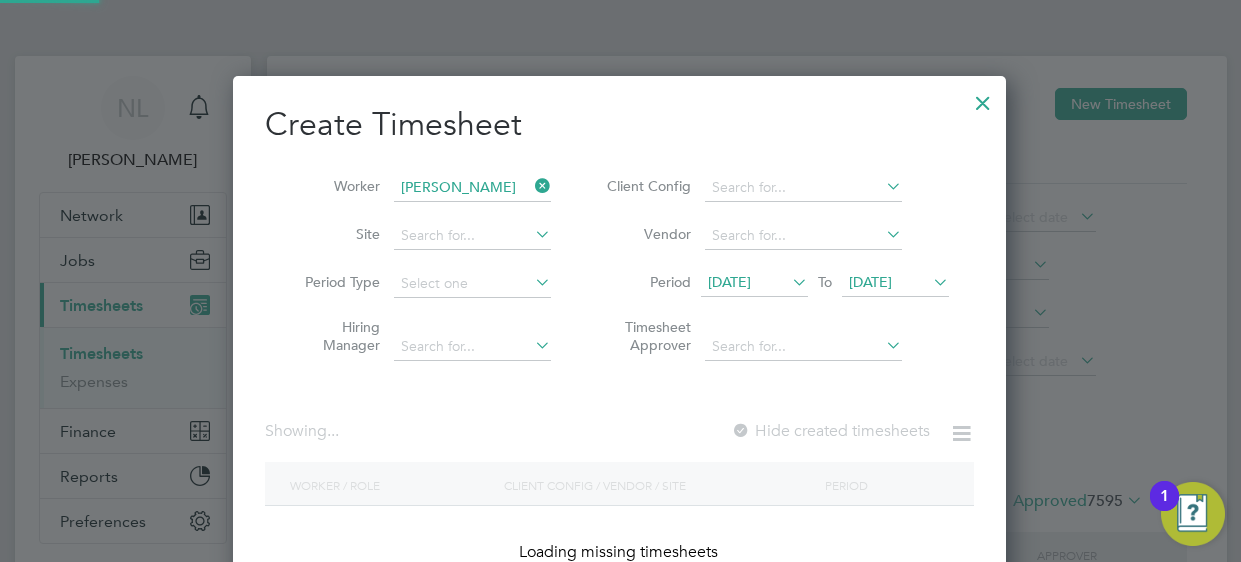 scroll, scrollTop: 10, scrollLeft: 9, axis: both 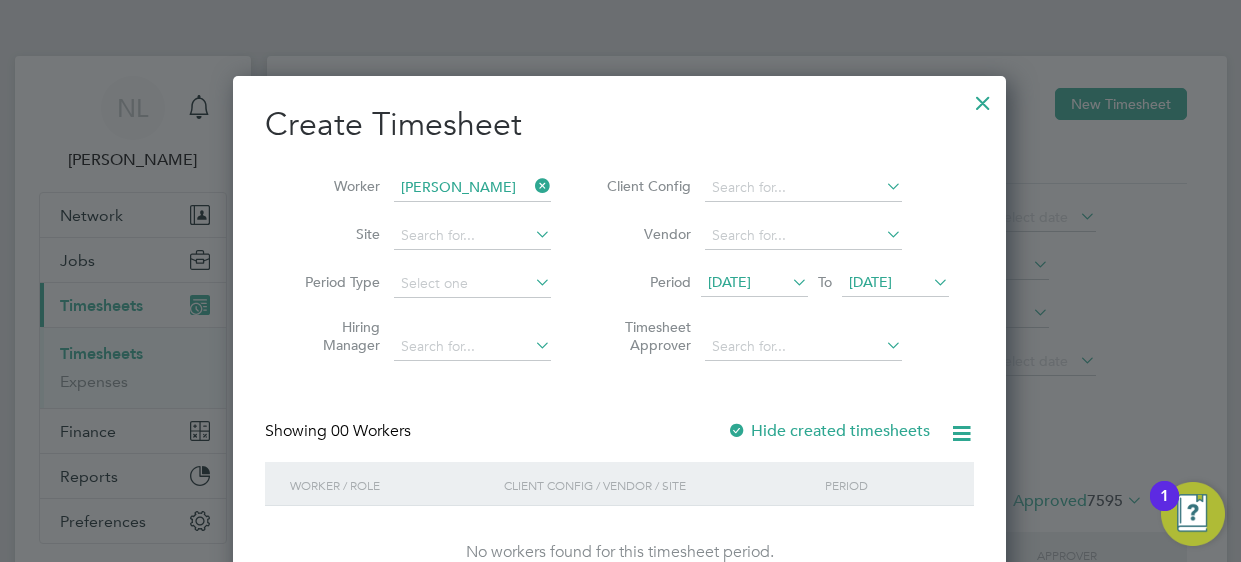 click on "Create Timesheet Worker   Tania Stevens Site   Period Type   Hiring Manager   Client Config   Vendor   Period
07 Jul 2025
To
07 Jul 2025
Timesheet Approver   Showing   00 Workers Hide created timesheets Worker / Role Client Config / Vendor / Site Period No workers found for this timesheet period. Show  8  more" at bounding box center [619, 351] 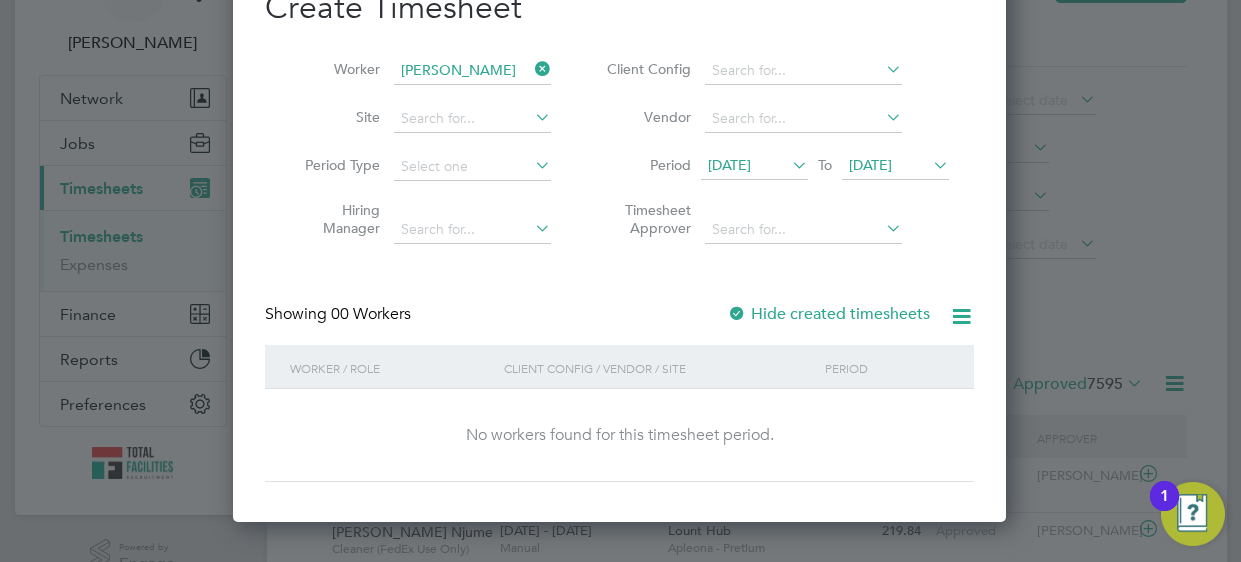 scroll, scrollTop: 199, scrollLeft: 0, axis: vertical 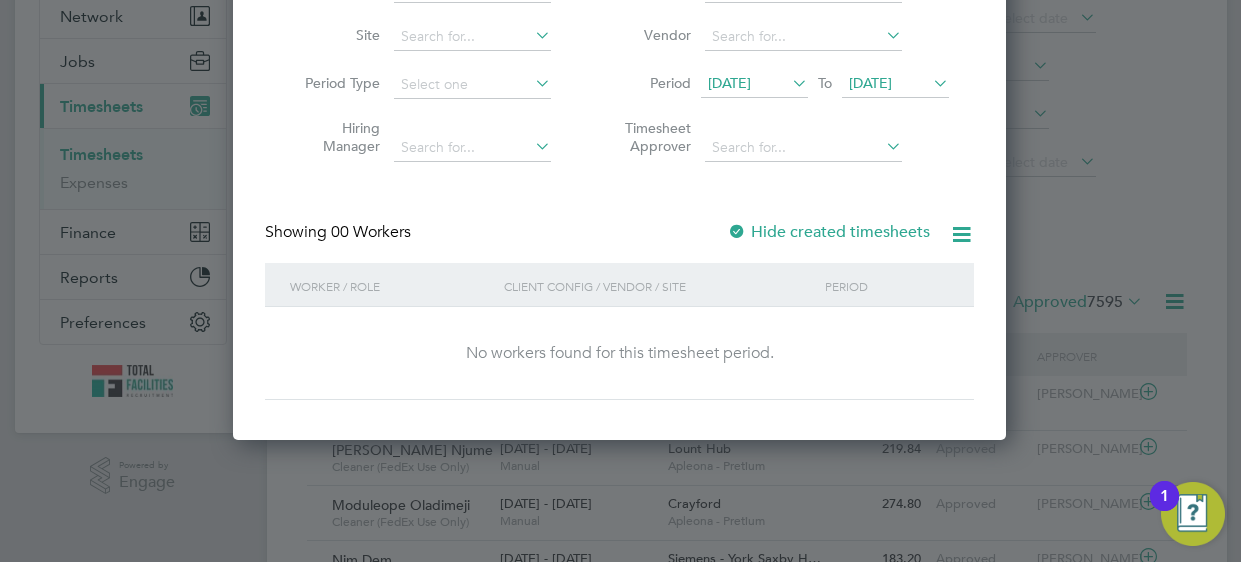 click at bounding box center [737, 233] 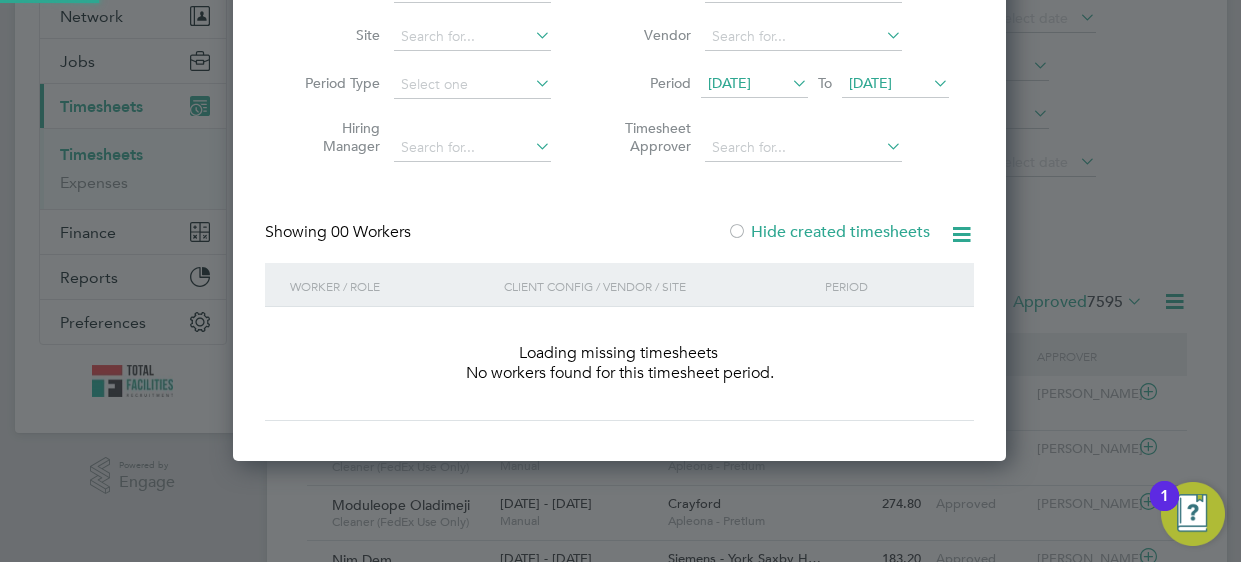 scroll, scrollTop: 10, scrollLeft: 9, axis: both 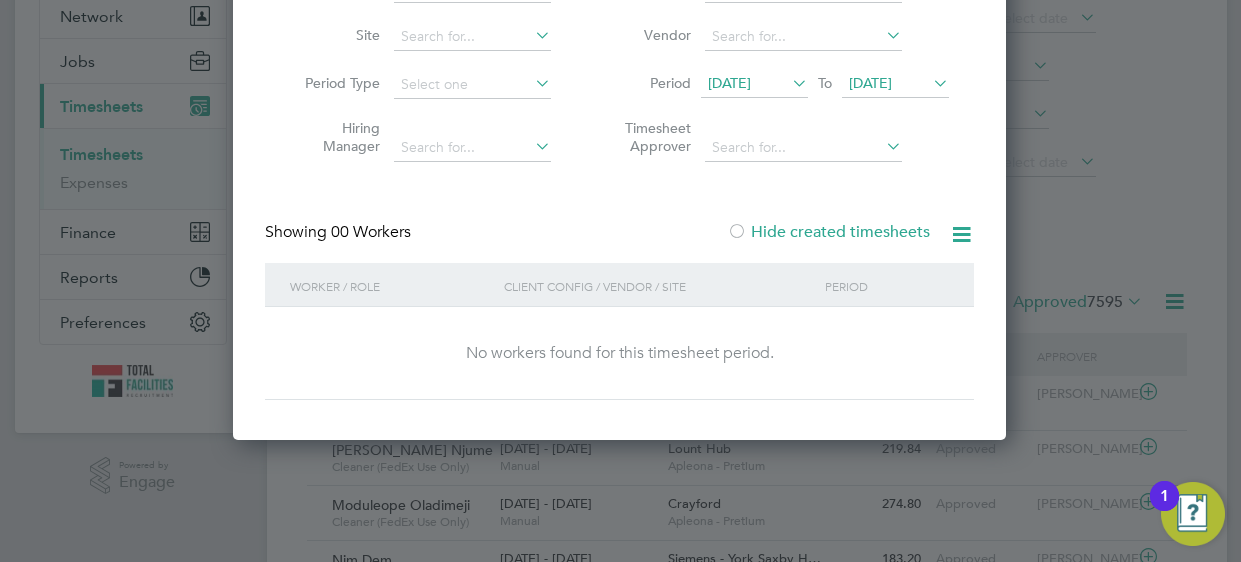 click on "[DATE]" at bounding box center [895, 84] 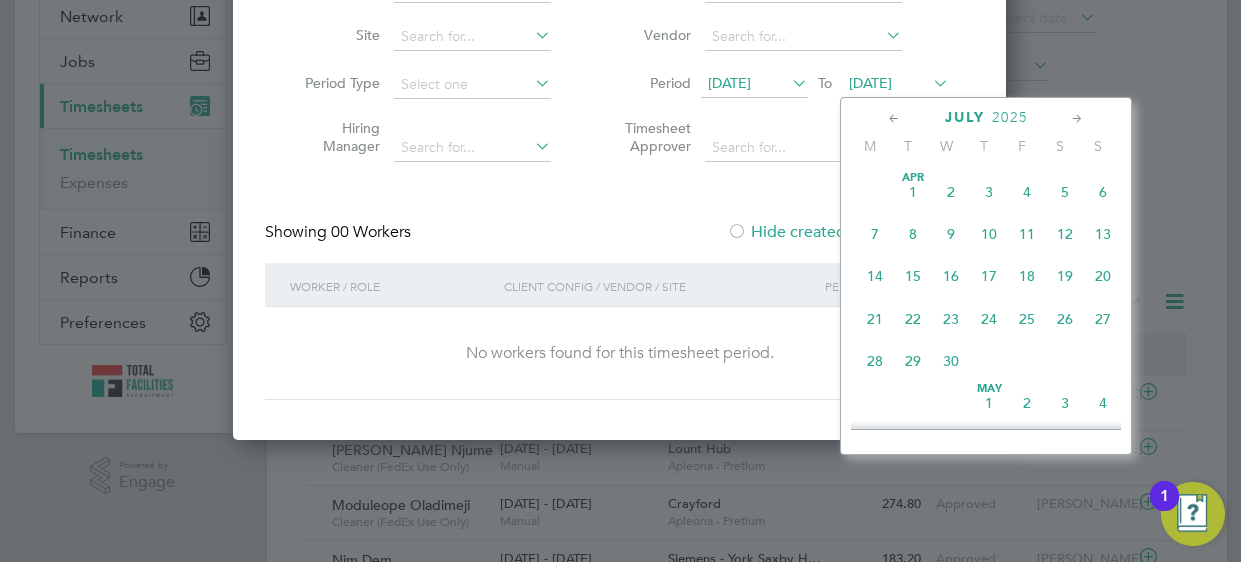 scroll, scrollTop: 654, scrollLeft: 0, axis: vertical 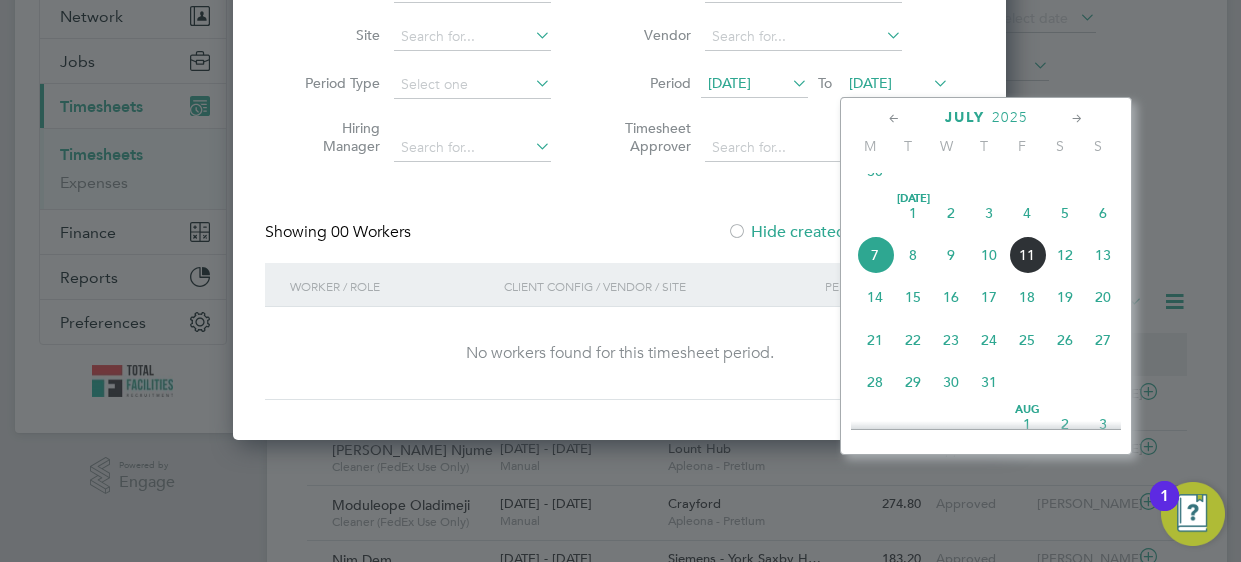 click on "13" 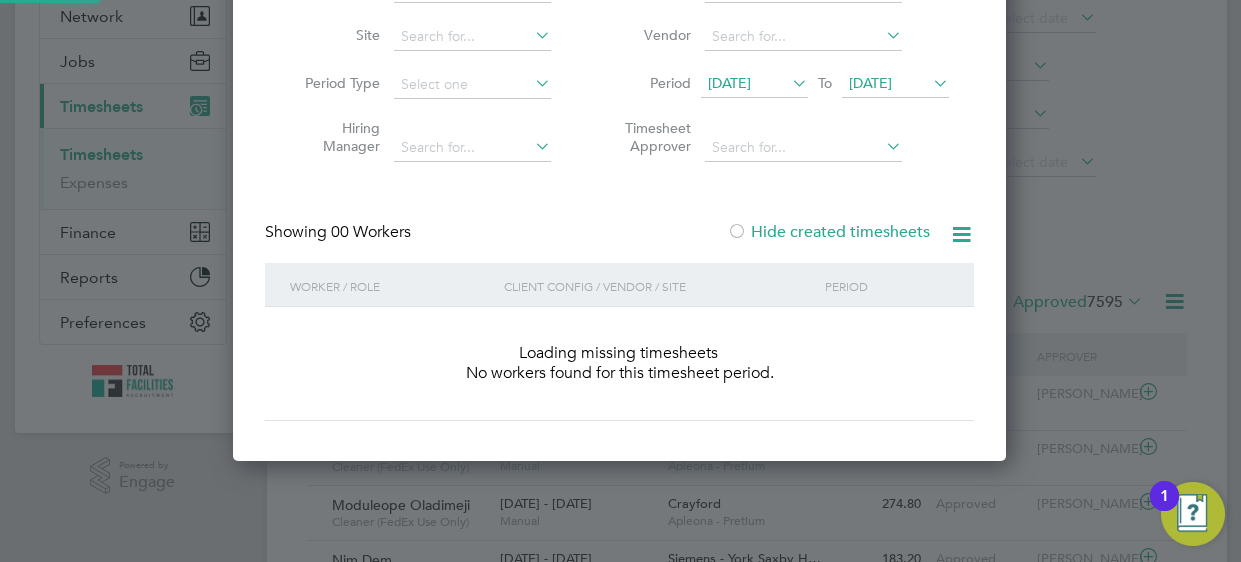 scroll, scrollTop: 10, scrollLeft: 9, axis: both 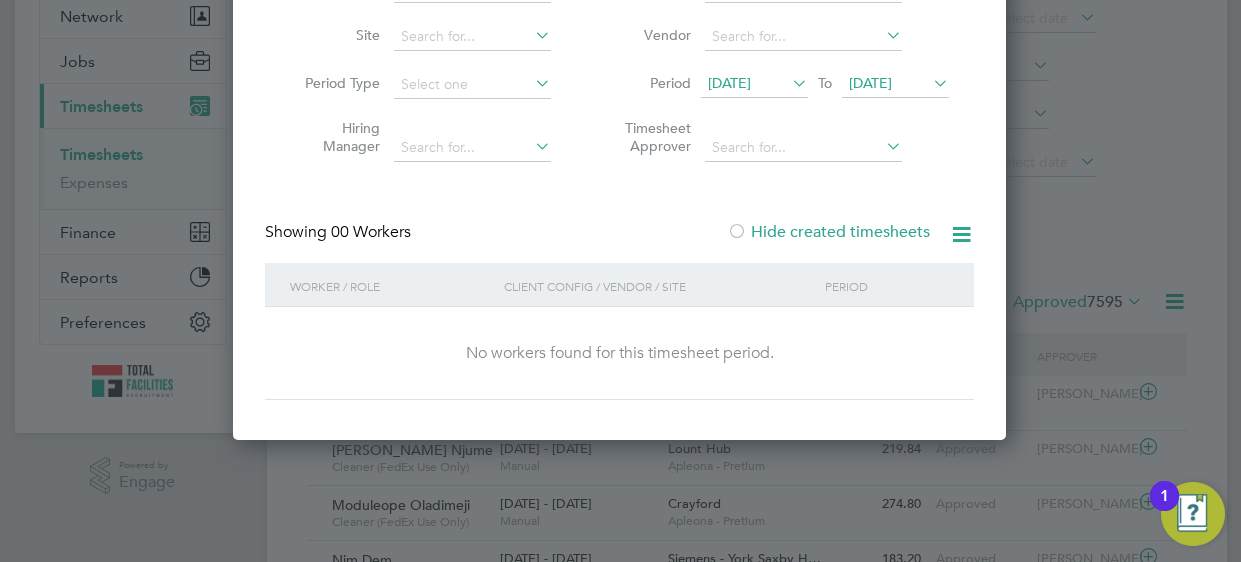 click on "Create Timesheet Worker   Tania Stevens Site   Period Type   Hiring Manager   Client Config   Vendor   Period
07 Jul 2025
To
13 Jul 2025
Timesheet Approver   Showing   00 Workers Hide created timesheets Worker / Role Client Config / Vendor / Site Period No workers found for this timesheet period. Show  8  more" at bounding box center [619, 152] 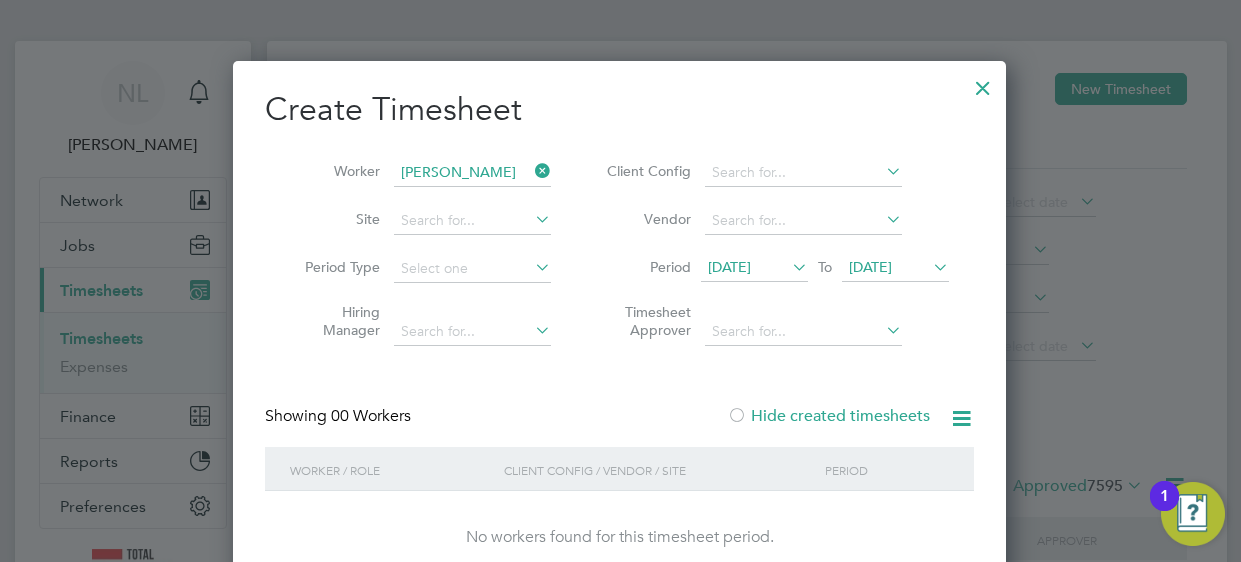 scroll, scrollTop: 0, scrollLeft: 0, axis: both 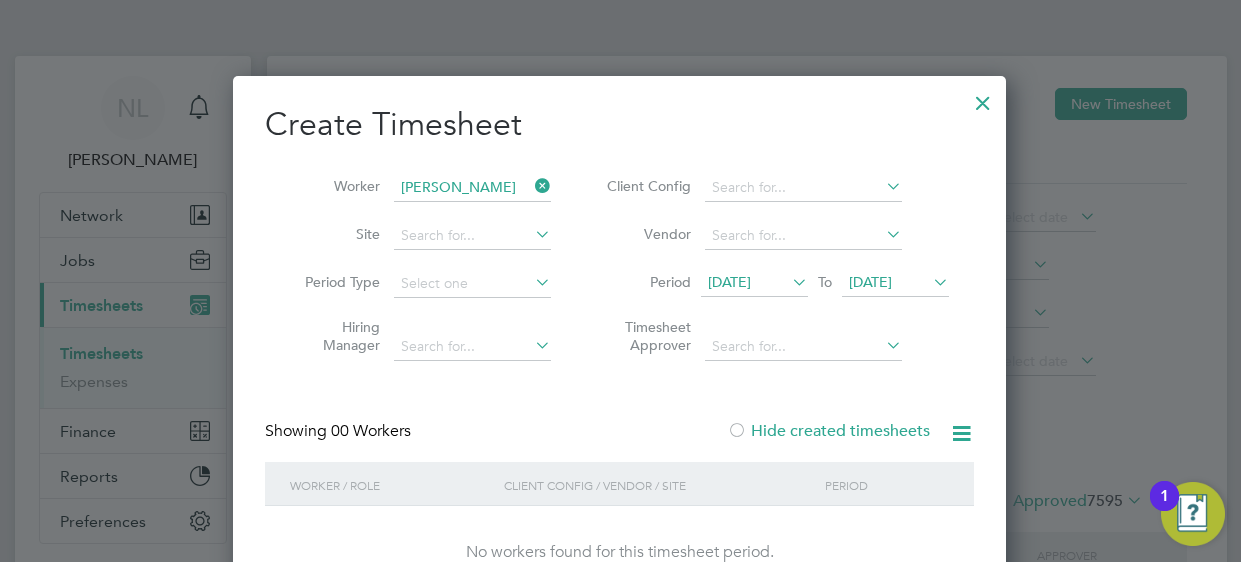 click at bounding box center (531, 186) 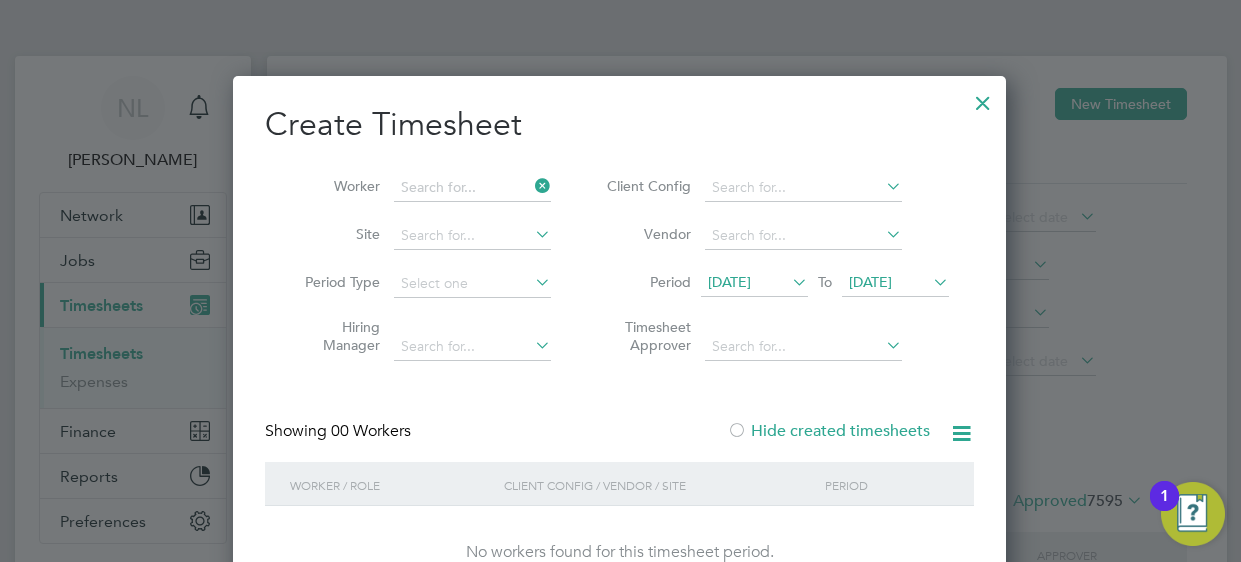 scroll, scrollTop: 10, scrollLeft: 9, axis: both 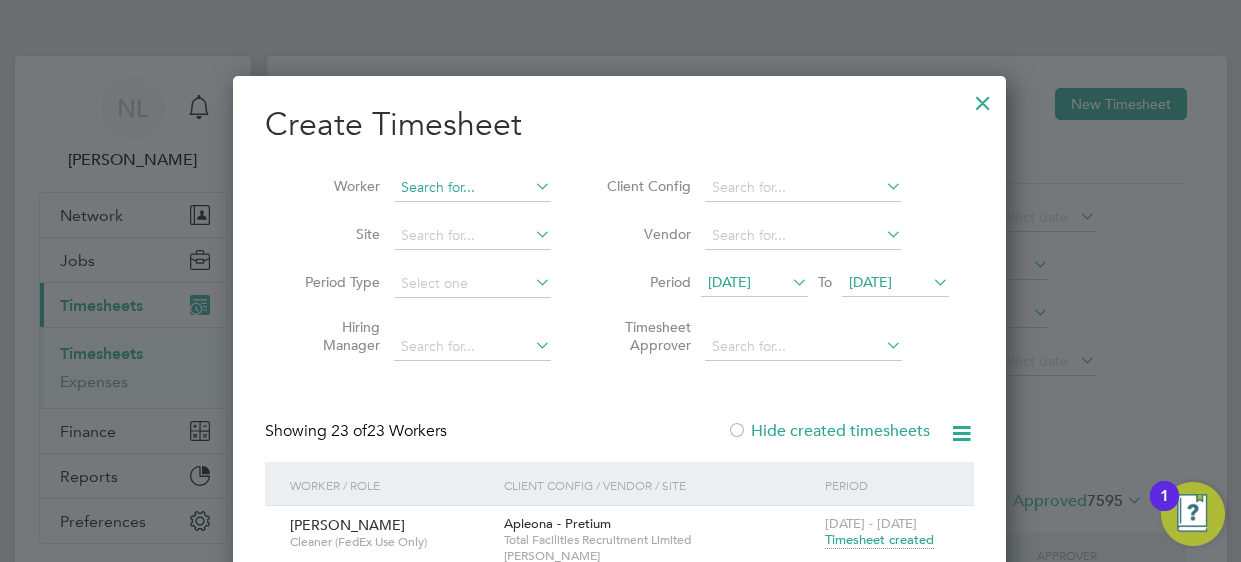 click at bounding box center [472, 188] 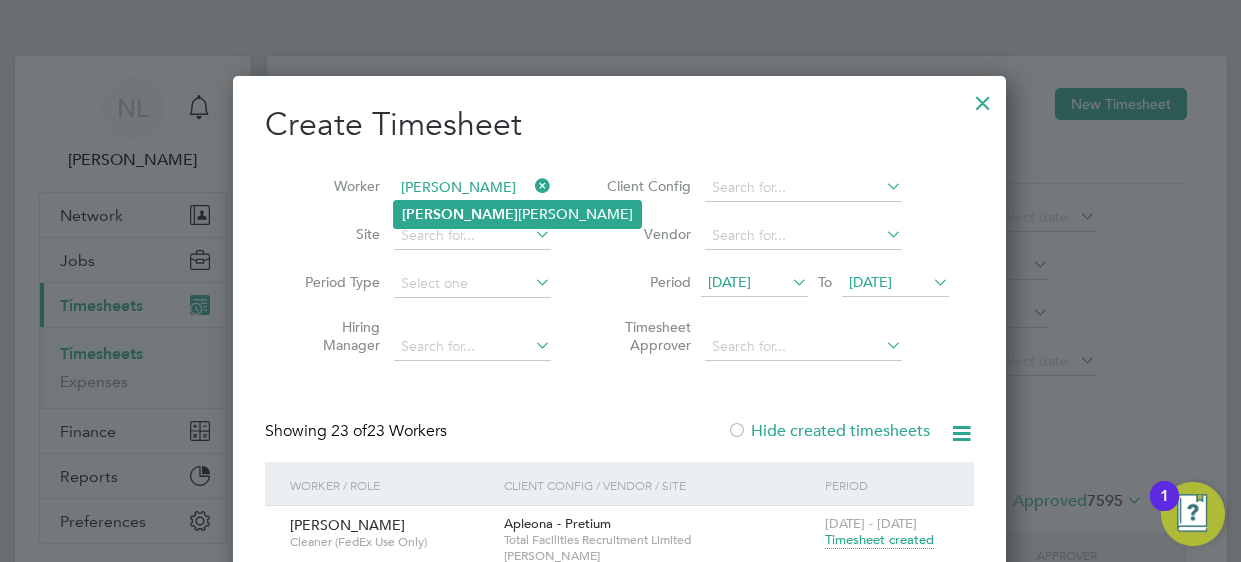 click on "Tania" 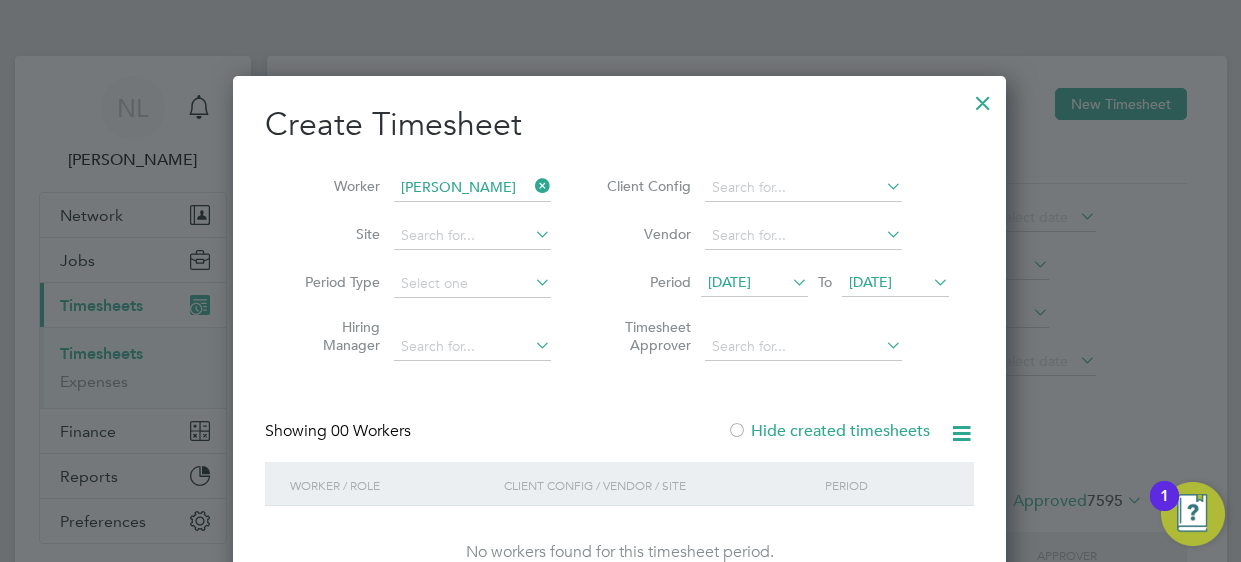 click on "Showing   00 Workers Hide created timesheets" at bounding box center [619, 441] 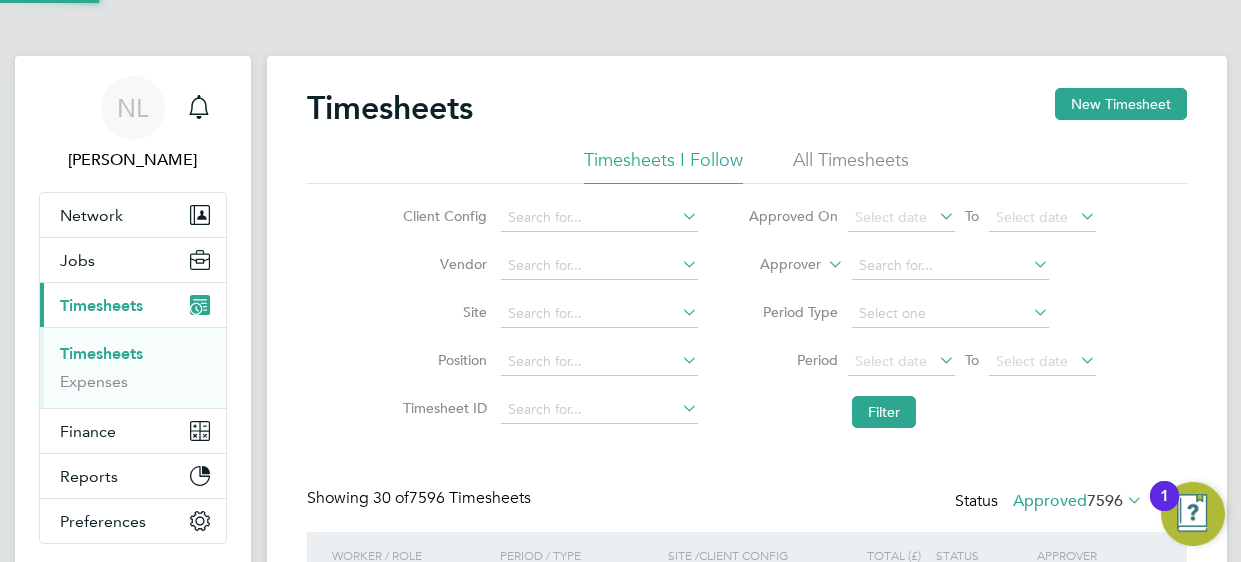scroll, scrollTop: 10, scrollLeft: 9, axis: both 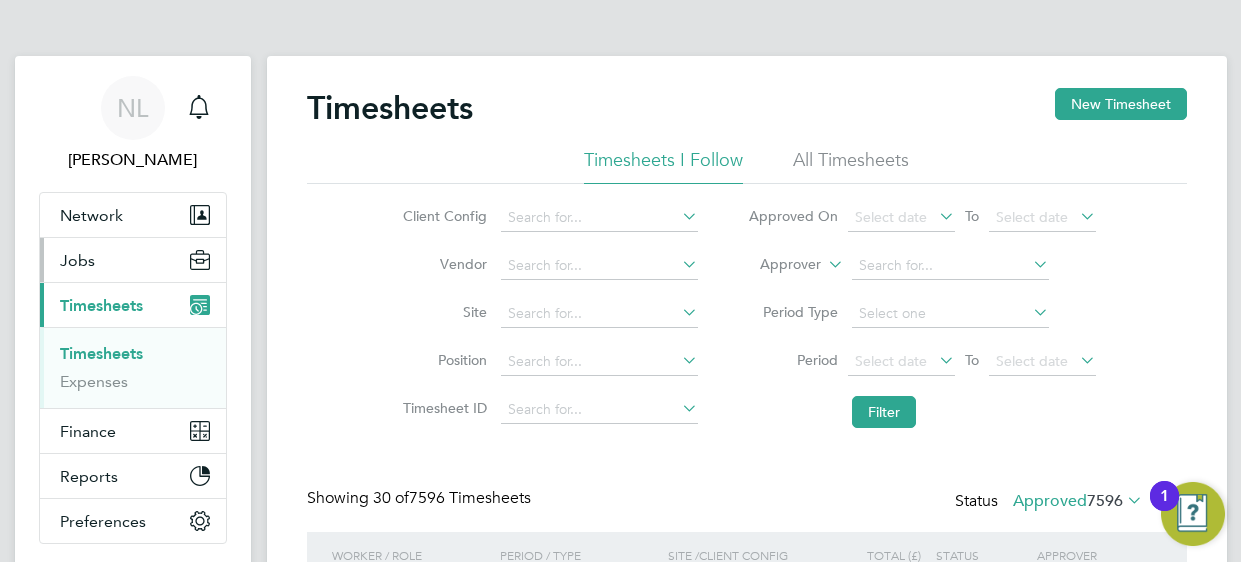 click on "Jobs" at bounding box center [133, 260] 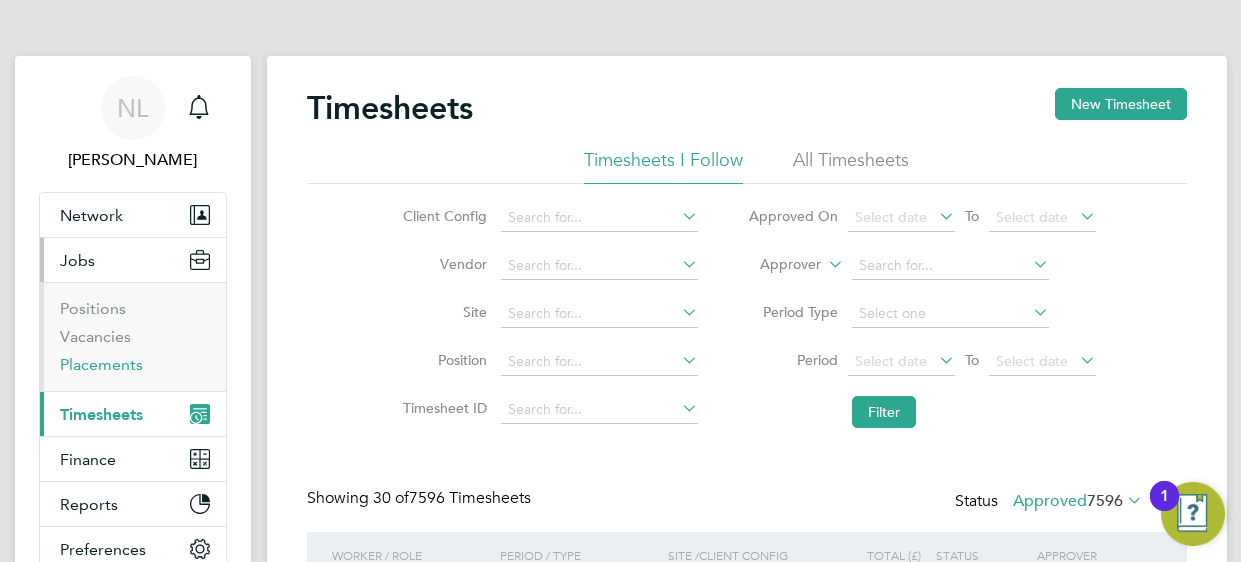 click on "Placements" at bounding box center [101, 364] 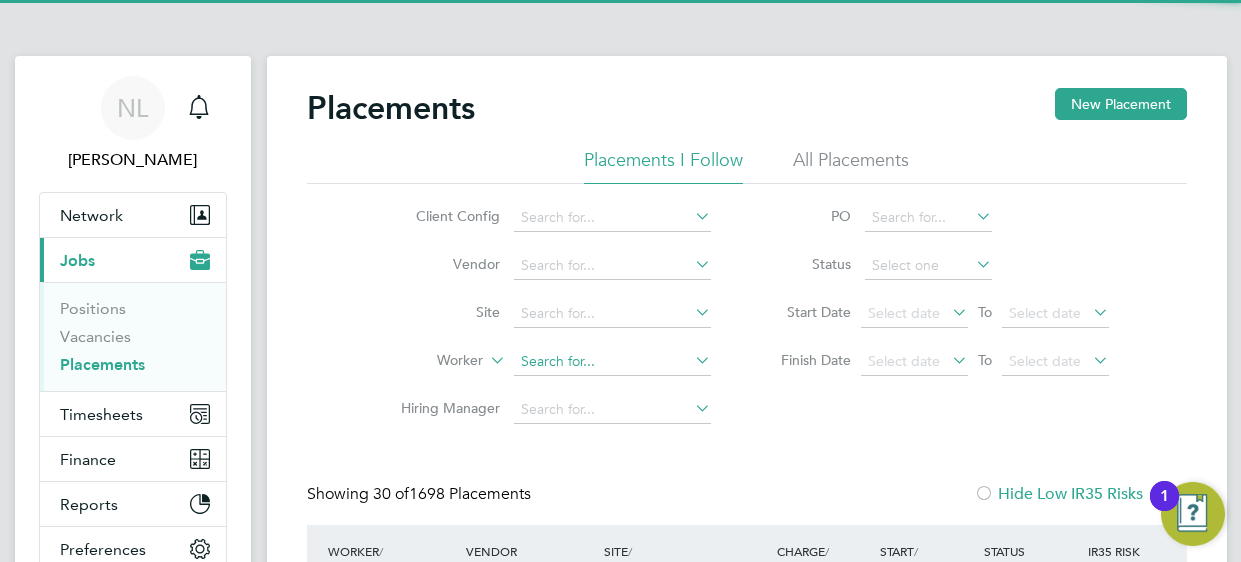 scroll, scrollTop: 9, scrollLeft: 9, axis: both 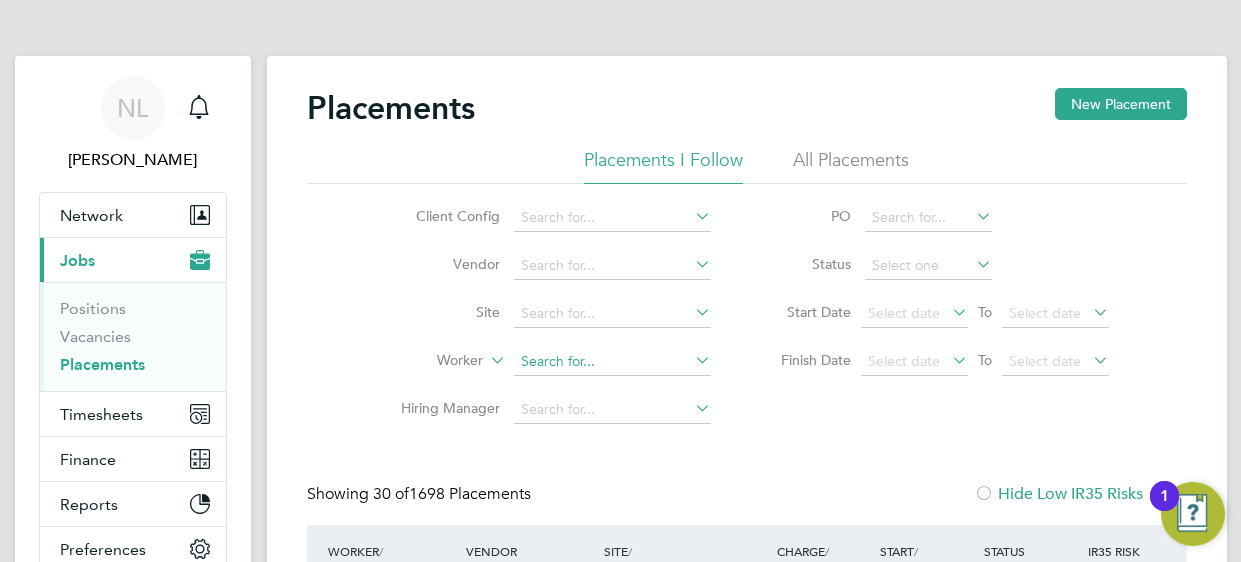 click 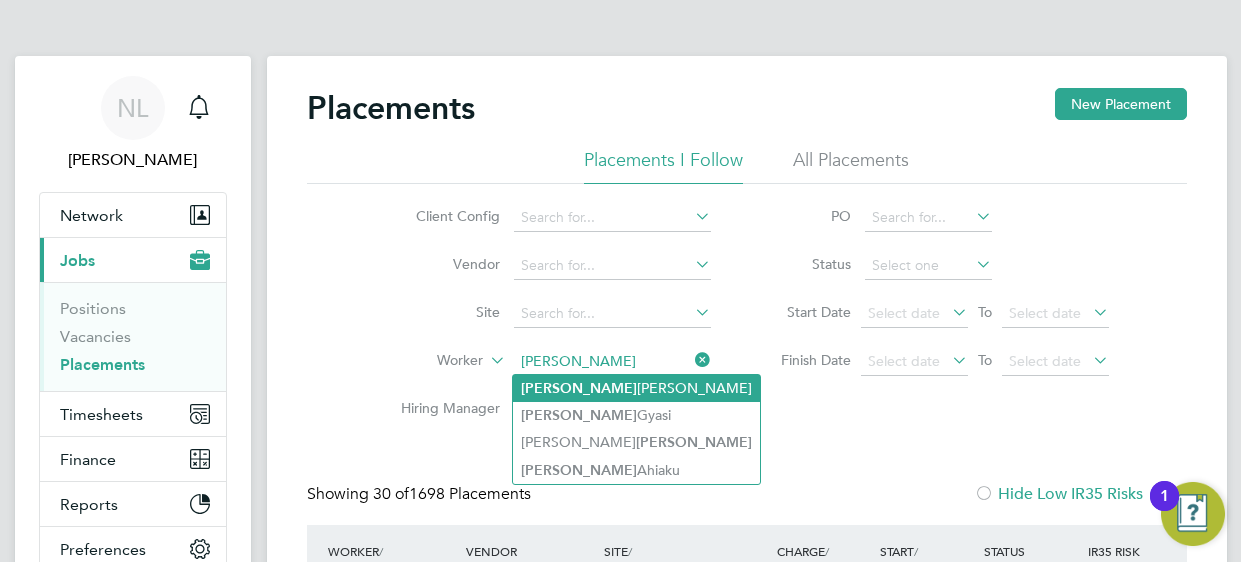 click on "[PERSON_NAME]" 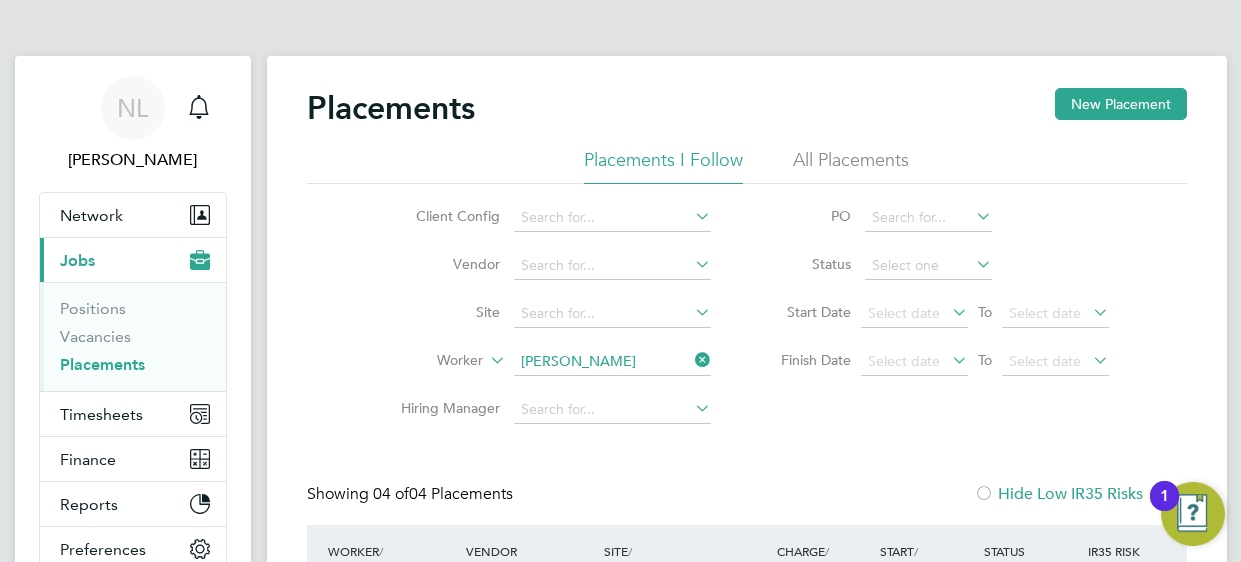 click on "Placements New Placement Placements I Follow All Placements Client Config   Vendor     Site     Worker   Godwin Nweke   Hiring Manager   PO   Status   Start Date
Select date
To
Select date
Finish Date
Select date
To
Select date
Showing   04 of  04 Placements Hide Low IR35 Risks Worker  / Position Vendor Site / Client Config Charge  / PO Start  / Finish Status IR35 Risk Godwin Nweke Cleaner Total Facilities Recruitment Limited BEVERLEY TICKTON D… ISS DEFRA £19.11   / hr Today 19 Sep 2024 06 Jul 2025 Complete Low Godwin Nweke Cleaner Total Facilities Recruitment Limited BEVERLEY CROSSKILL… ISS DEFRA £17.31   / hr PO Expired 14 Oct 2024 18 Oct 2024 Complete Low Godwin Nweke Cleaner Total Facilities Recruitment Limited BEVERLEY CROSSKILL… ISS DEFRA £17.31   / hr PO Expired 04 Nov 2024 18 Nov 2024 Complete Low Godwin Nweke Cleaner Total Facilities Recruitment Limited BEVERLEY CROSSKILL… ISS DEFRA £17.31   / hr PO Expired 02 Dec 2024 03 Dec 2024 Complete Low" 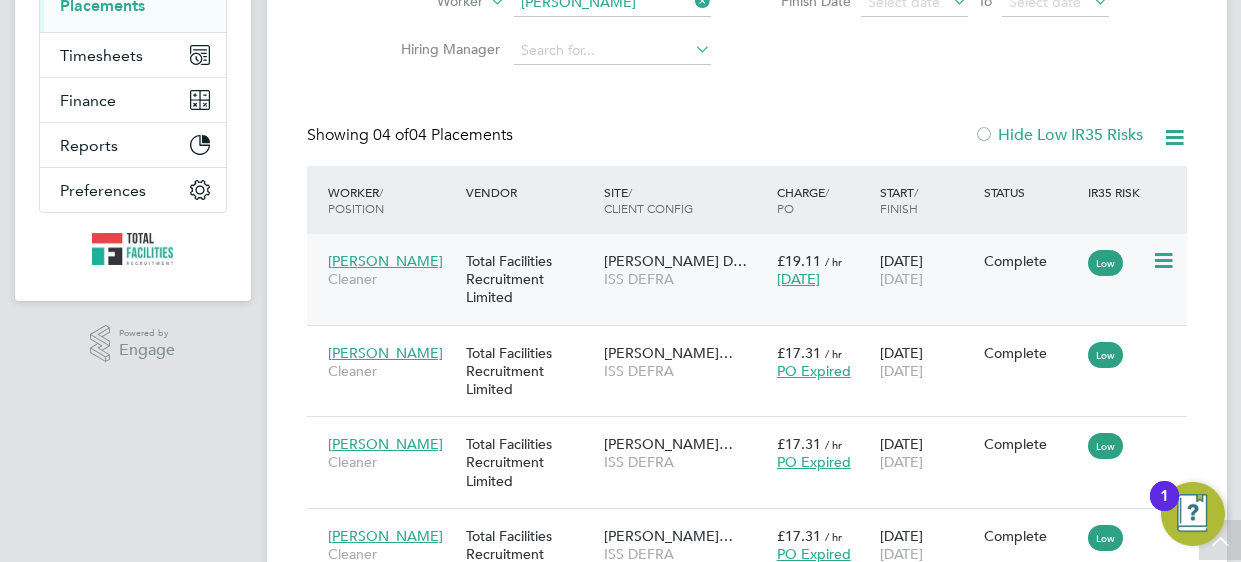 click on "Complete" 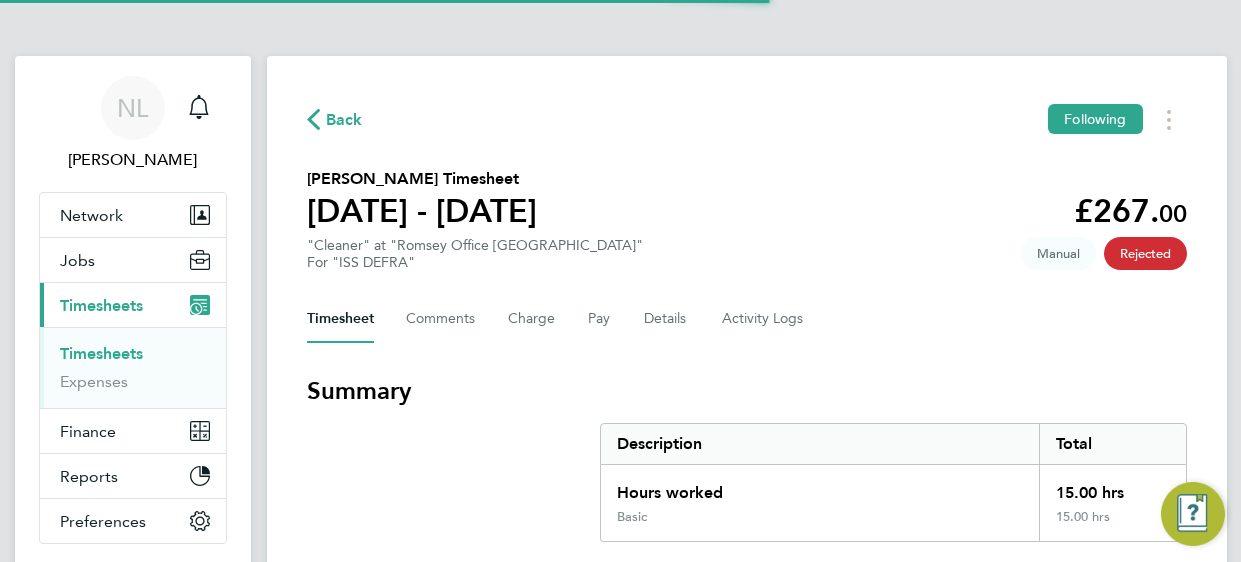 scroll, scrollTop: 0, scrollLeft: 0, axis: both 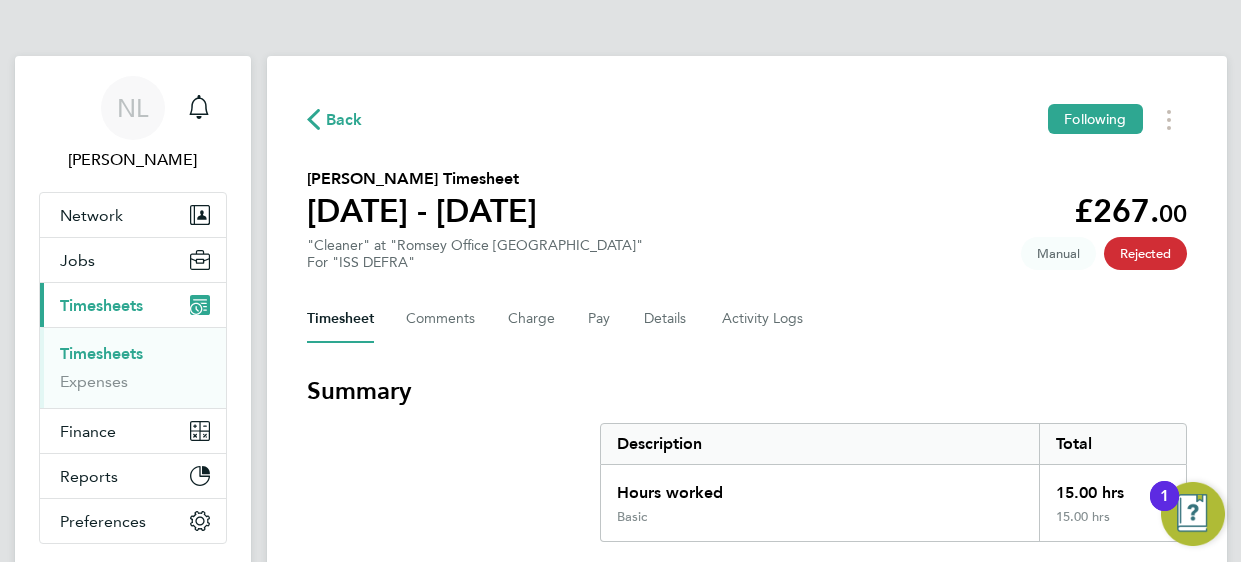 type 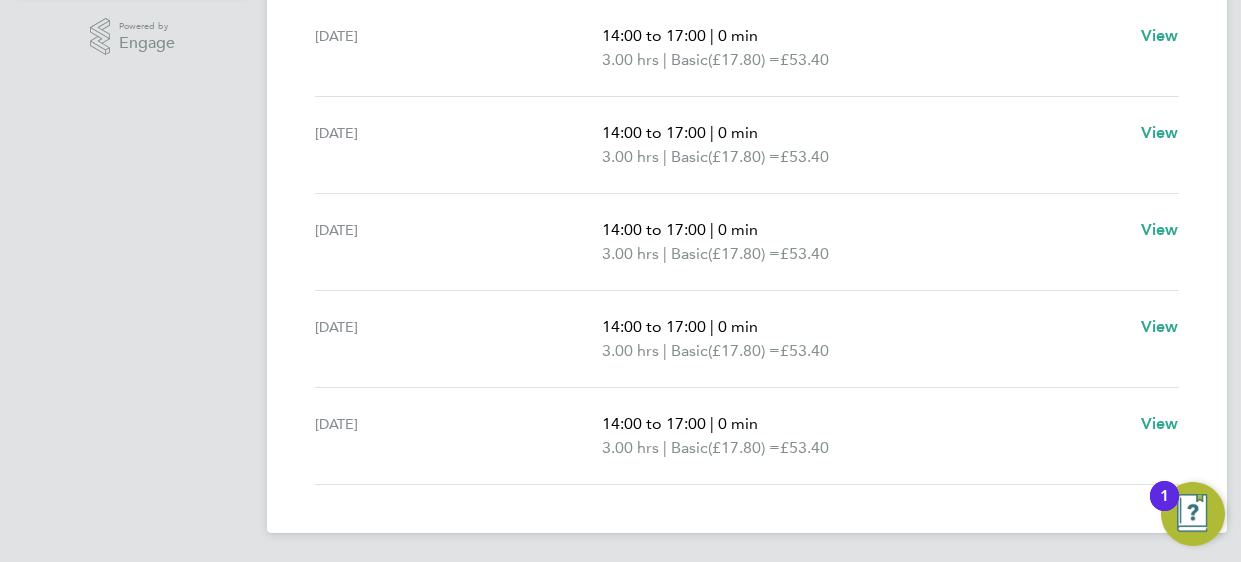 scroll, scrollTop: 640, scrollLeft: 0, axis: vertical 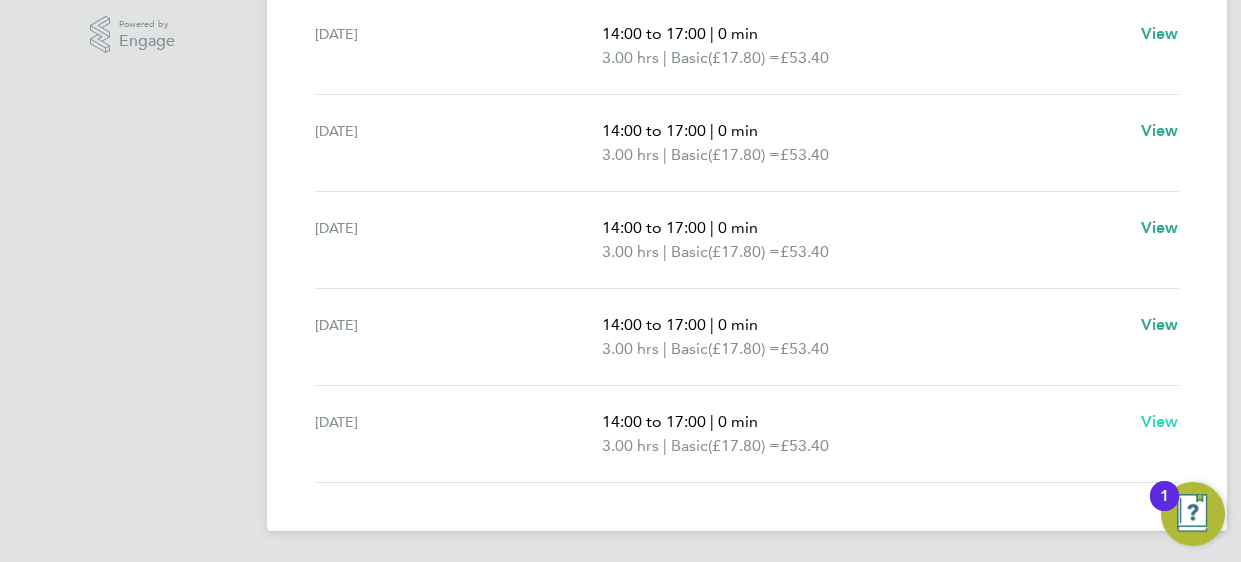 click on "View" at bounding box center [1160, 421] 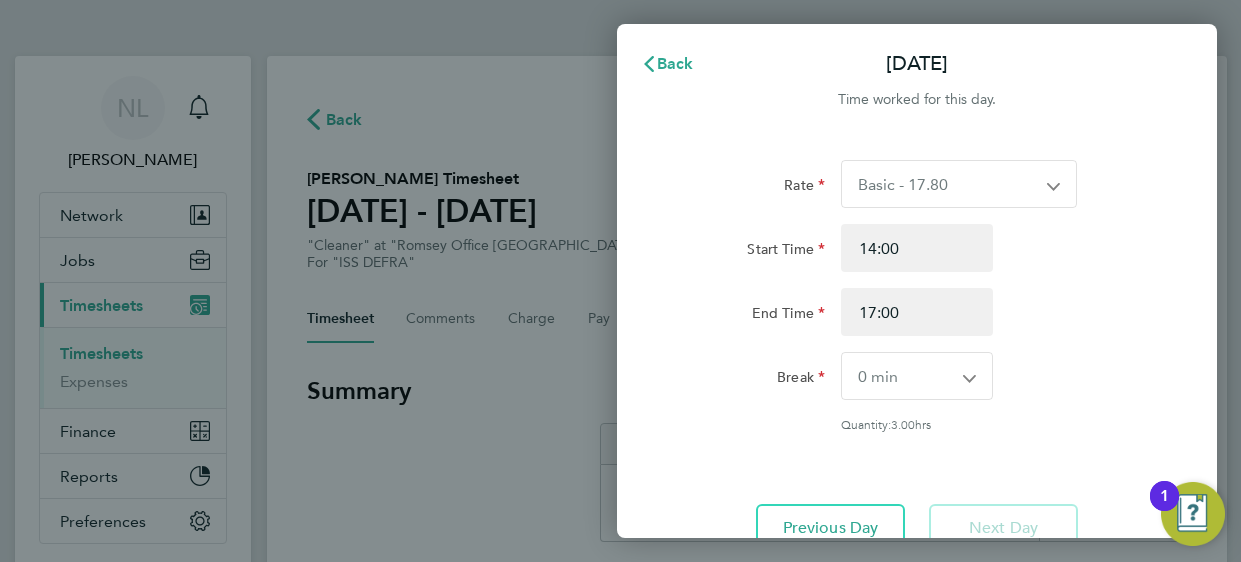 click on "Rate  Basic - 17.80
Start Time 14:00 End Time 17:00 Break  0 min   15 min   30 min   45 min   60 min   75 min   90 min
Quantity:  3.00  hrs" 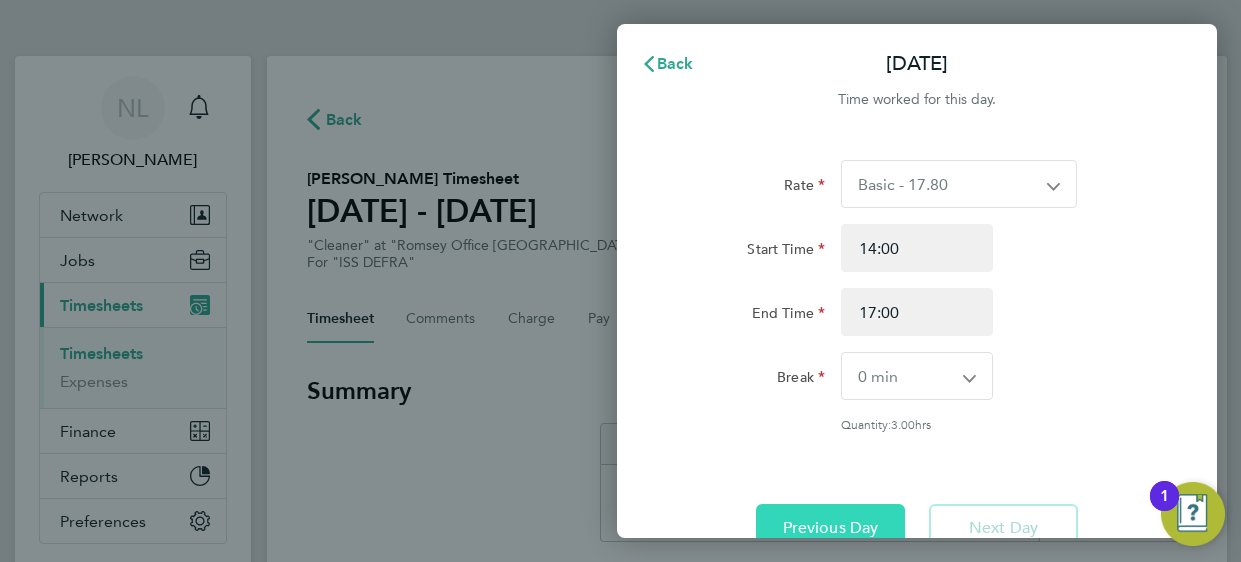 click on "Previous Day" 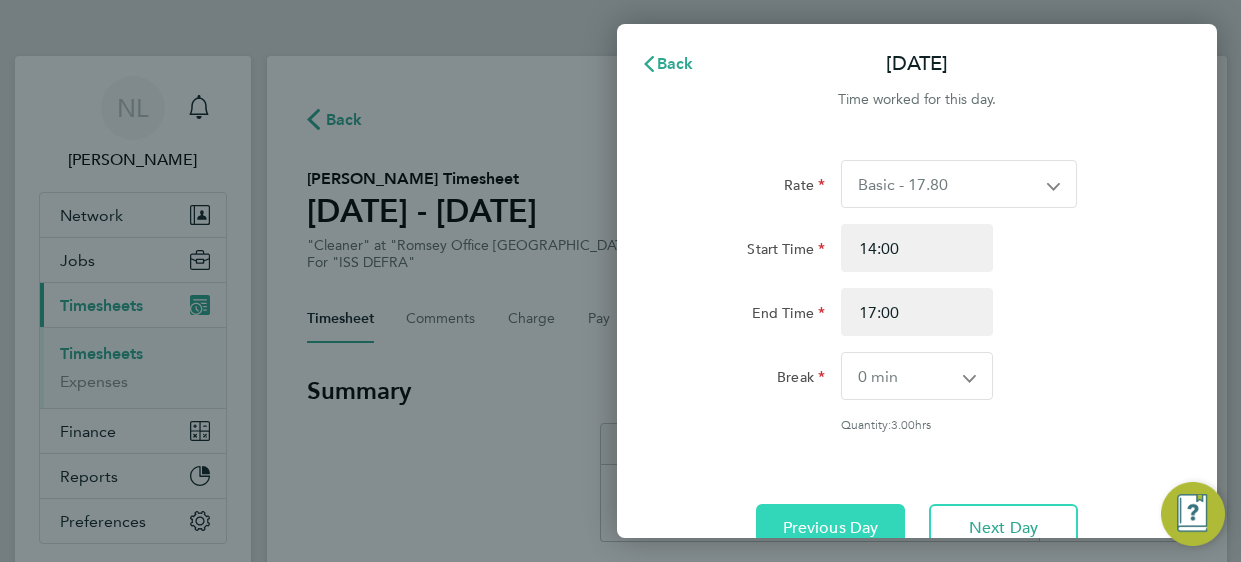 click on "Previous Day" 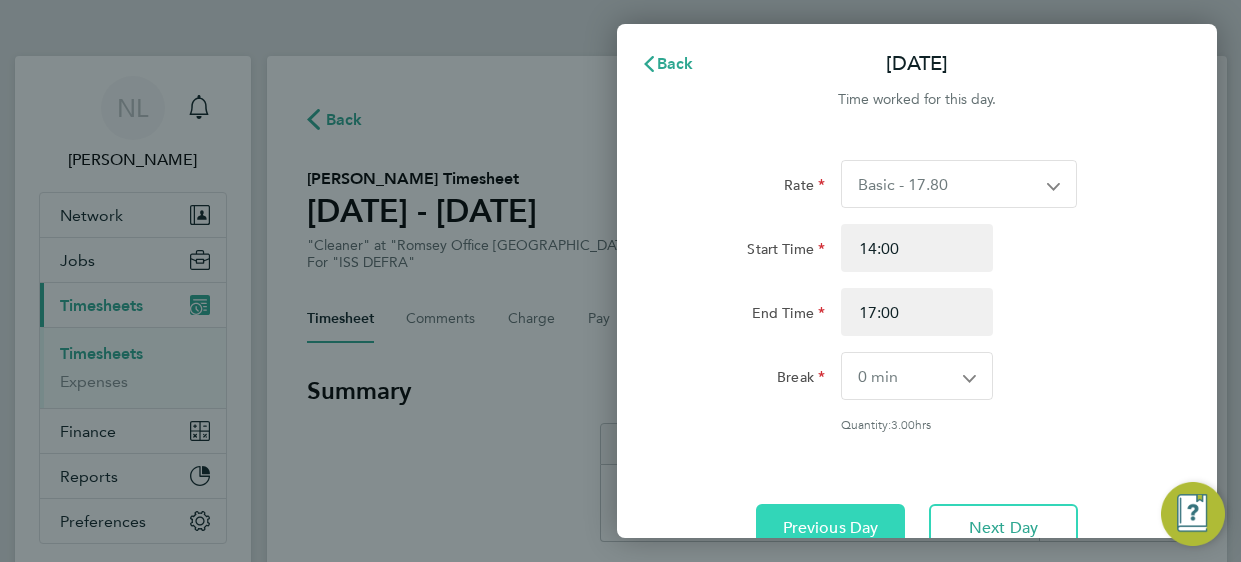 click on "Previous Day" 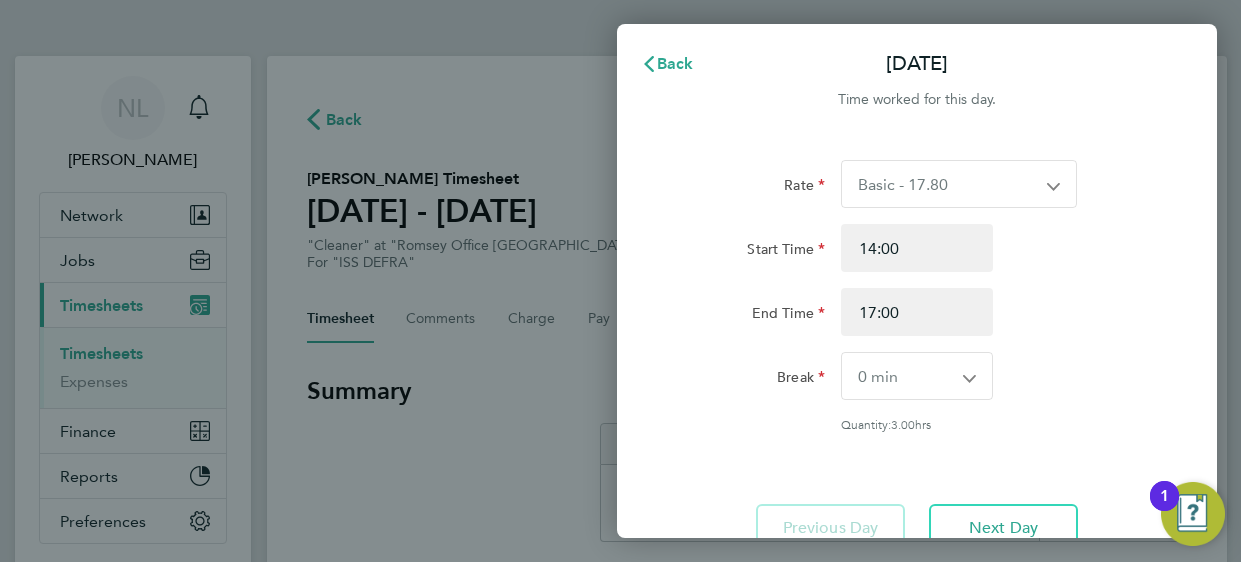 click on "End Time 17:00" 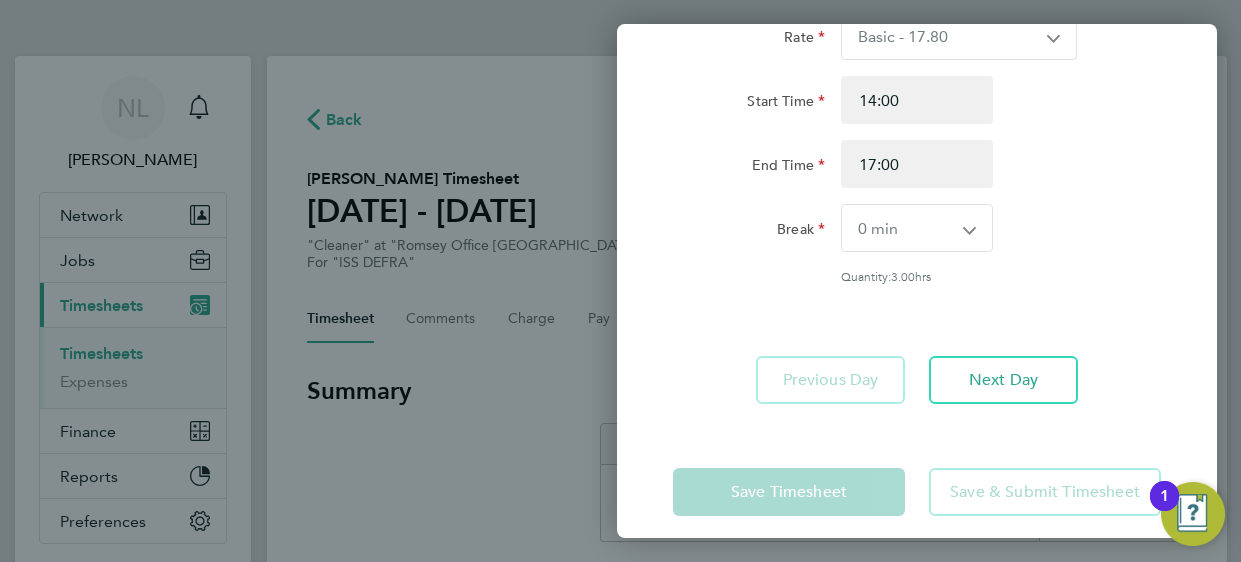 scroll, scrollTop: 163, scrollLeft: 0, axis: vertical 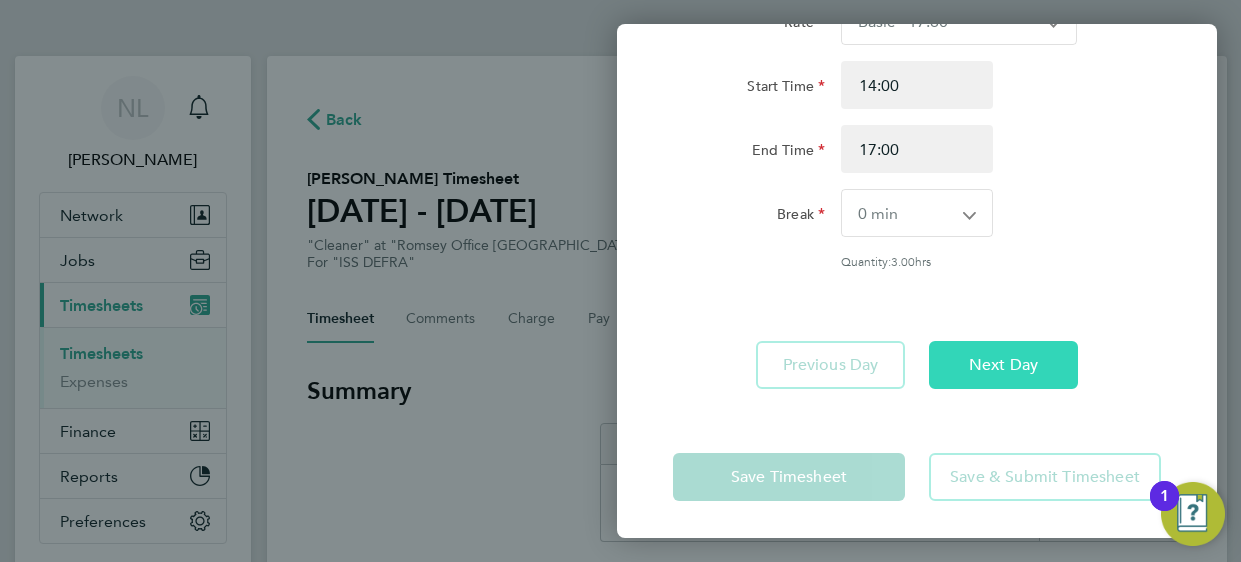 click on "Next Day" 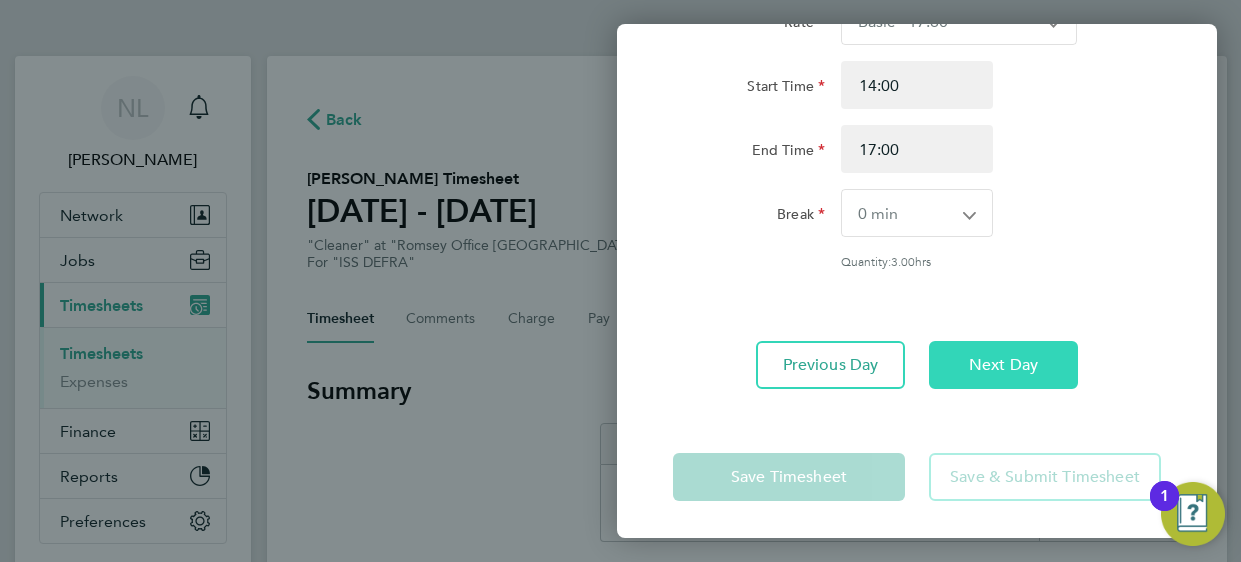 click on "Next Day" 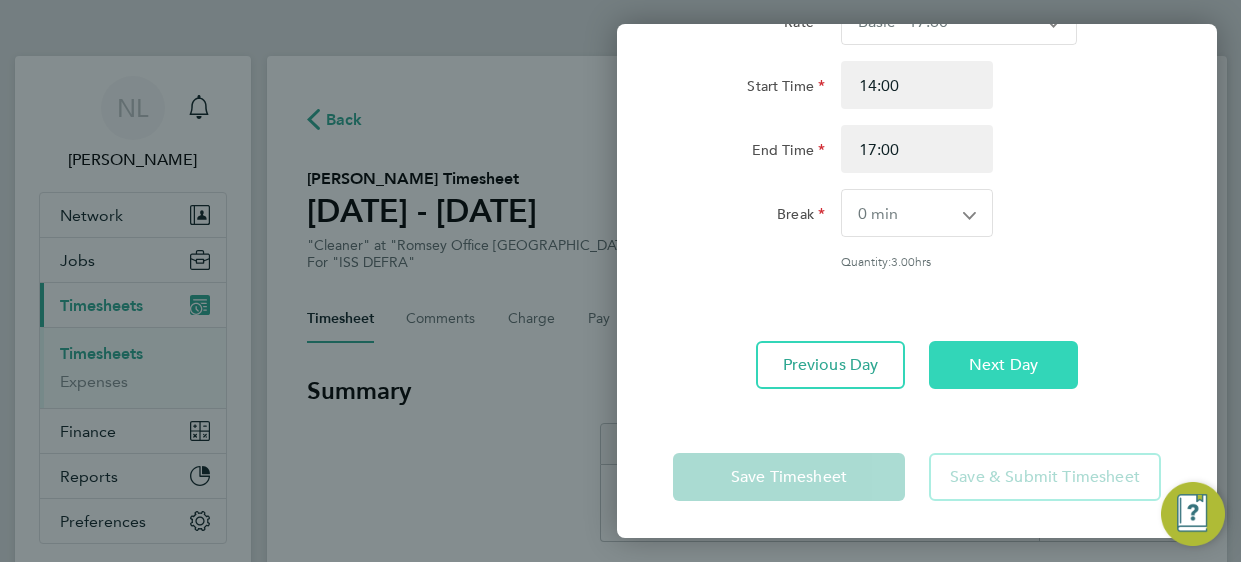 click on "Next Day" 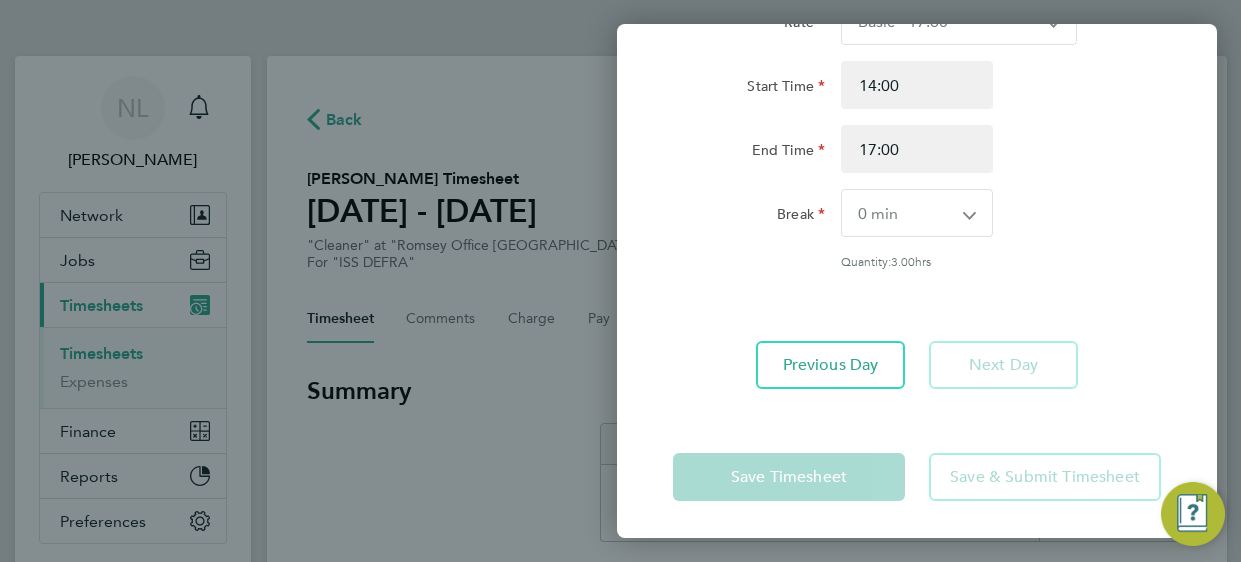 click on "Next Day" 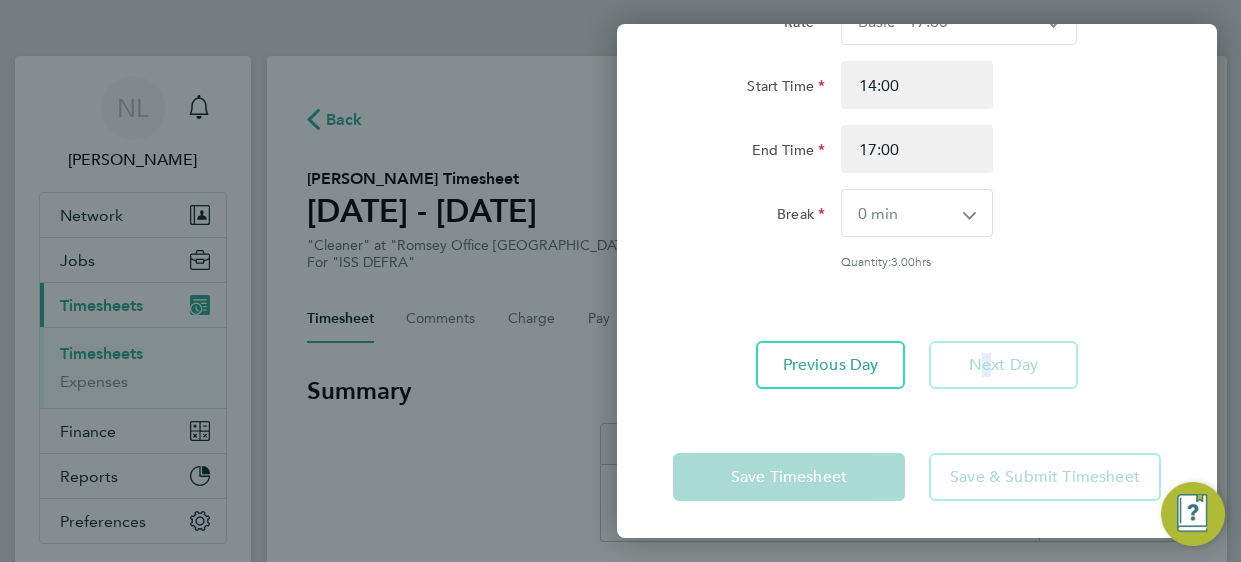 click on "Next Day" 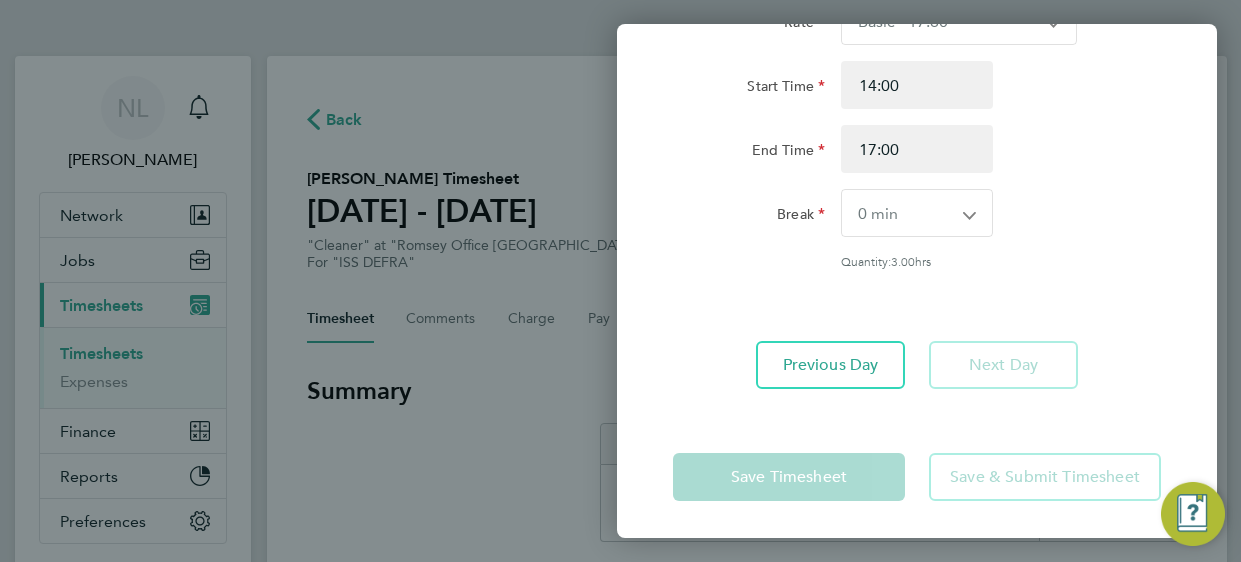 click on "Next Day" 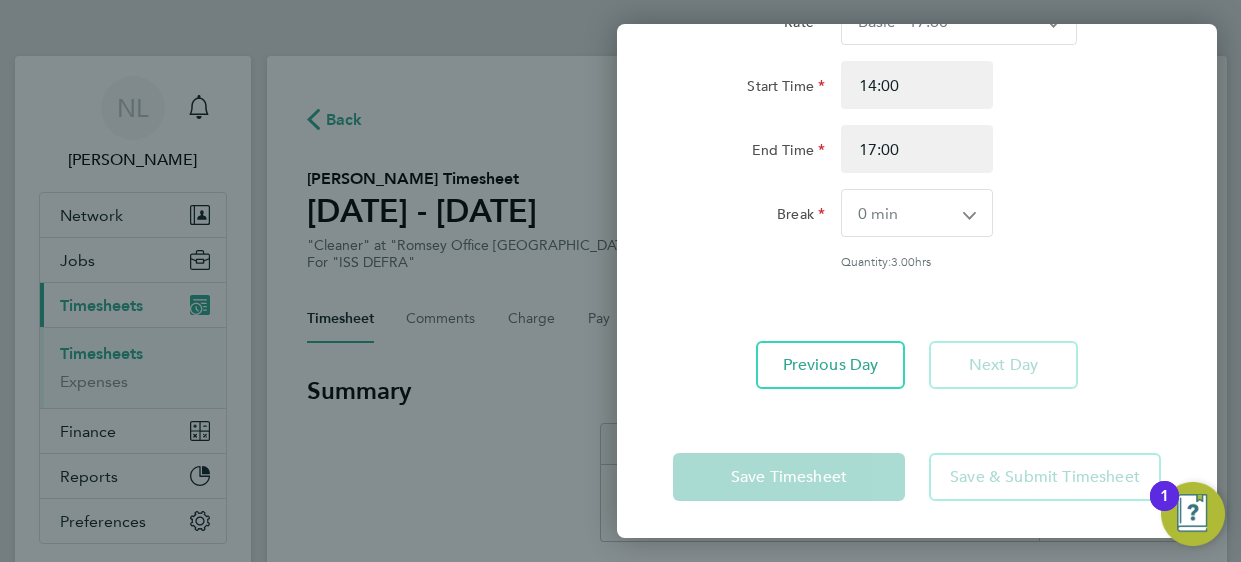 click on "Next Day" 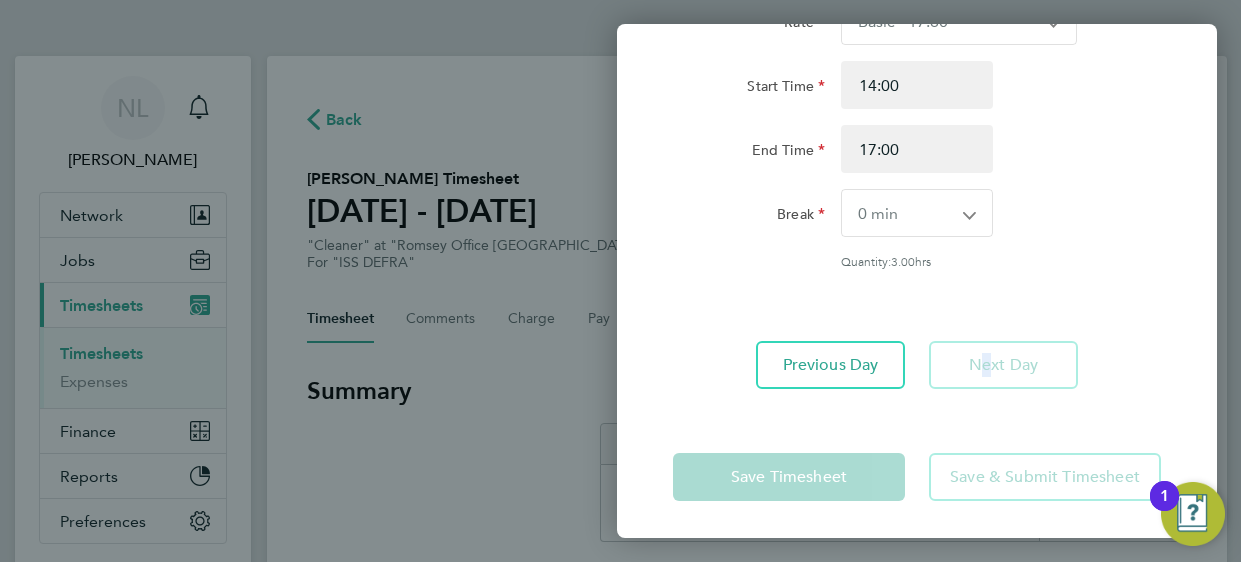 click on "Next Day" 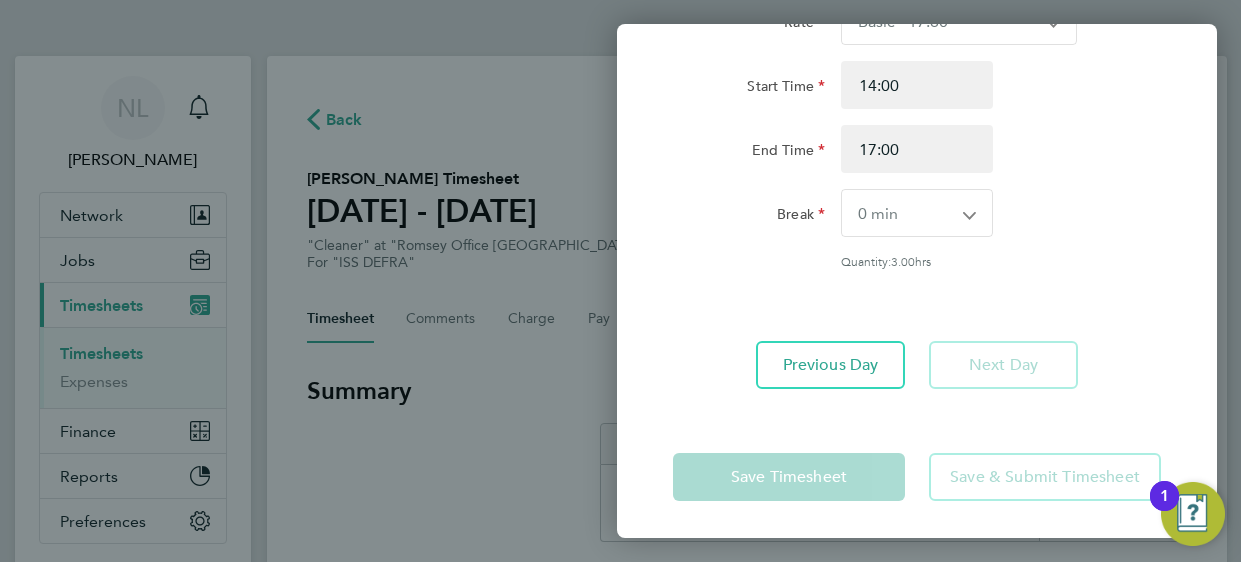 click on "Next Day" 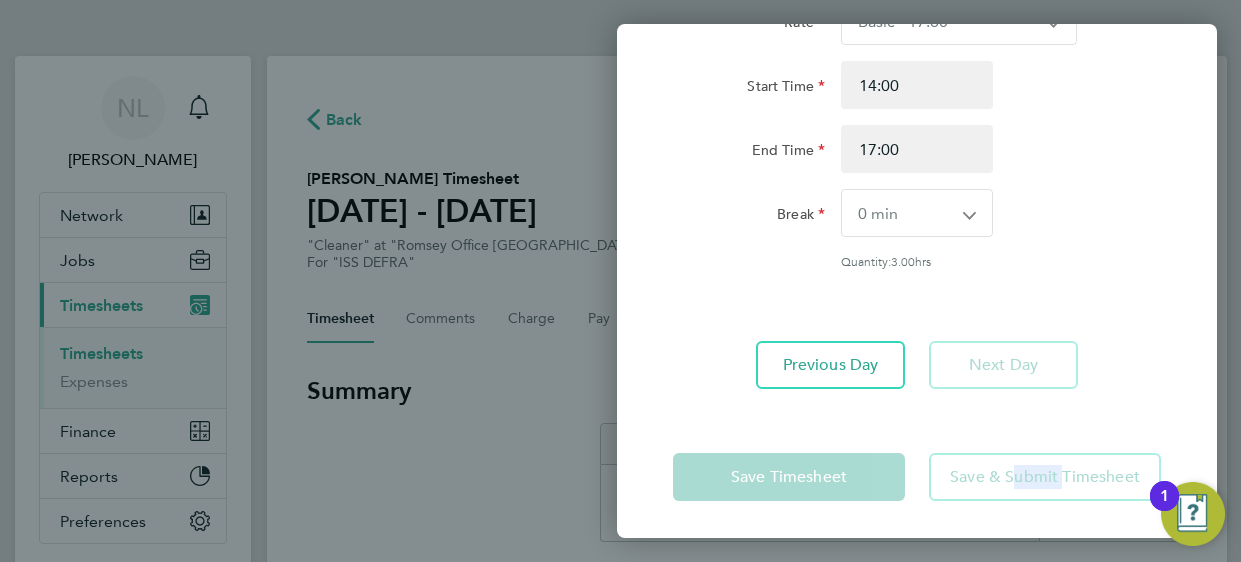 click on "Save & Submit Timesheet" 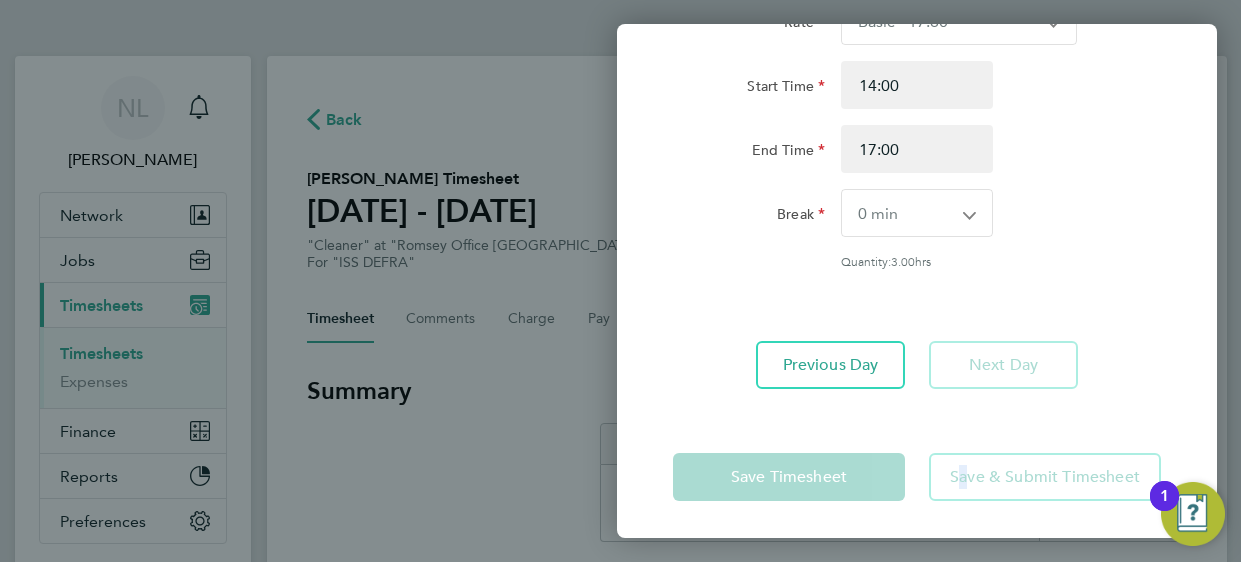 click on "1" at bounding box center [1164, 509] 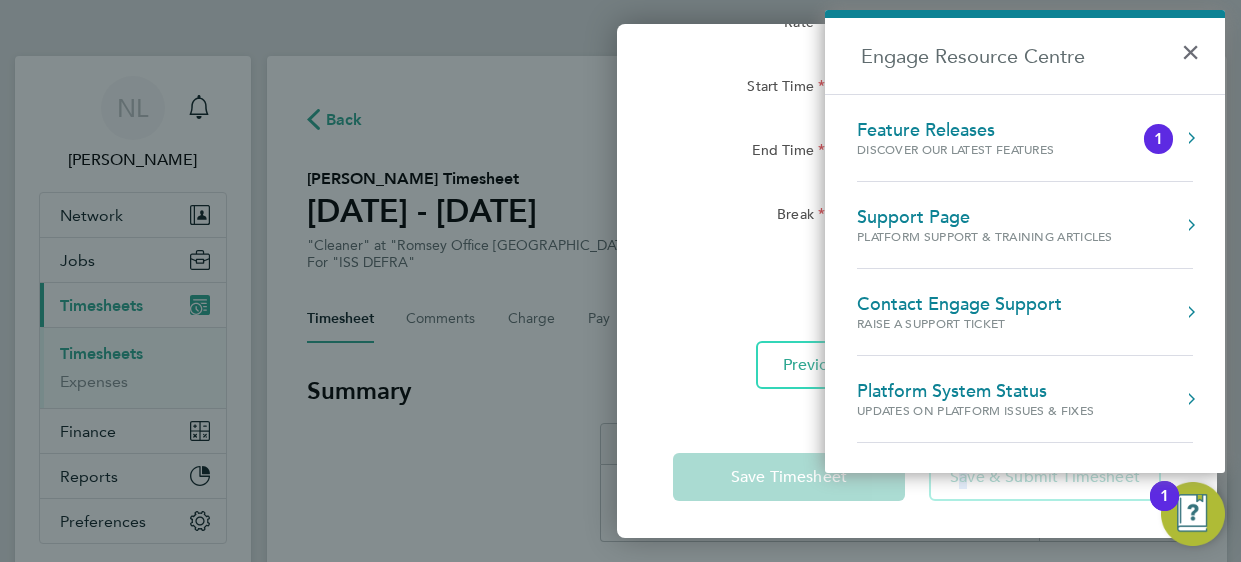 click on "Break" 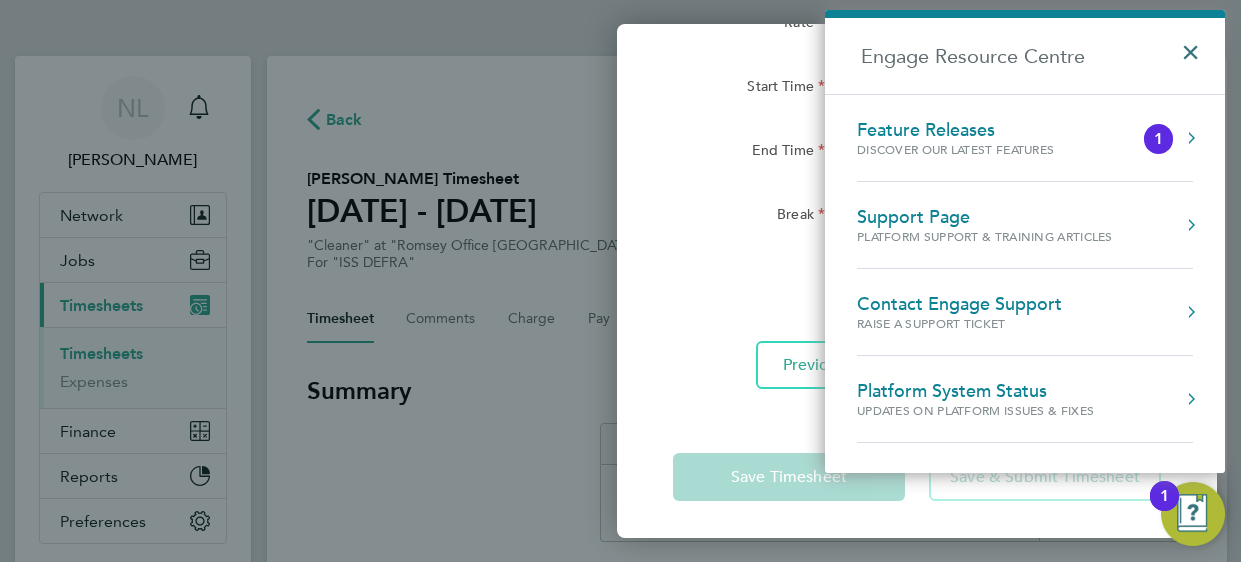 click on "×" at bounding box center (1195, 46) 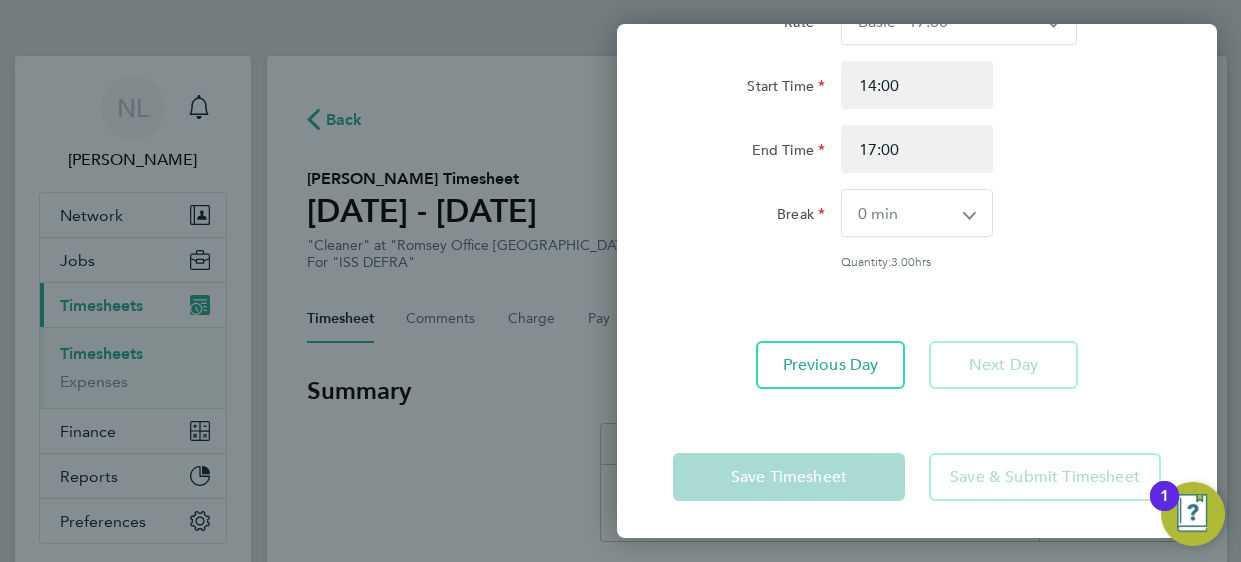 click on "Break  0 min   15 min   30 min   45 min   60 min   75 min   90 min" 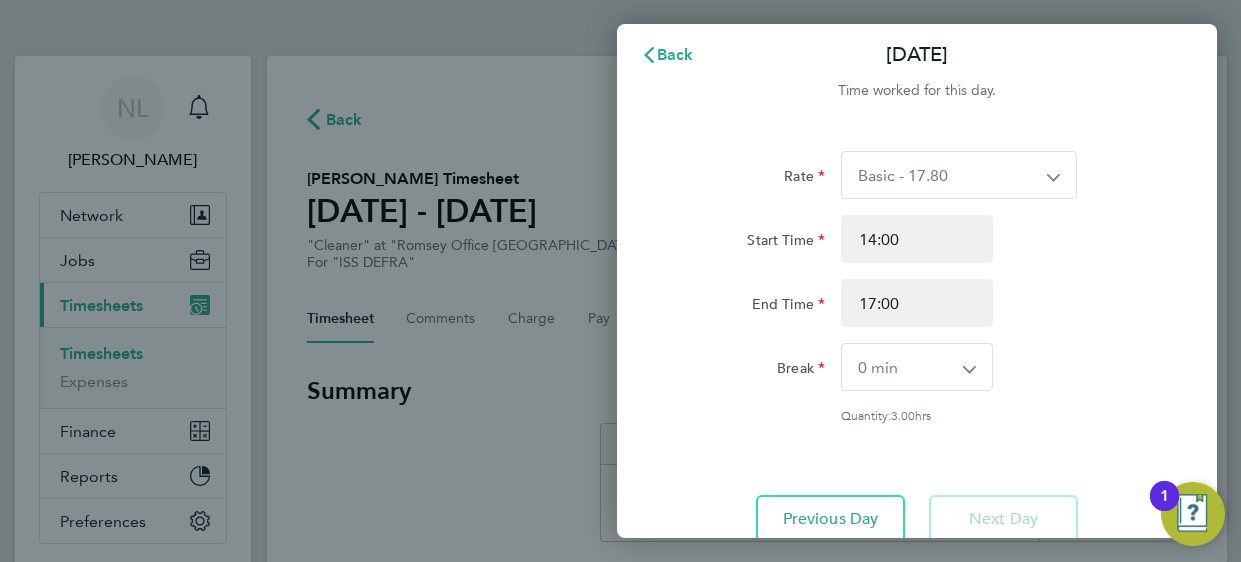 scroll, scrollTop: 0, scrollLeft: 0, axis: both 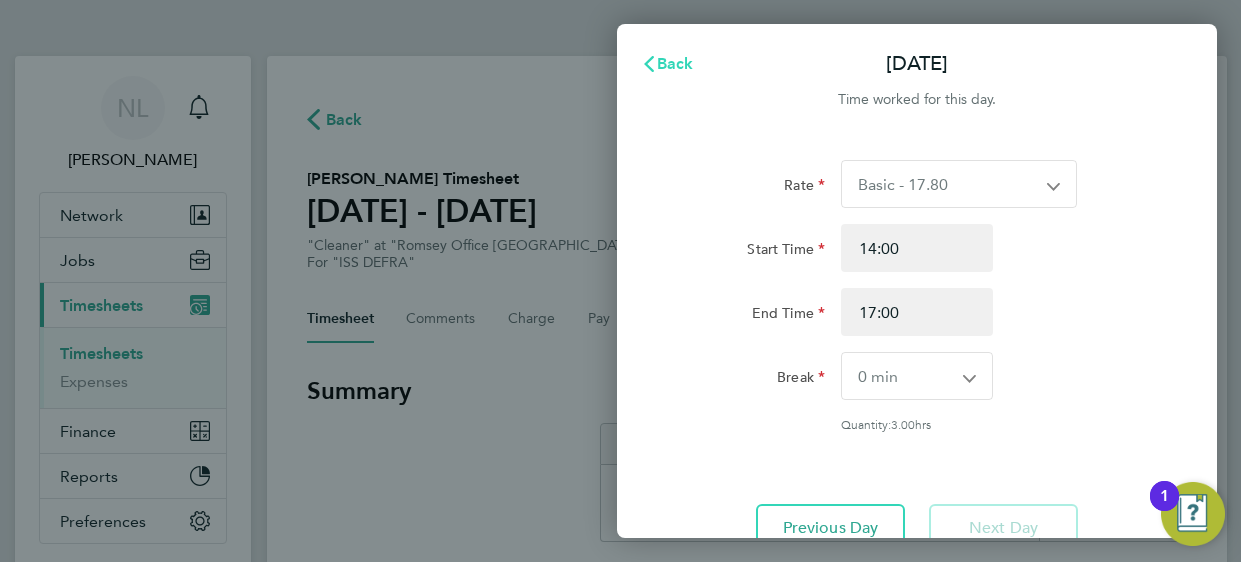 click on "Back" 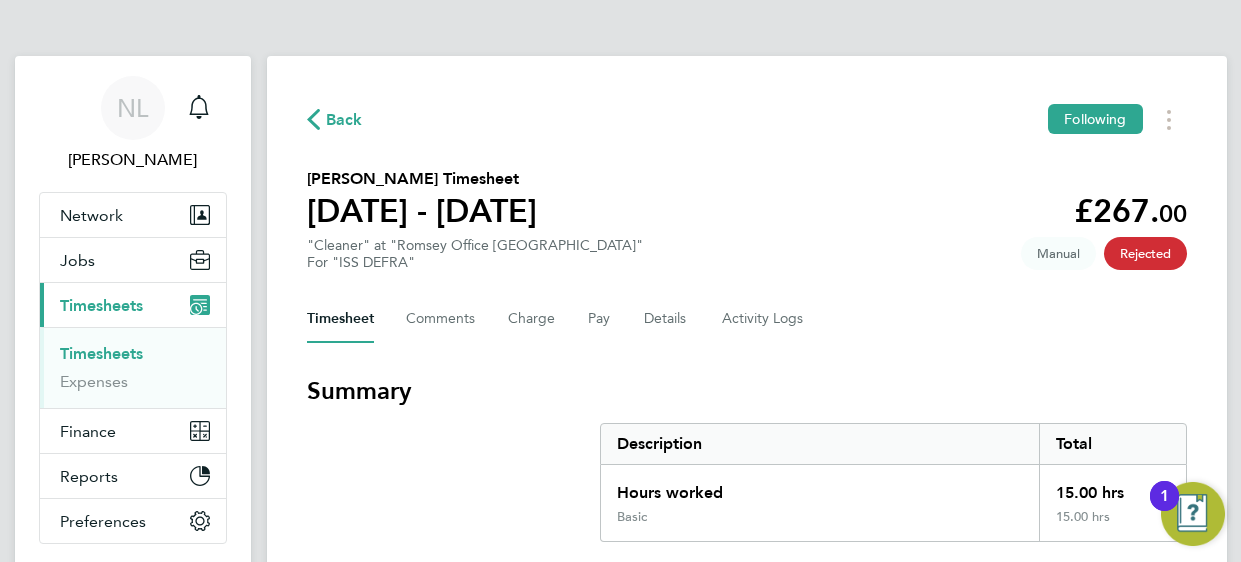 click on "Rejected" 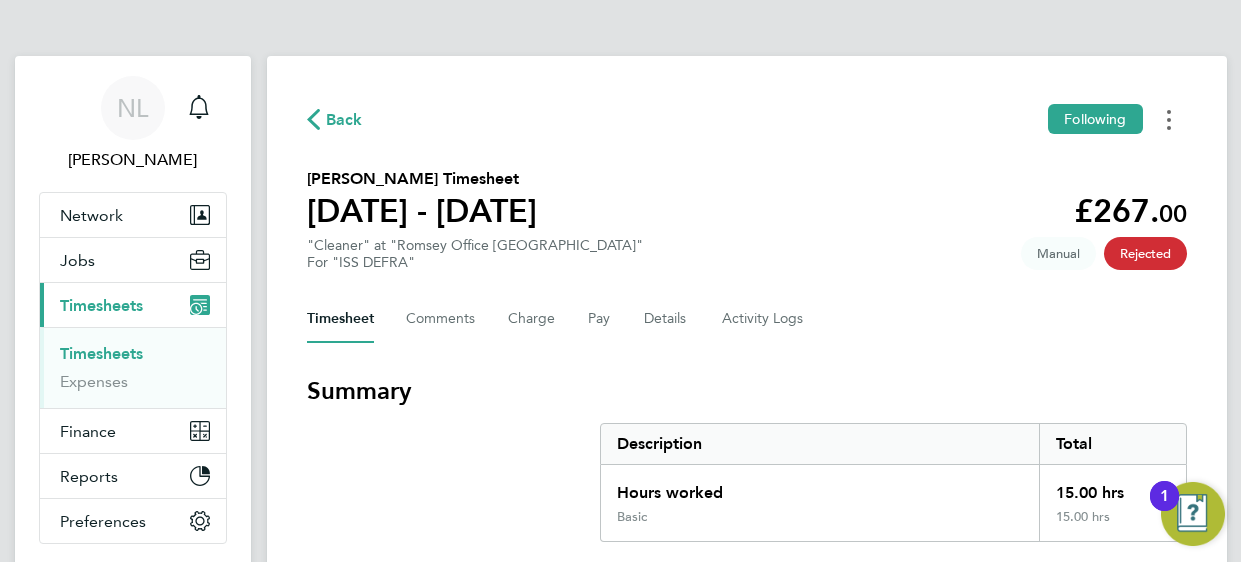click 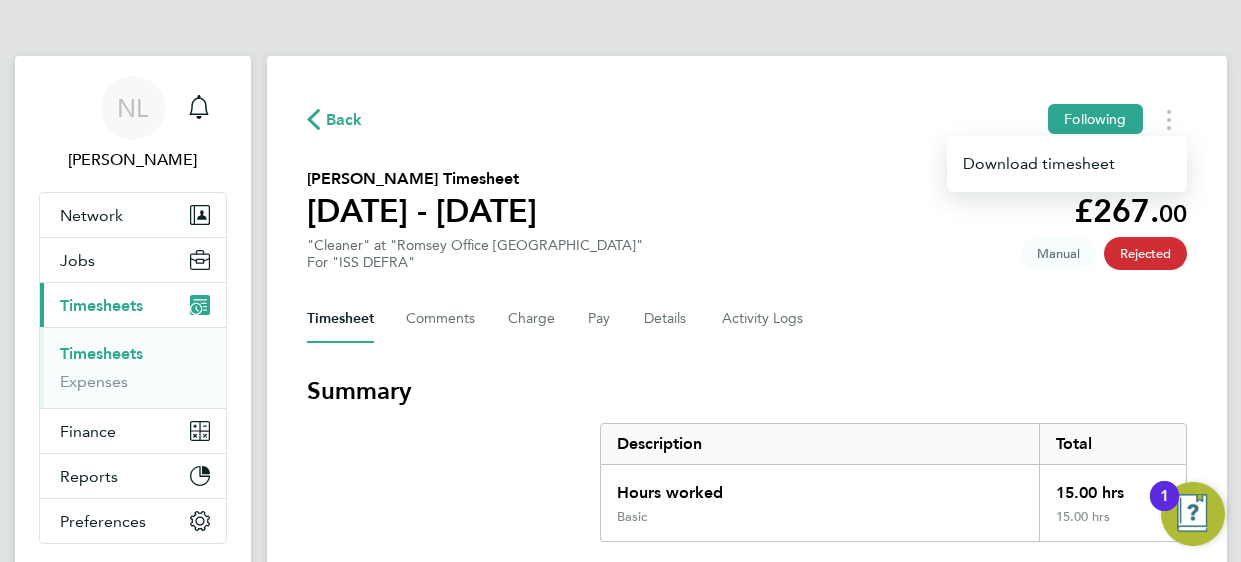 click on "Manual" 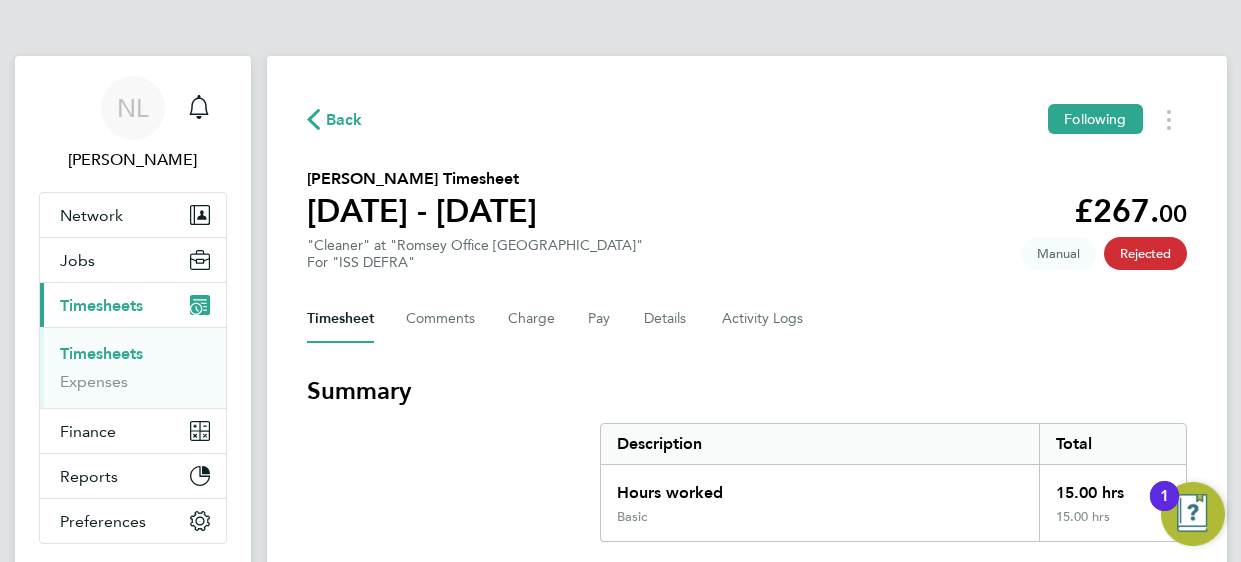 click on "Manual" 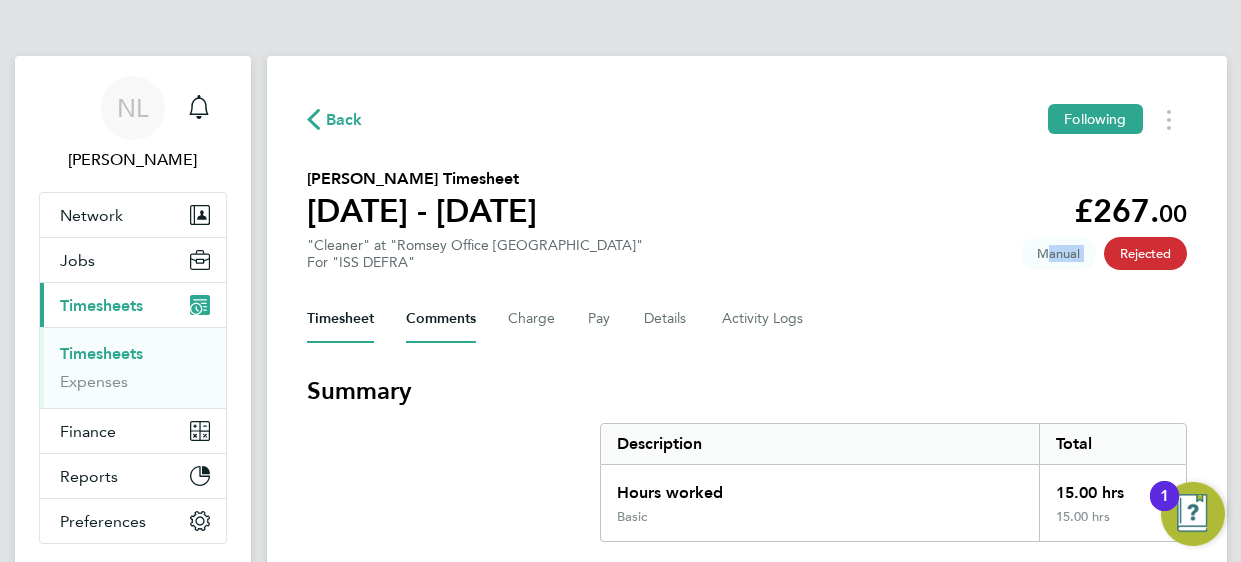 click on "Comments" at bounding box center (441, 319) 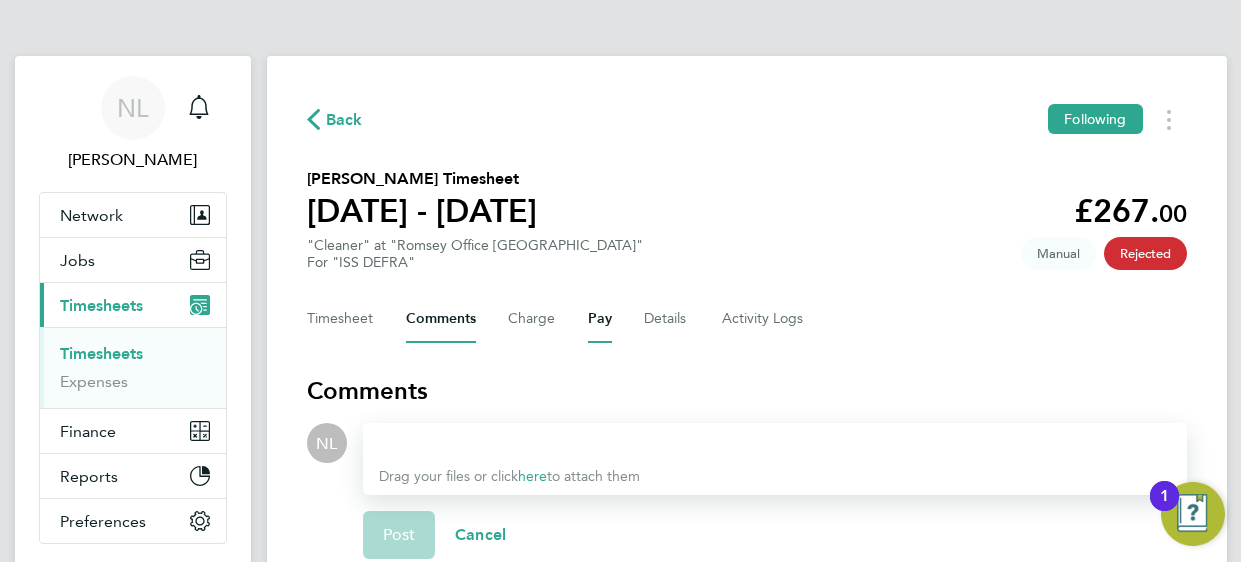 click on "Pay" at bounding box center (600, 319) 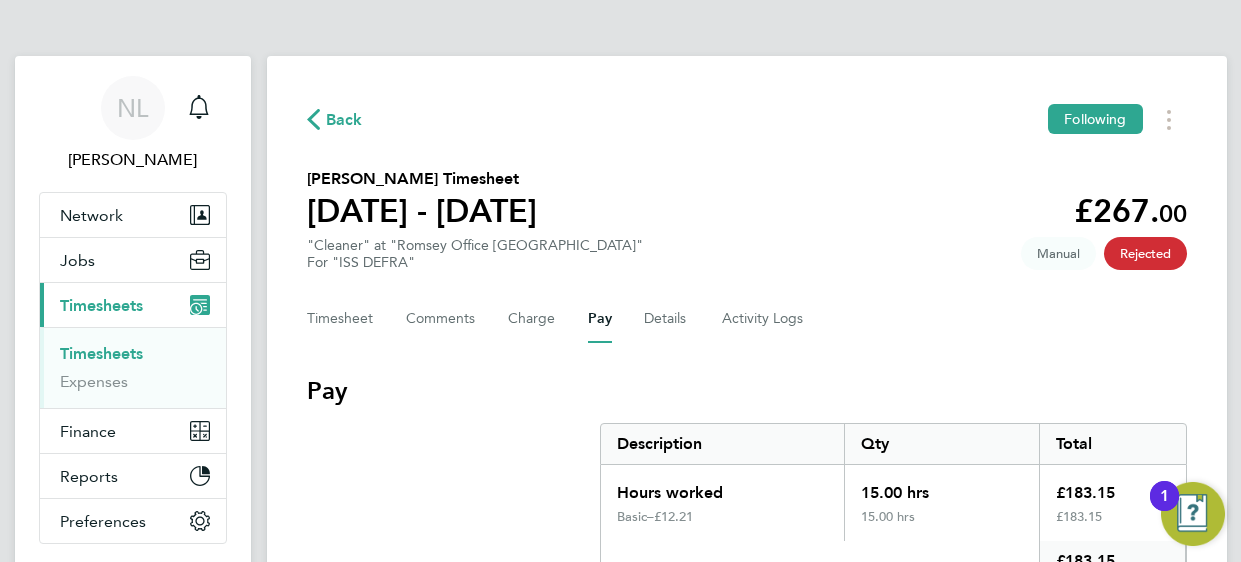 click on "Timesheet   Comments   Charge   Pay   Details   Activity Logs" 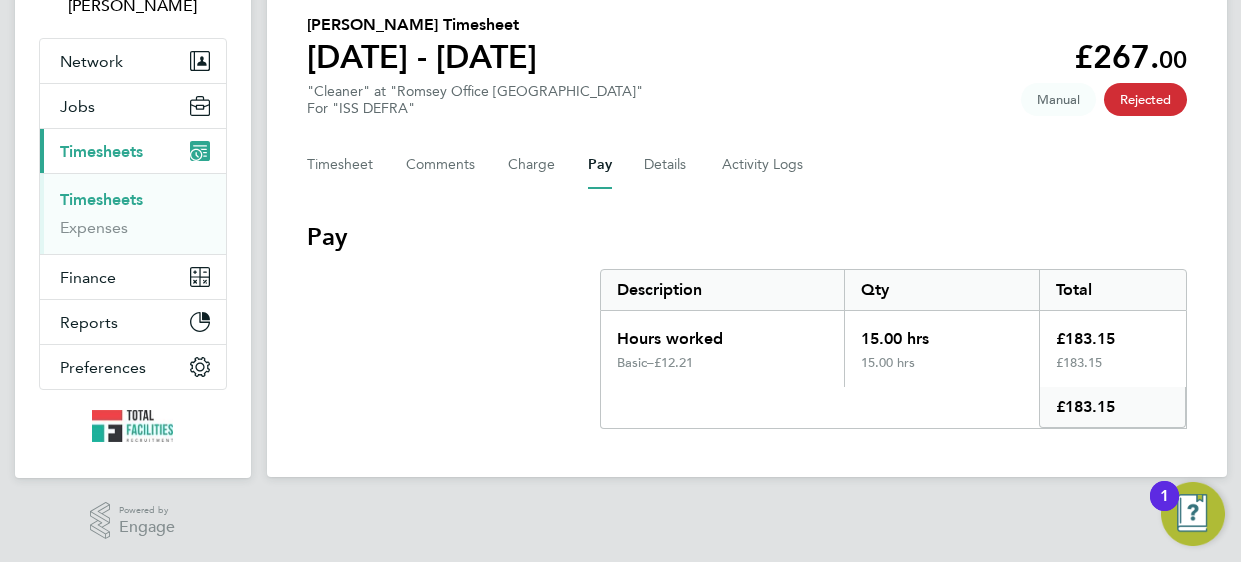 scroll, scrollTop: 114, scrollLeft: 0, axis: vertical 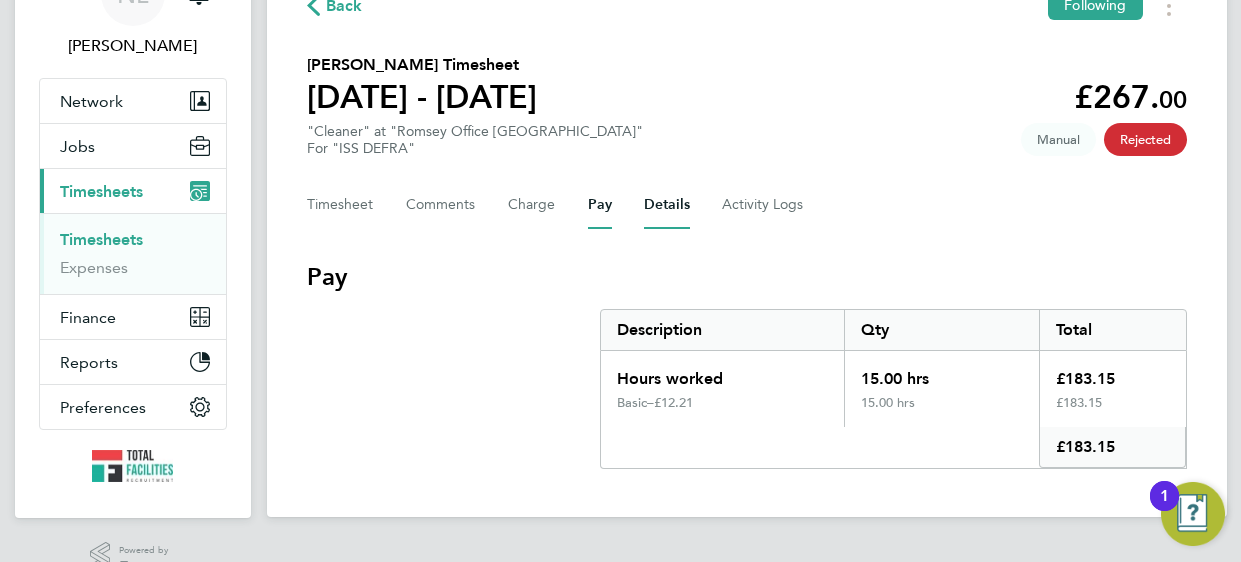 click on "Details" at bounding box center (667, 205) 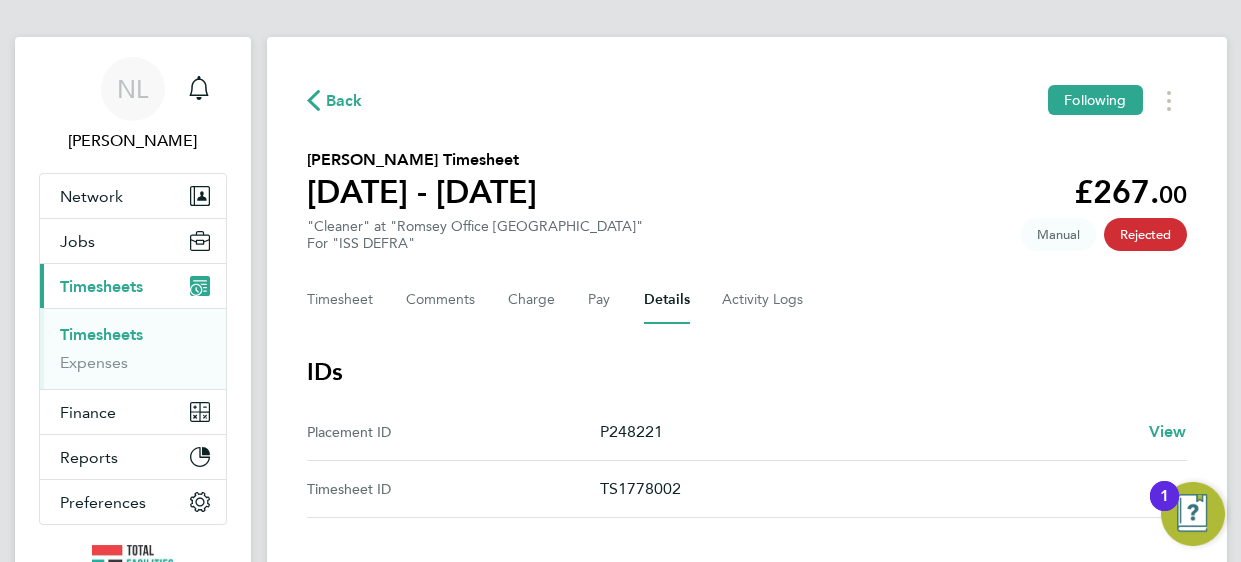 scroll, scrollTop: 0, scrollLeft: 0, axis: both 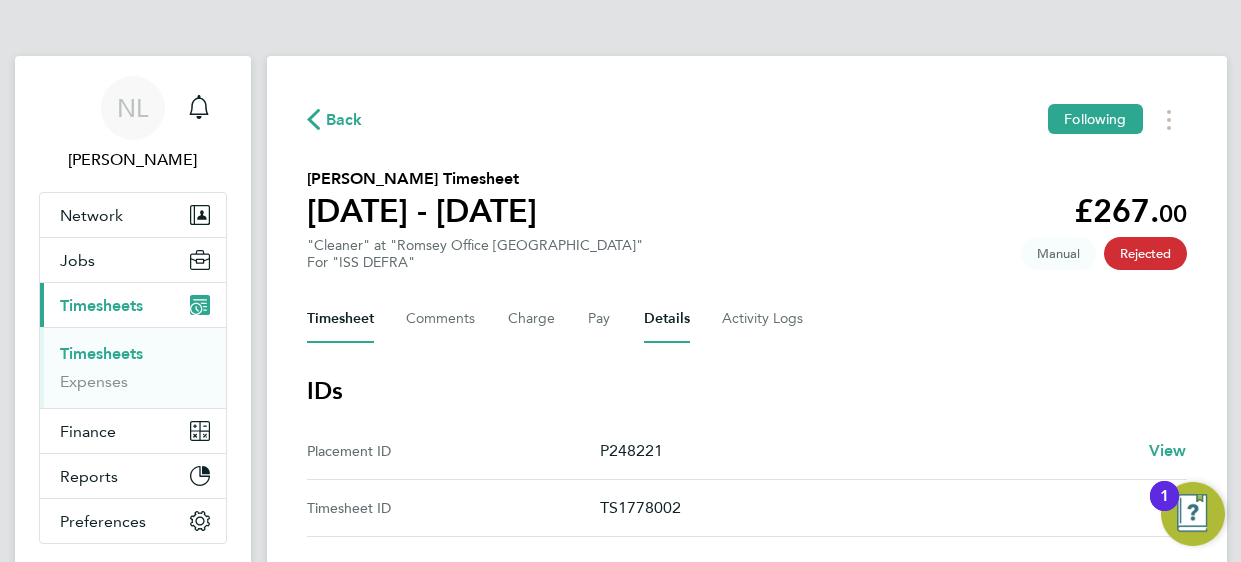 click on "Timesheet" at bounding box center (340, 319) 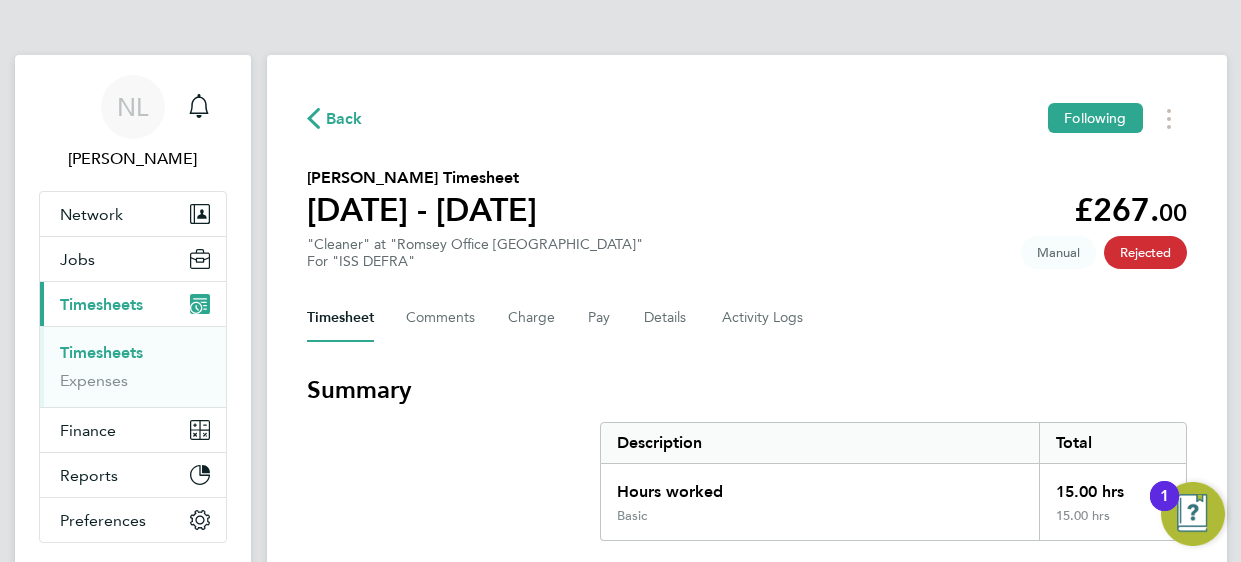 scroll, scrollTop: 0, scrollLeft: 0, axis: both 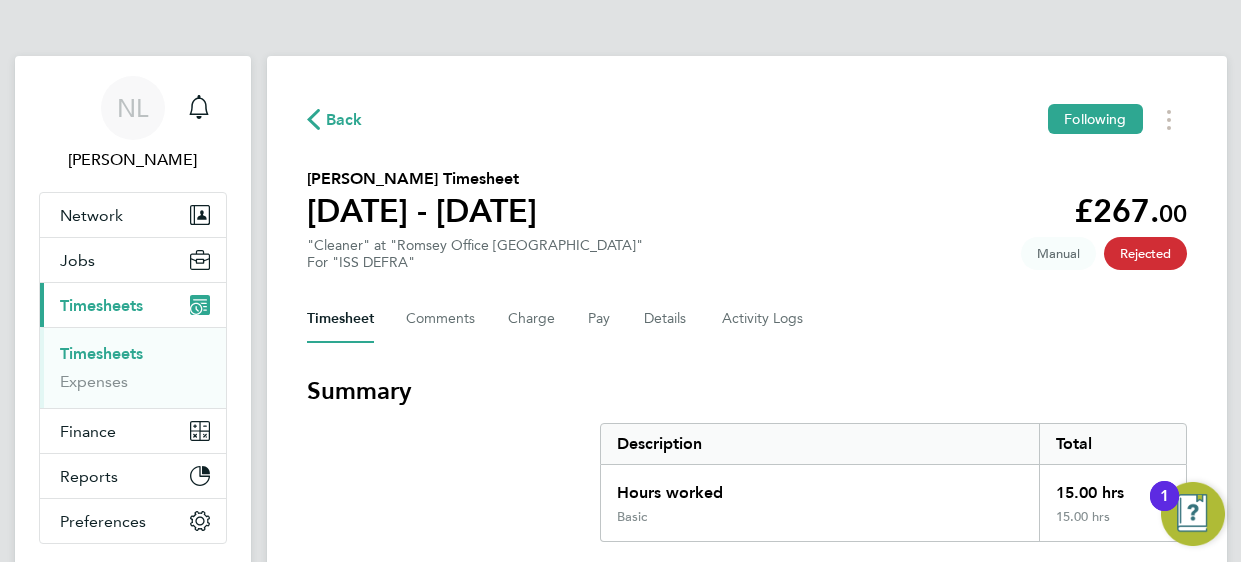click on "Back" 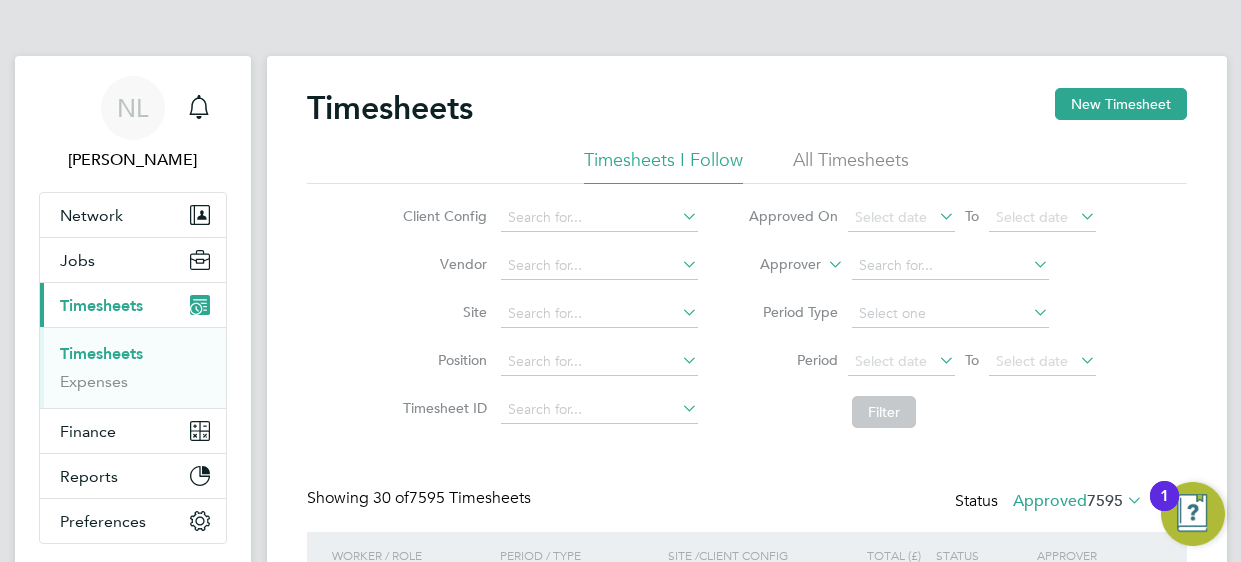 scroll, scrollTop: 10, scrollLeft: 9, axis: both 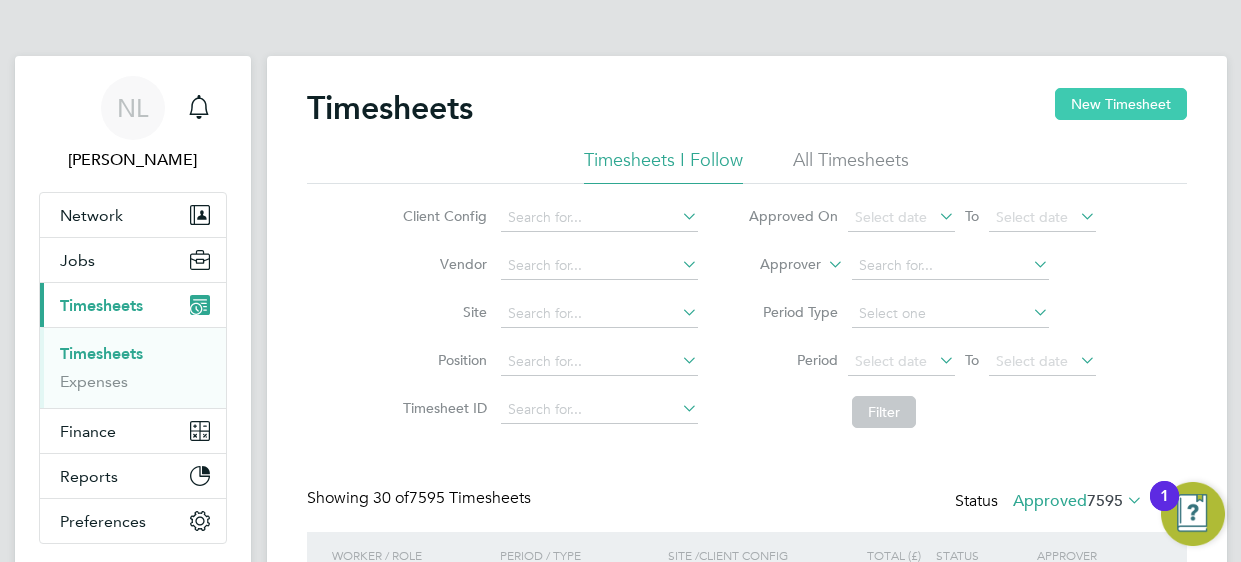 click on "New Timesheet" 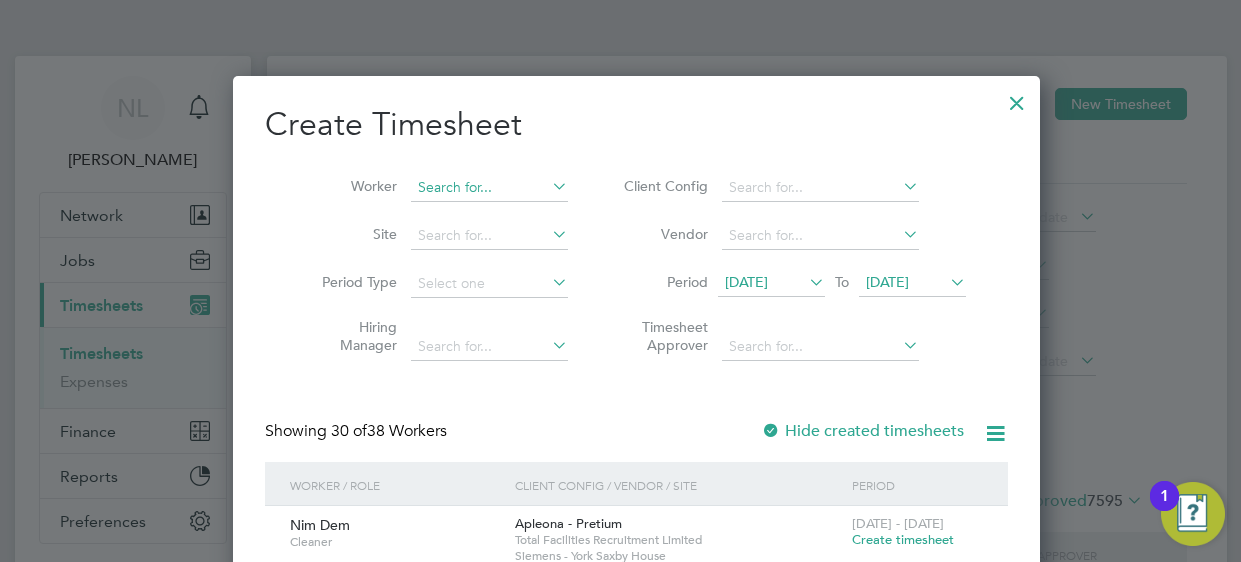 click at bounding box center [489, 188] 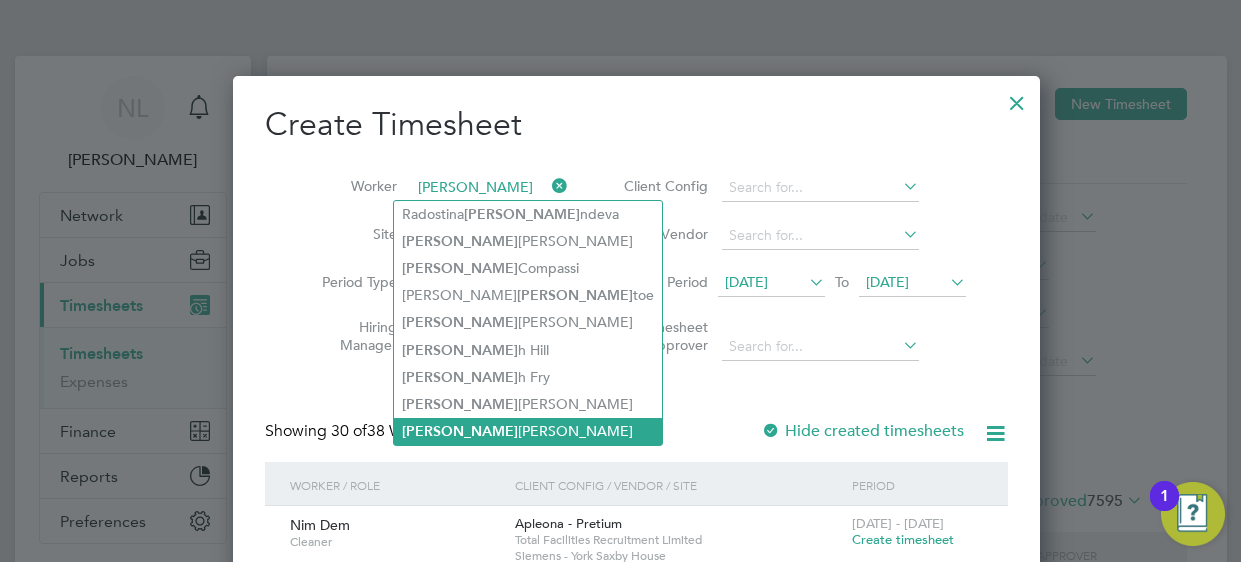 click on "Sara h Bishop" 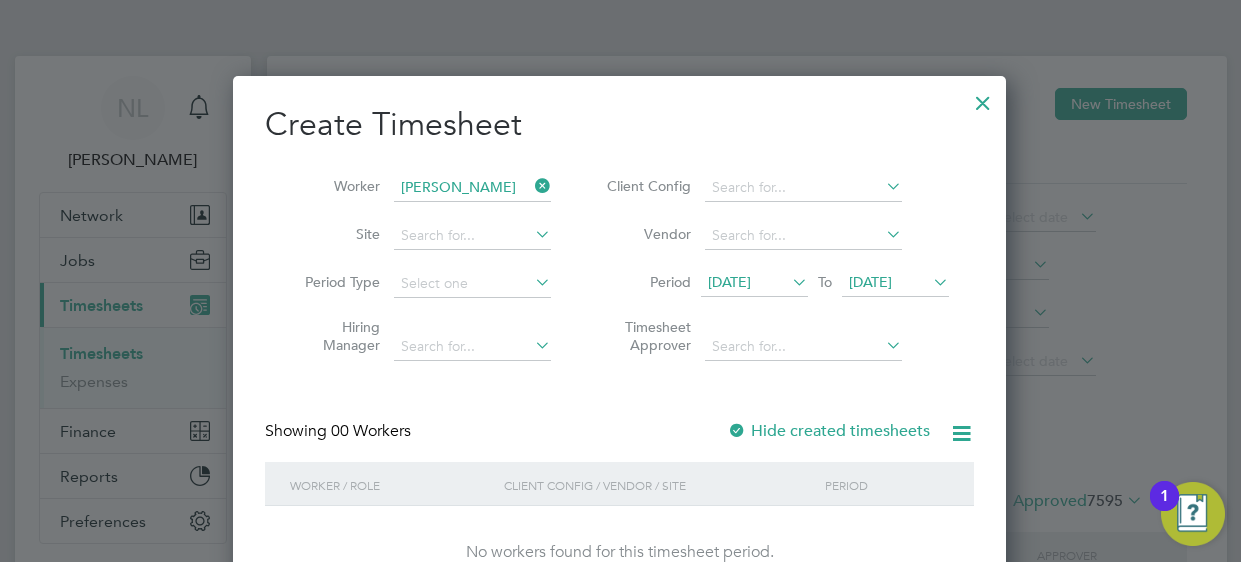 click at bounding box center [737, 432] 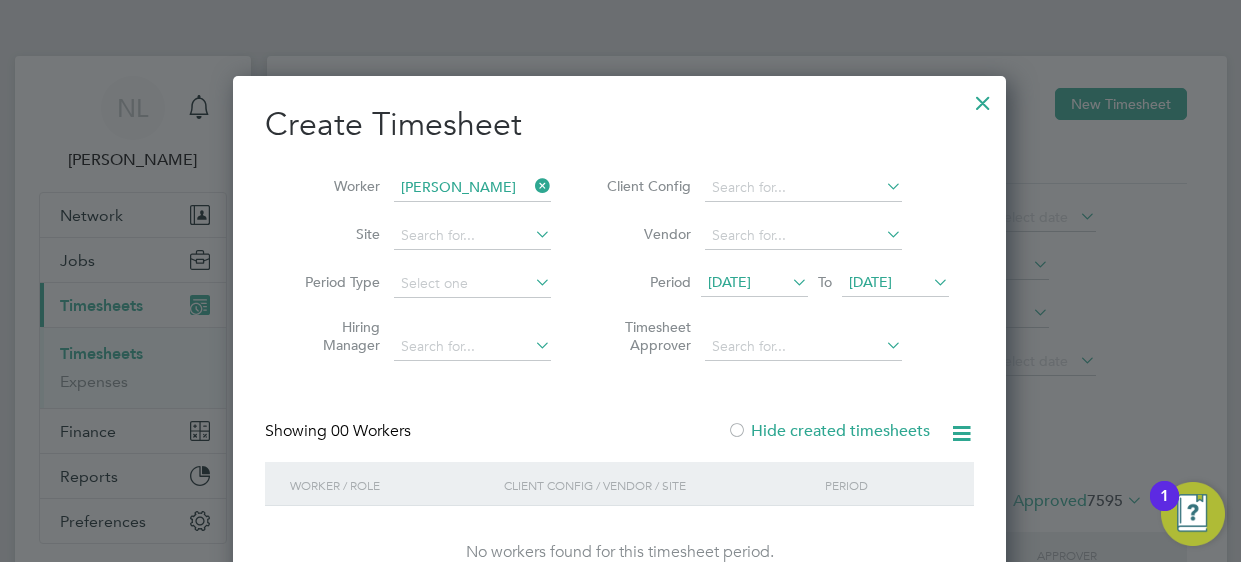 click on "[DATE]" at bounding box center [729, 282] 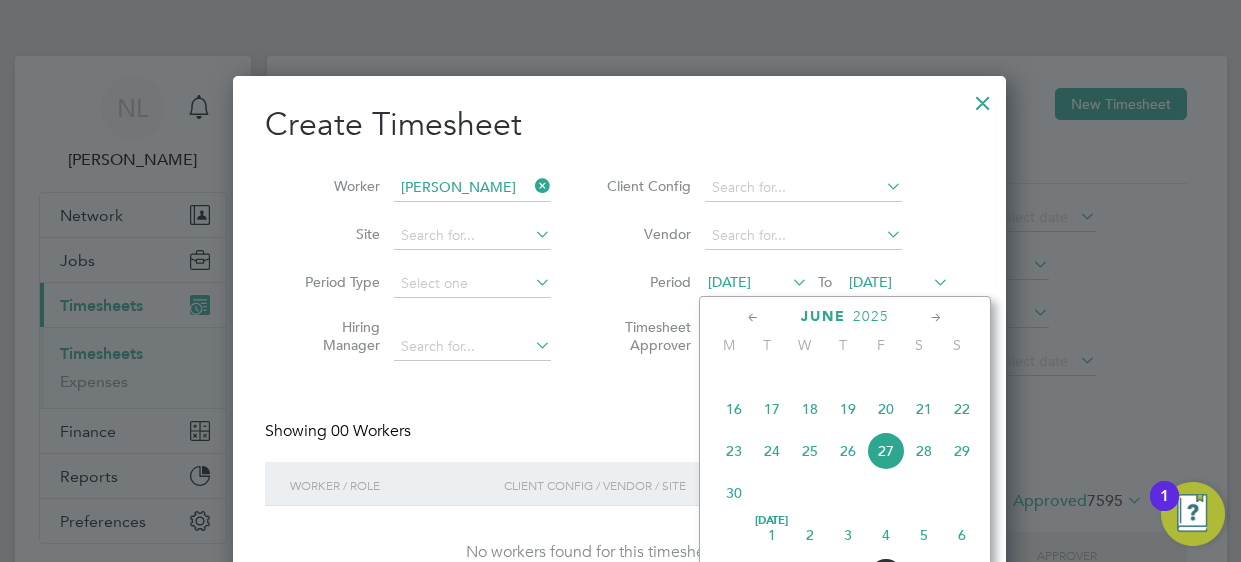 click on "30" 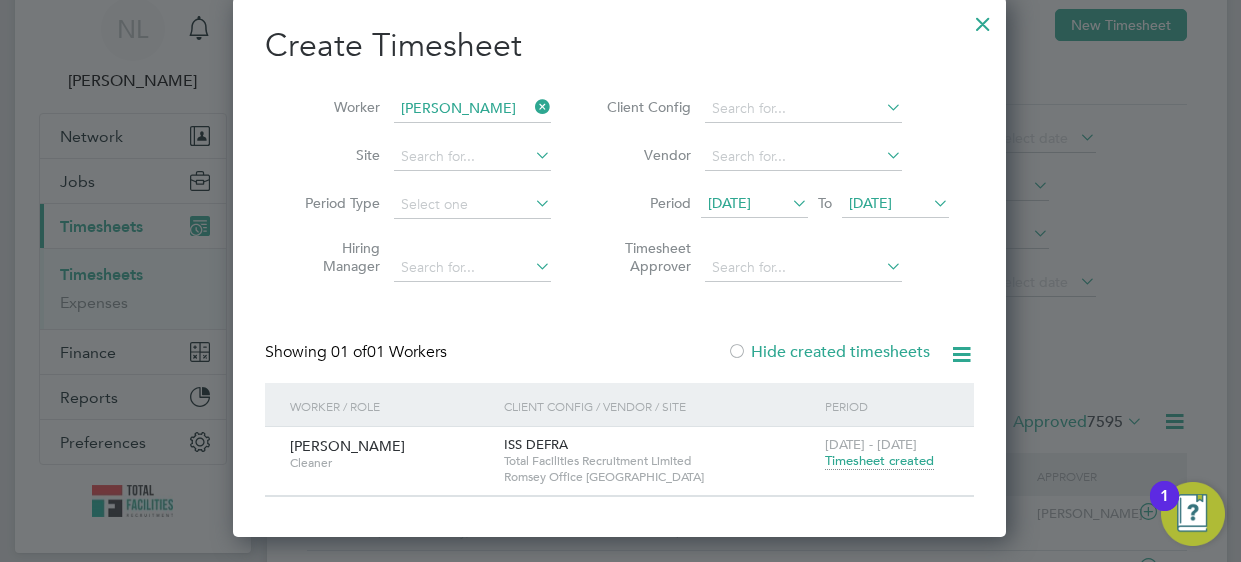 click on "[DATE]" at bounding box center (754, 204) 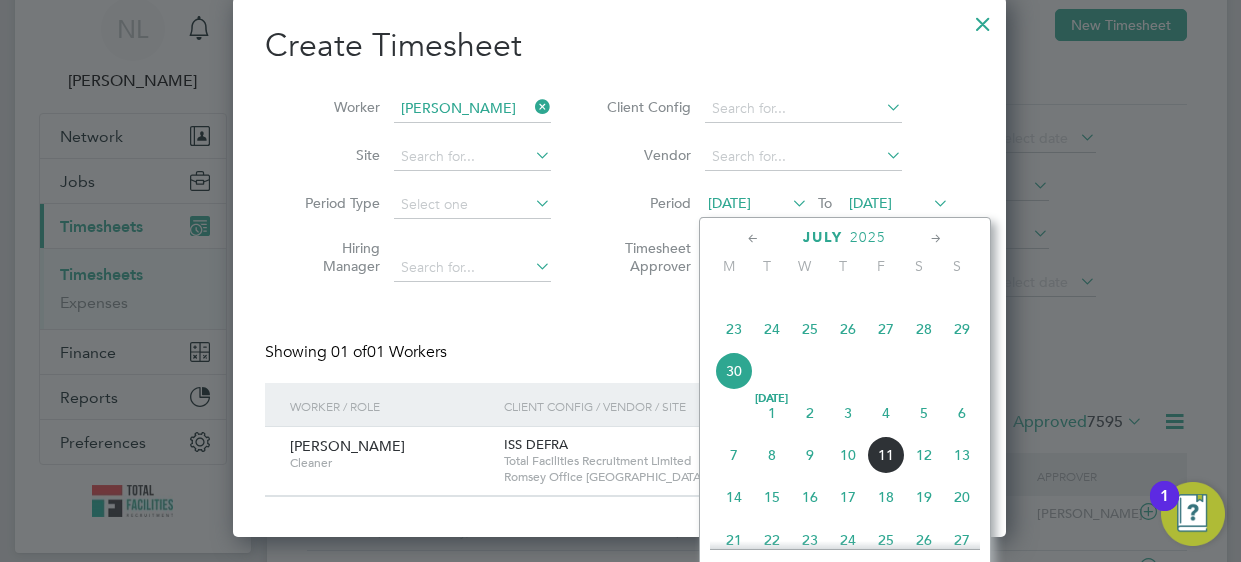 click on "7" 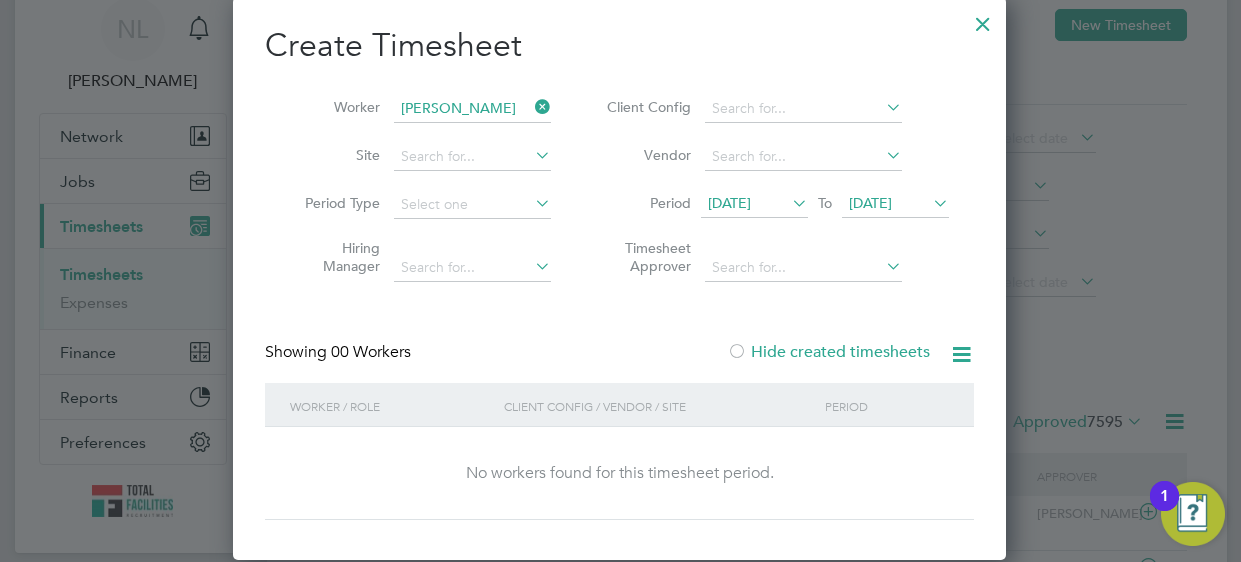 click on "[DATE]" at bounding box center [895, 204] 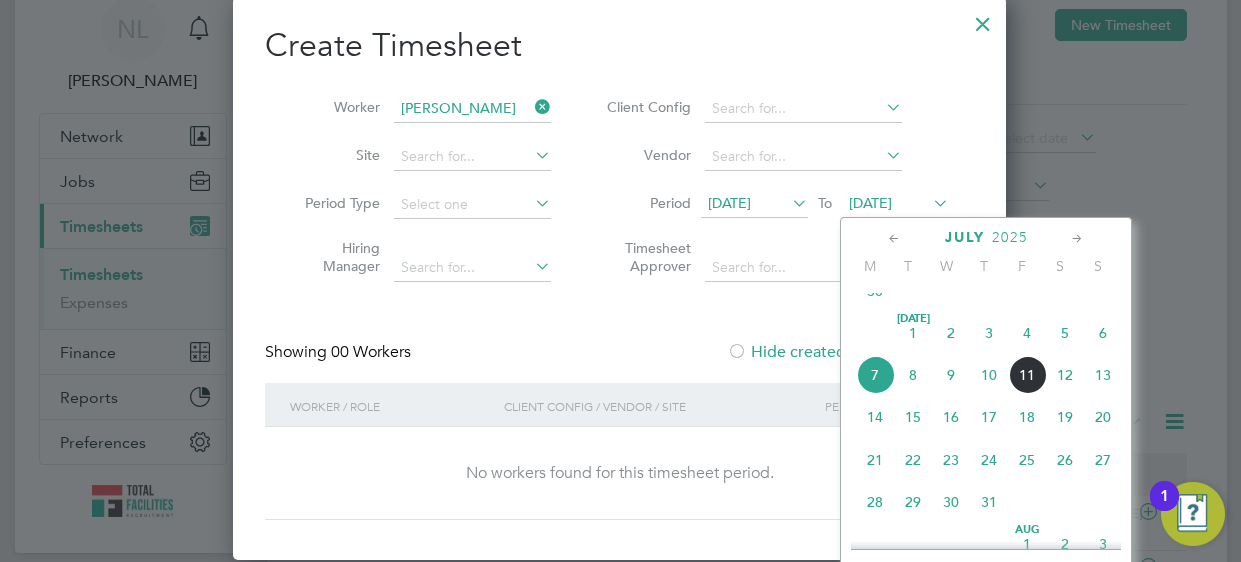 click on "11" 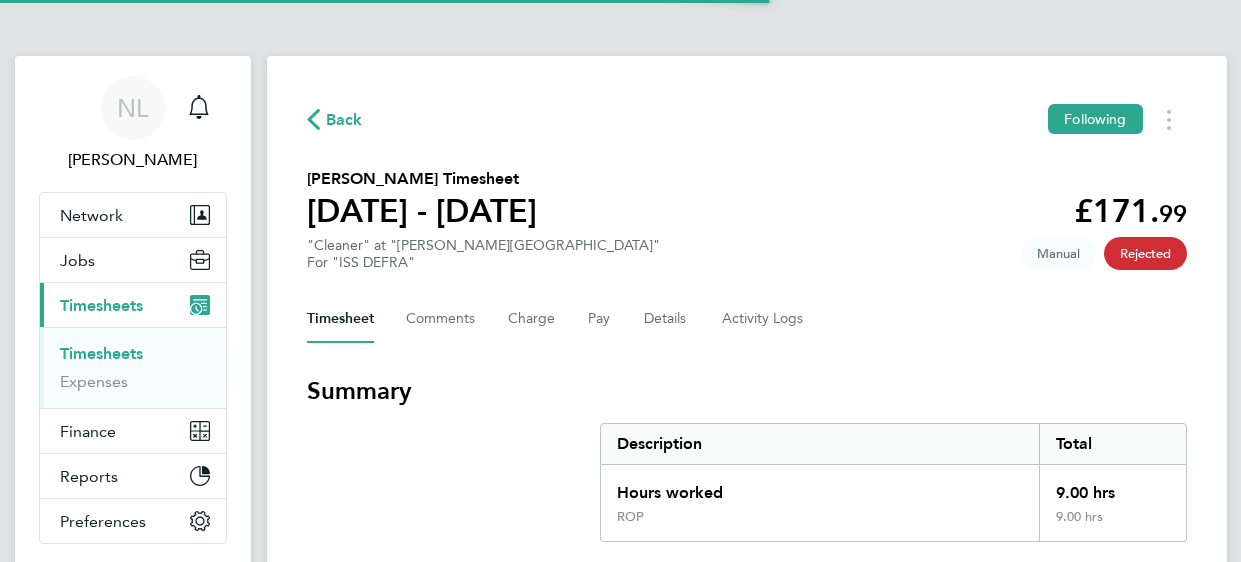 scroll, scrollTop: 0, scrollLeft: 0, axis: both 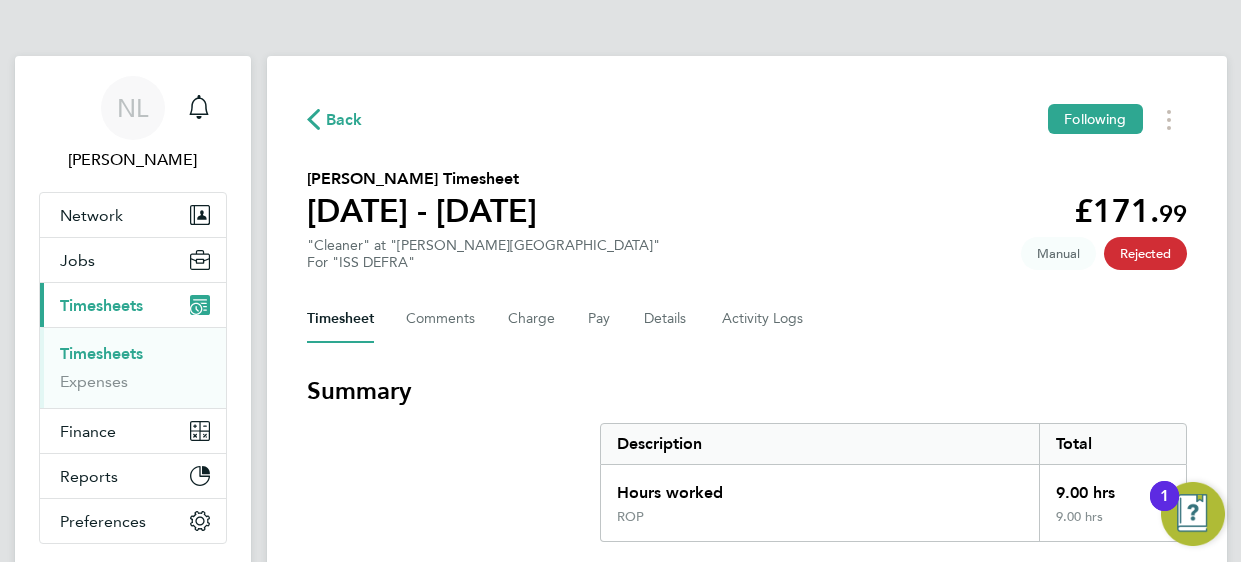 click on "Timesheet   Comments   Charge   Pay   Details   Activity Logs" 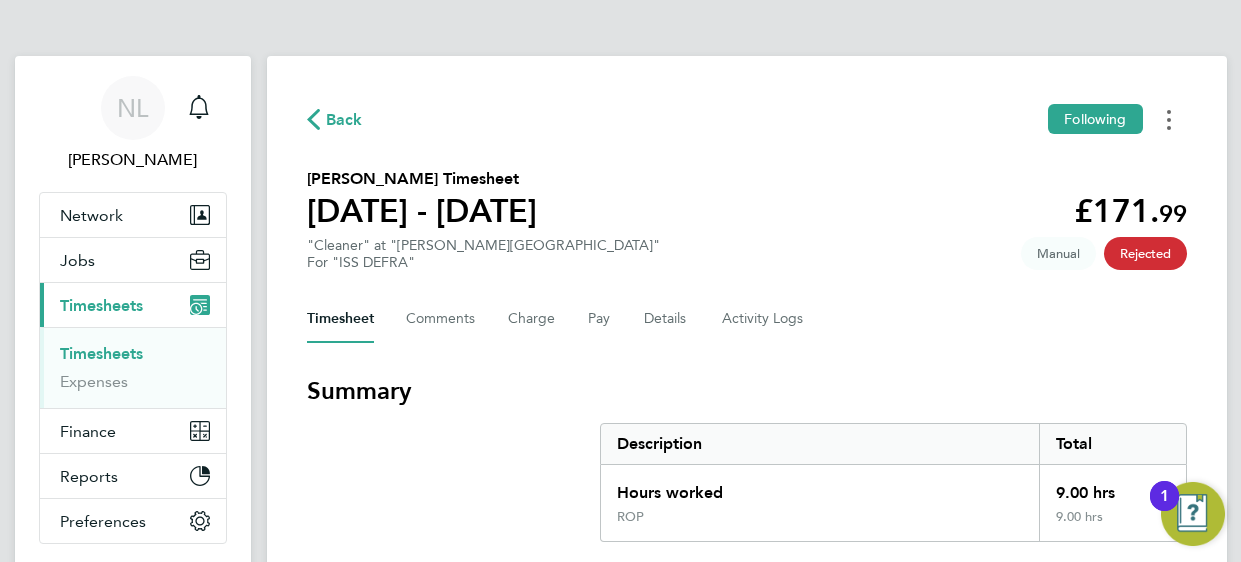 click 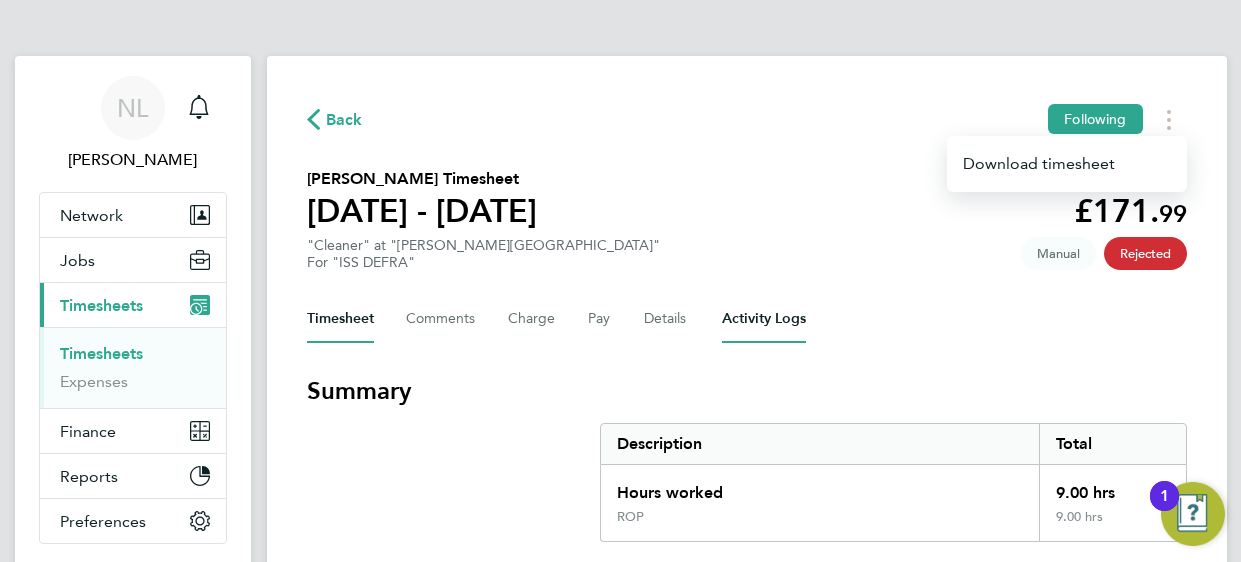 click on "Activity Logs" at bounding box center (764, 319) 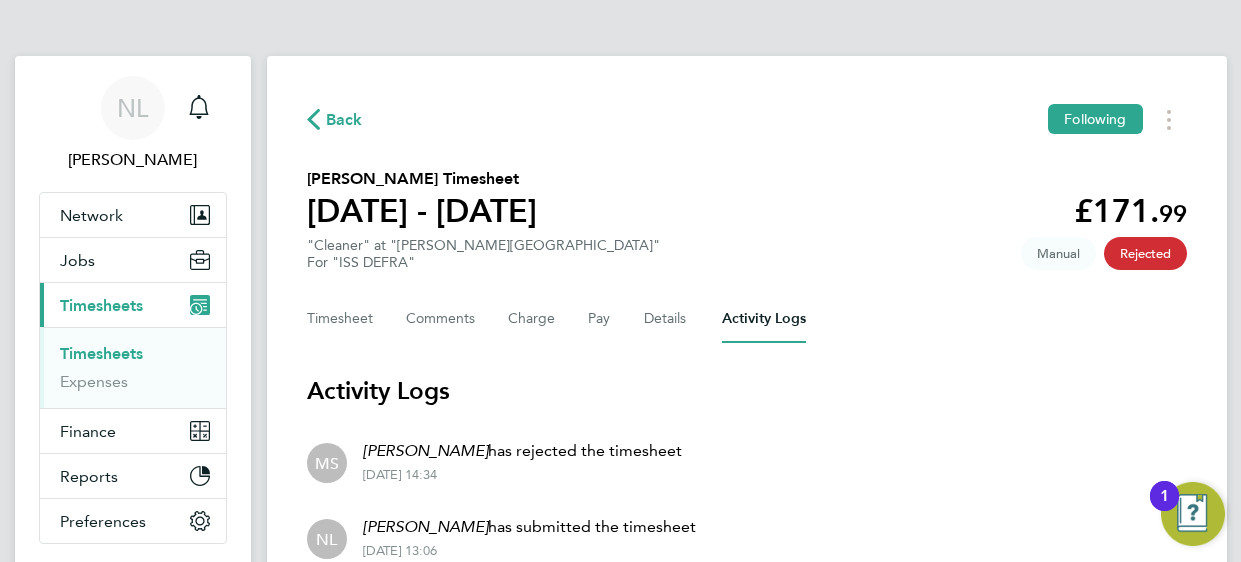 type 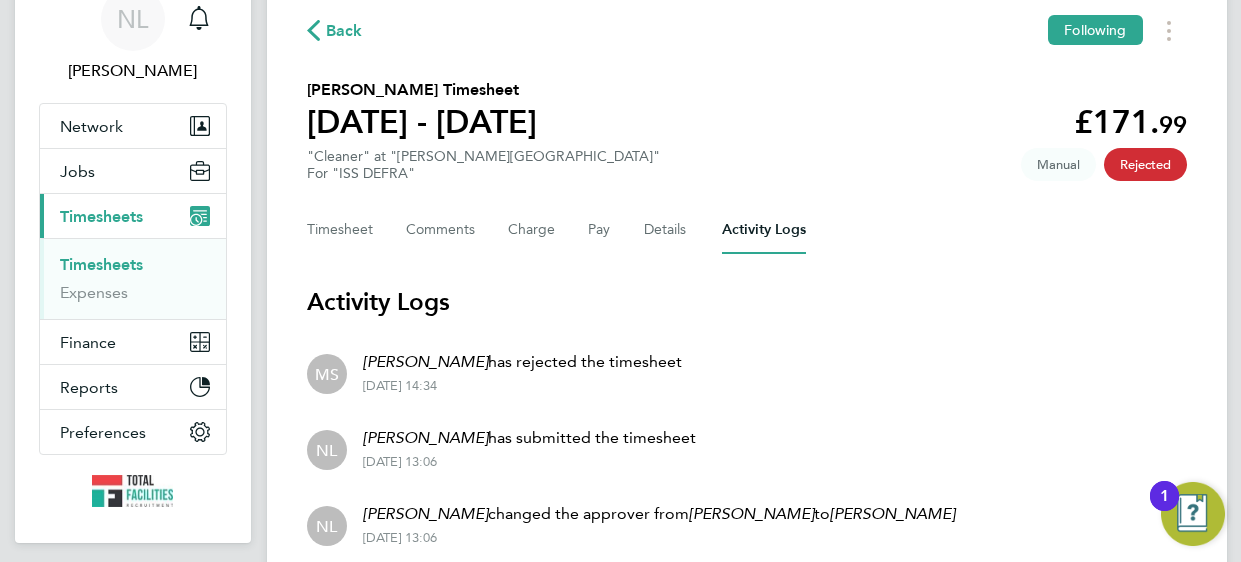 scroll, scrollTop: 239, scrollLeft: 0, axis: vertical 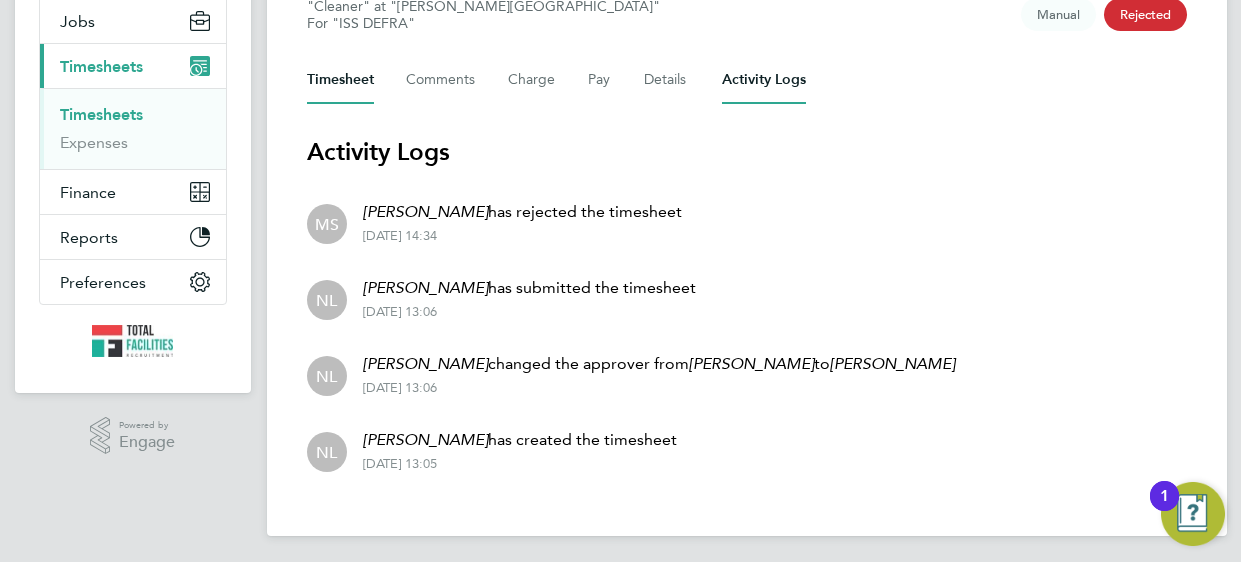 click on "Timesheet" at bounding box center [340, 80] 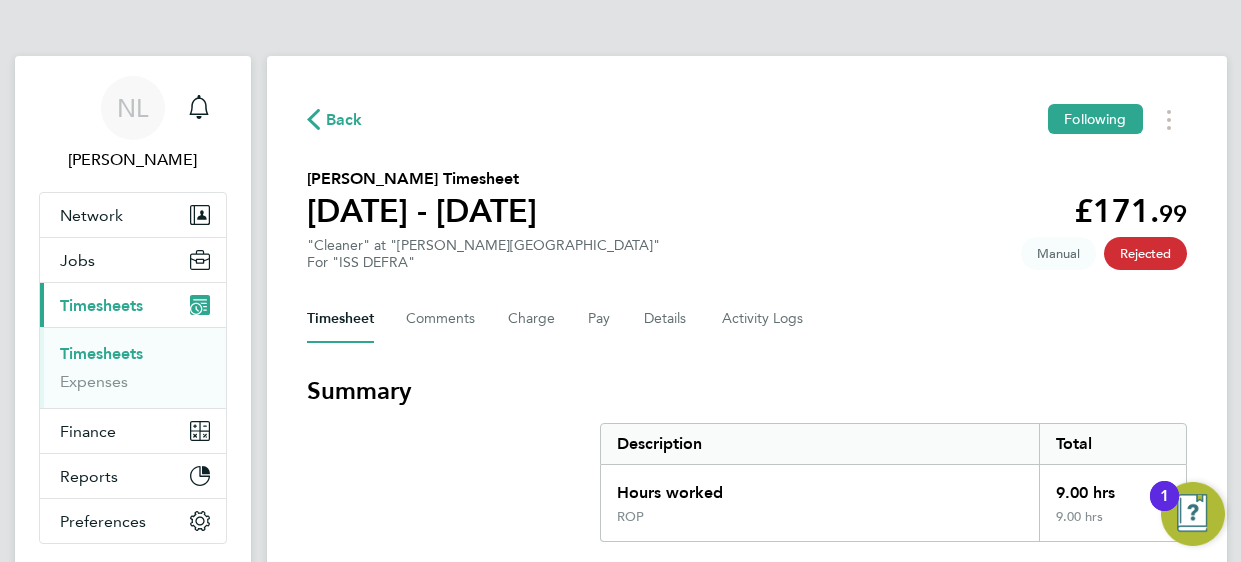 click on "Rejected" 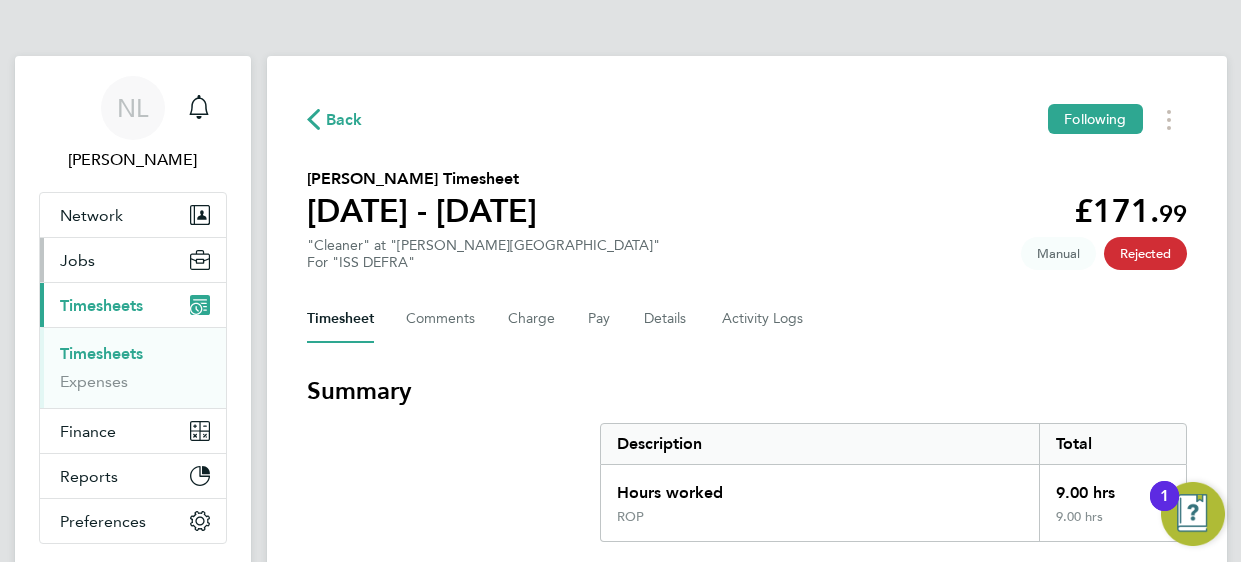 click on "Jobs" at bounding box center (133, 260) 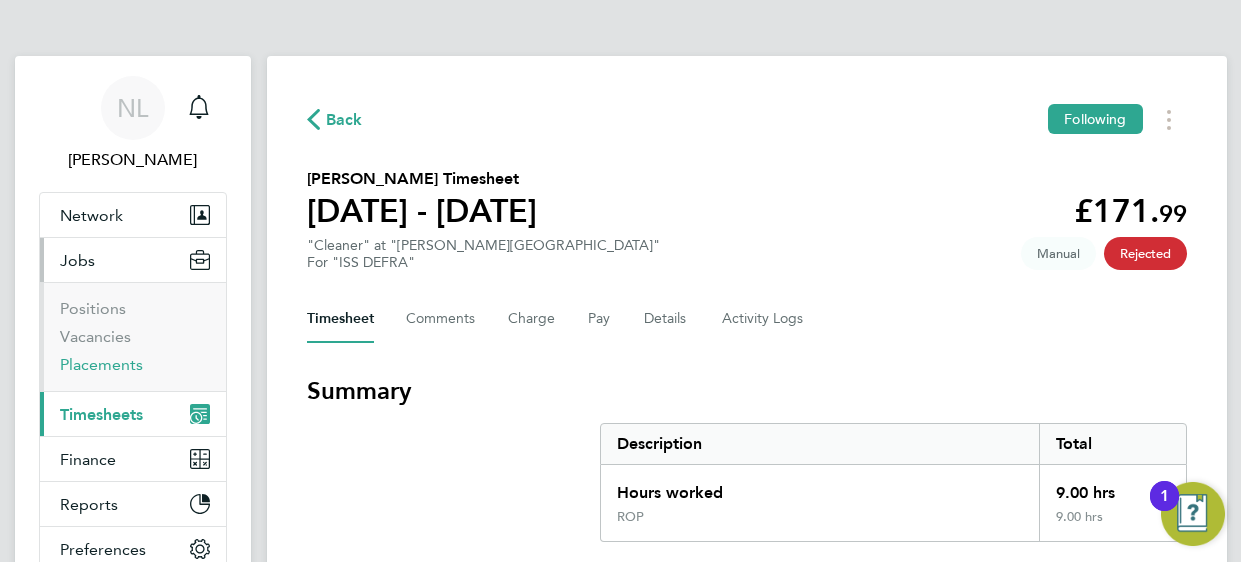 click on "Placements" at bounding box center [101, 364] 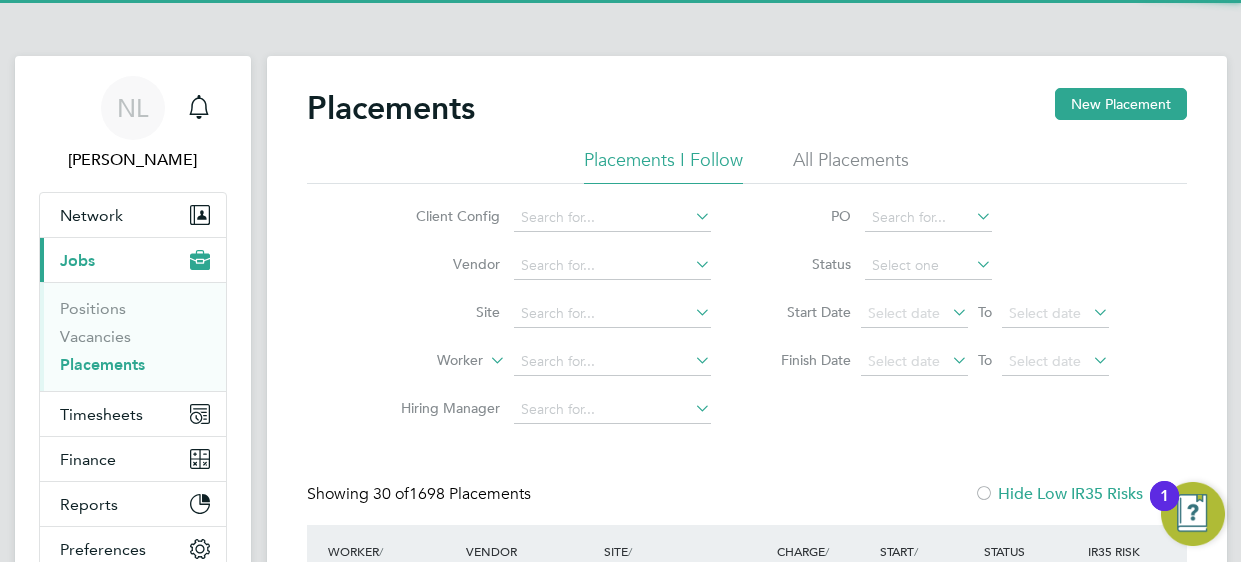 scroll, scrollTop: 9, scrollLeft: 9, axis: both 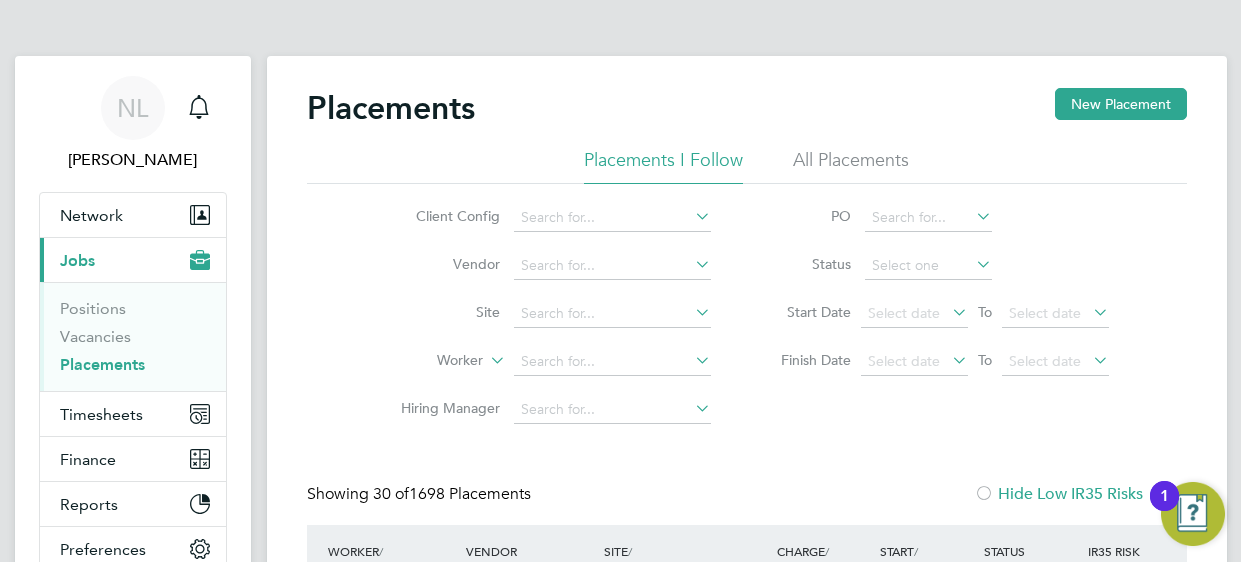 click on "Hiring Manager" 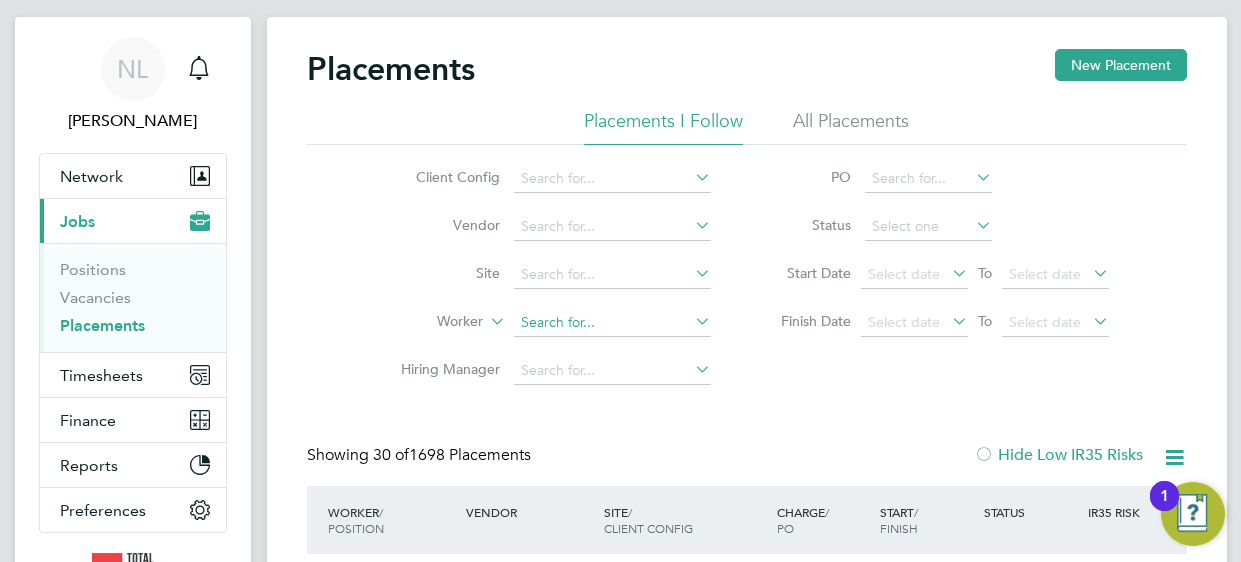 click 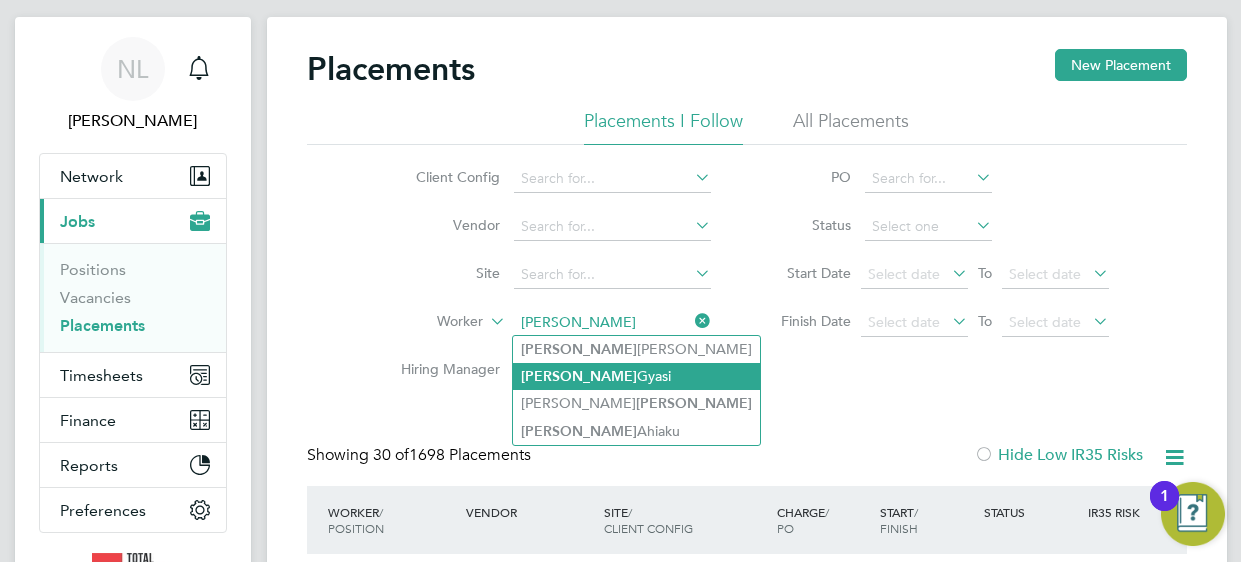 click on "Godwin  Gyasi" 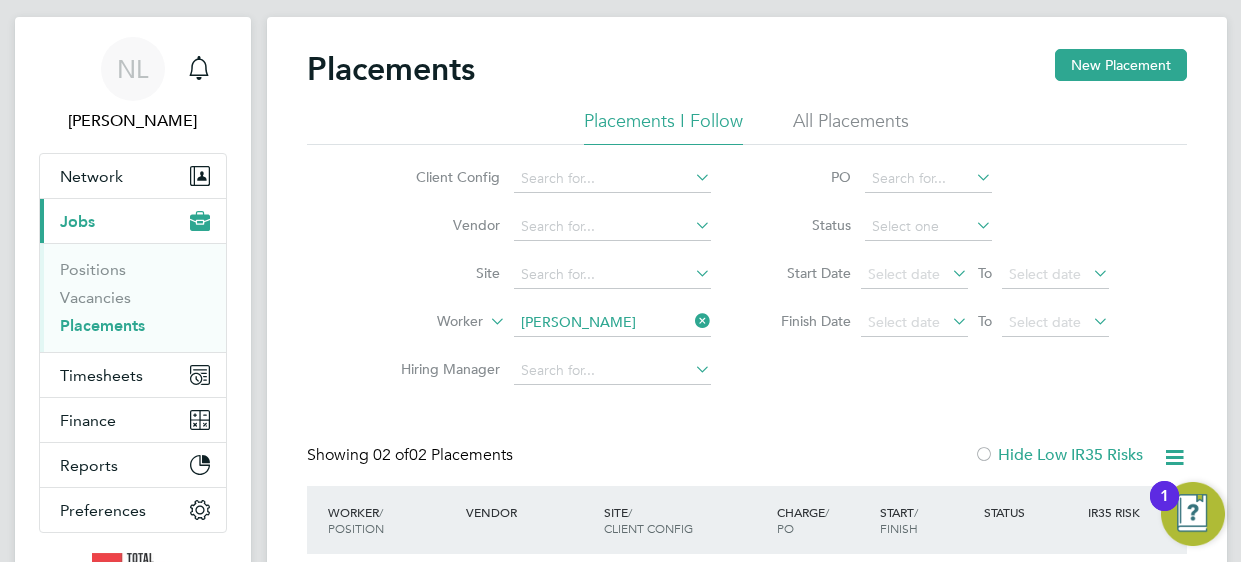 click on "[PERSON_NAME]" 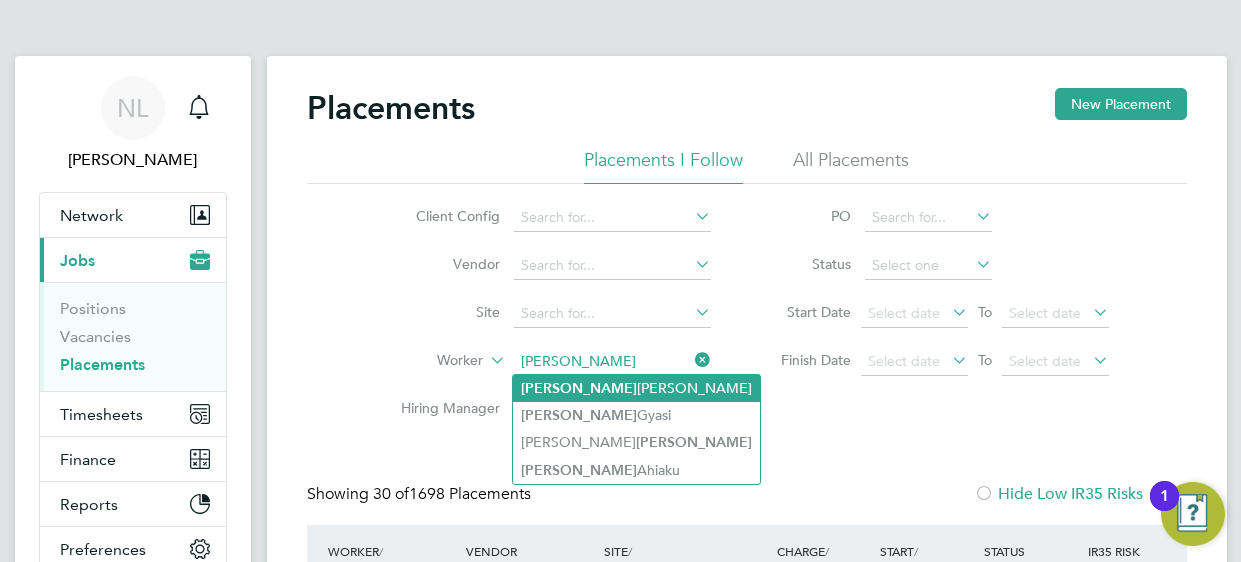 click on "Godwin  Nweke" 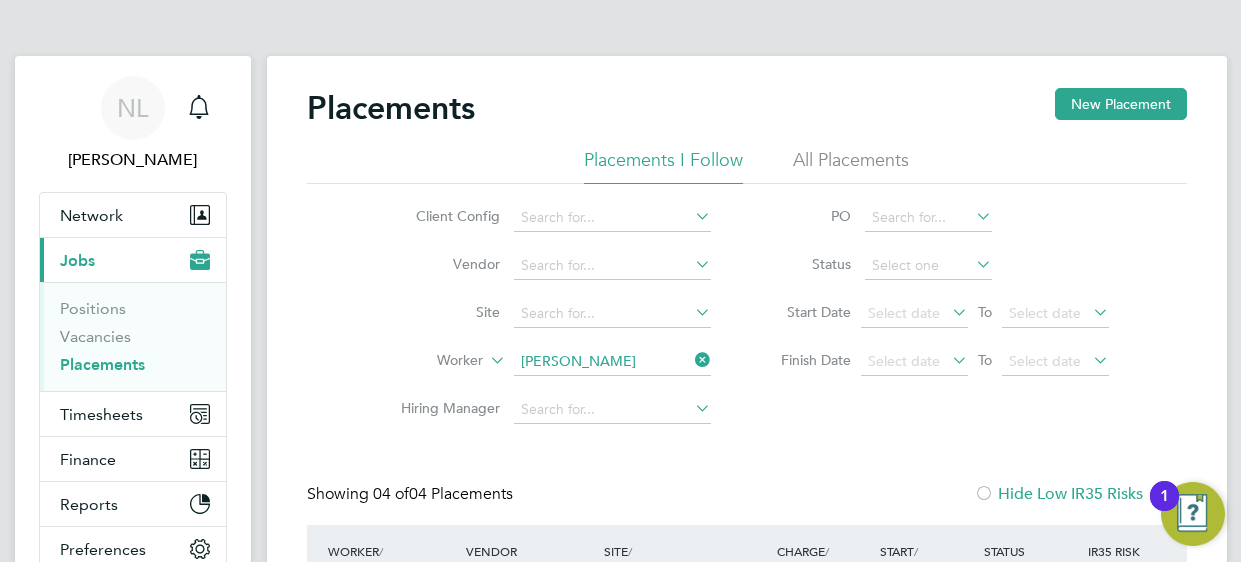 click on "Hiring Manager" 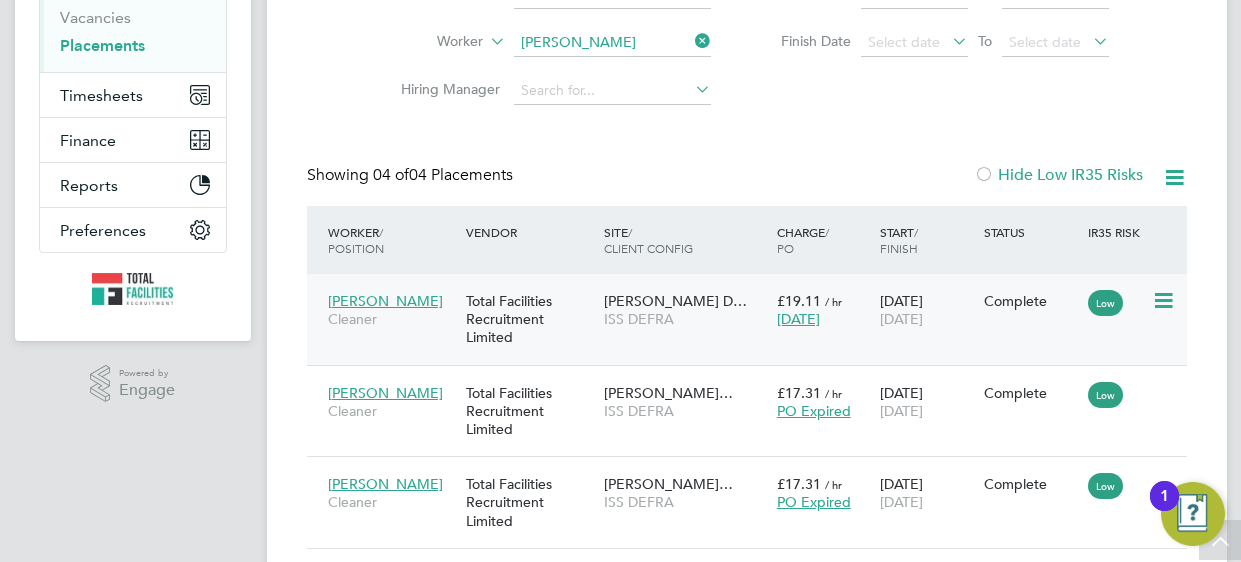 click on "19 Sep 2024 06 Jul 2025" 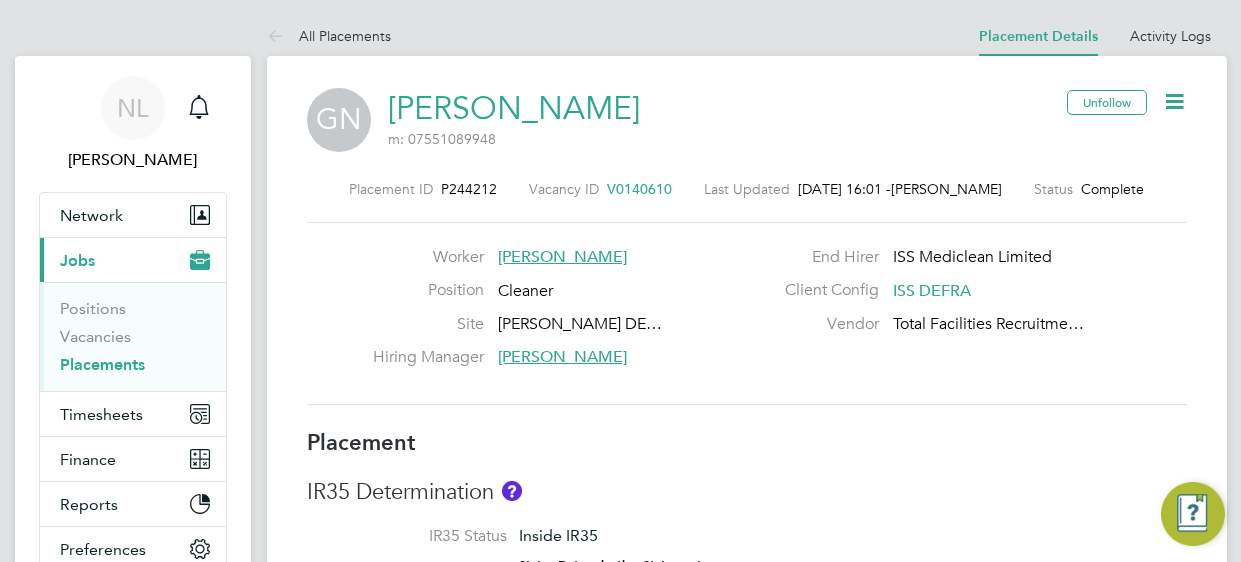 scroll, scrollTop: 0, scrollLeft: 0, axis: both 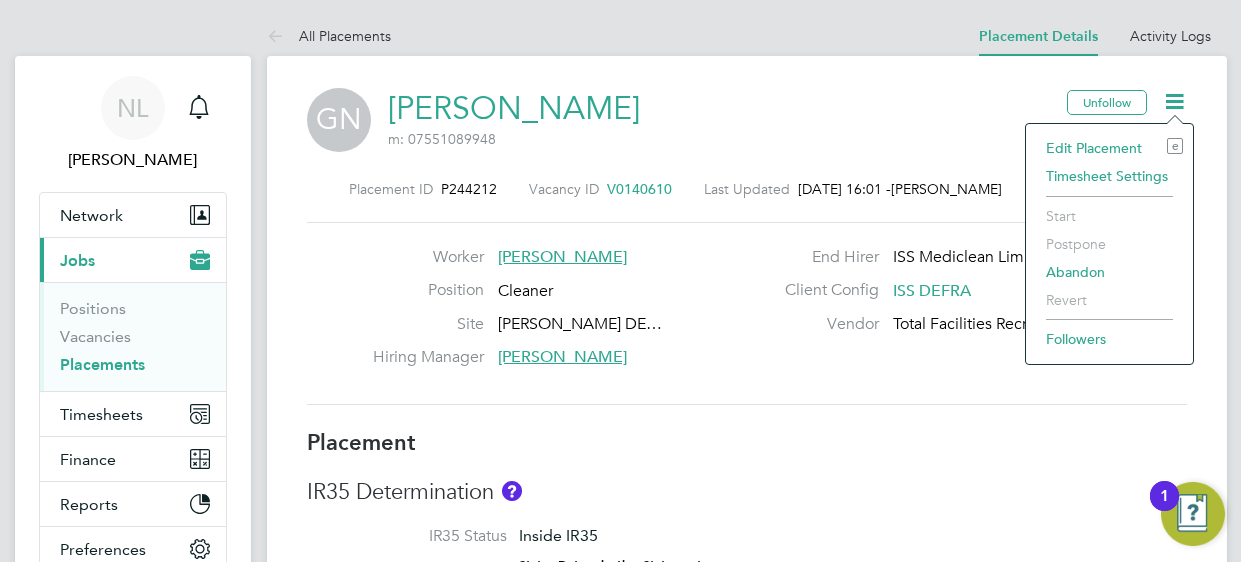 click on "Edit Placement e" 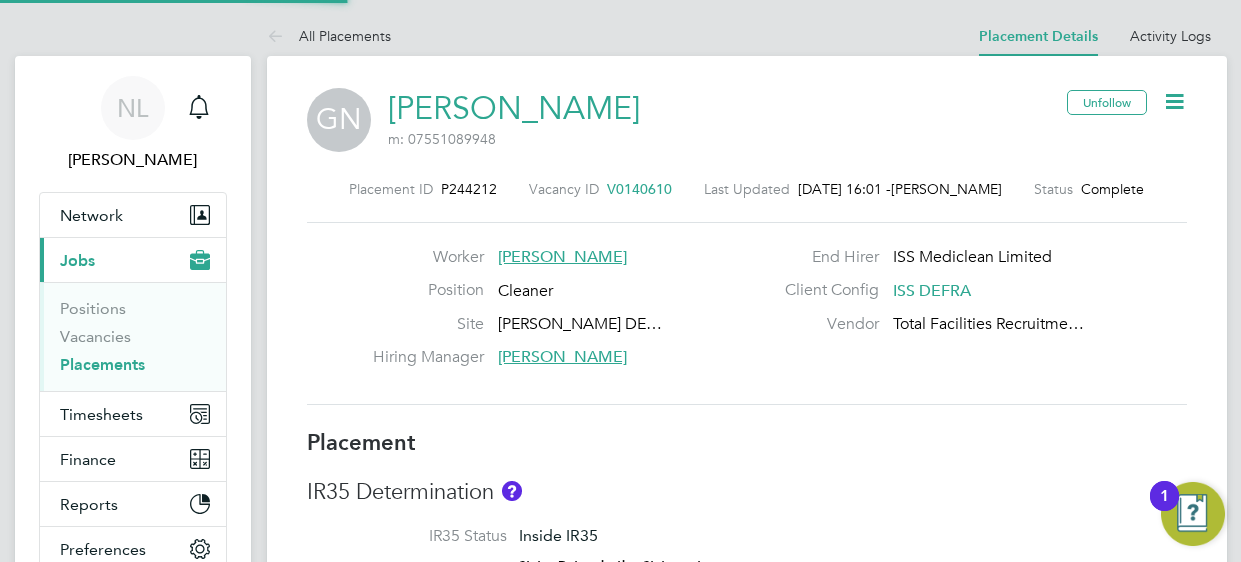 type on "[PERSON_NAME]" 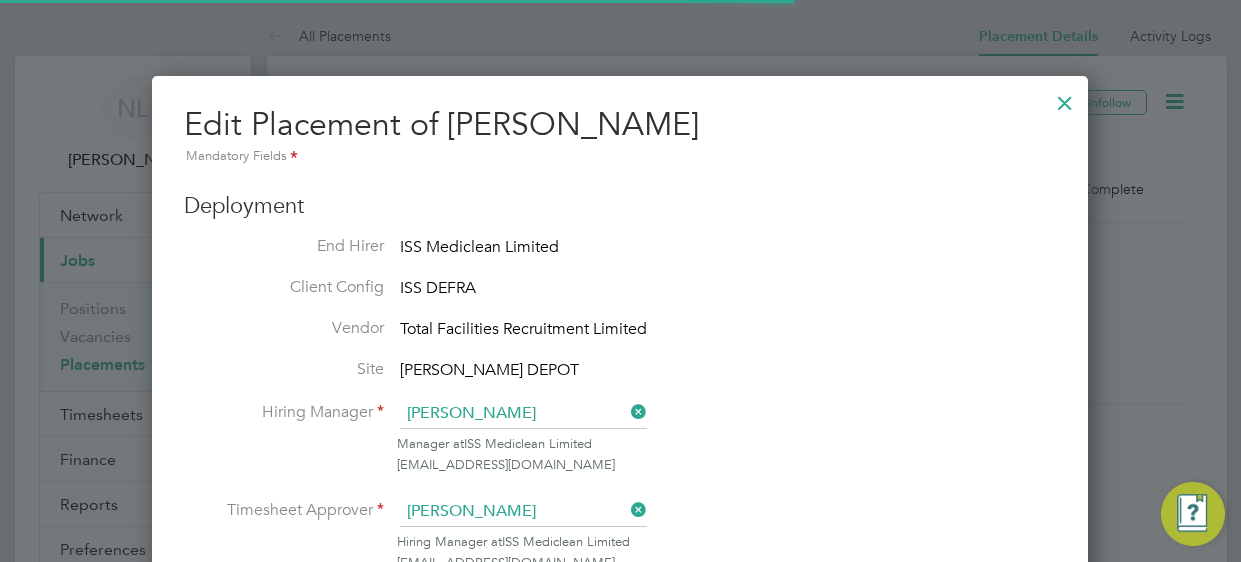 scroll, scrollTop: 10, scrollLeft: 9, axis: both 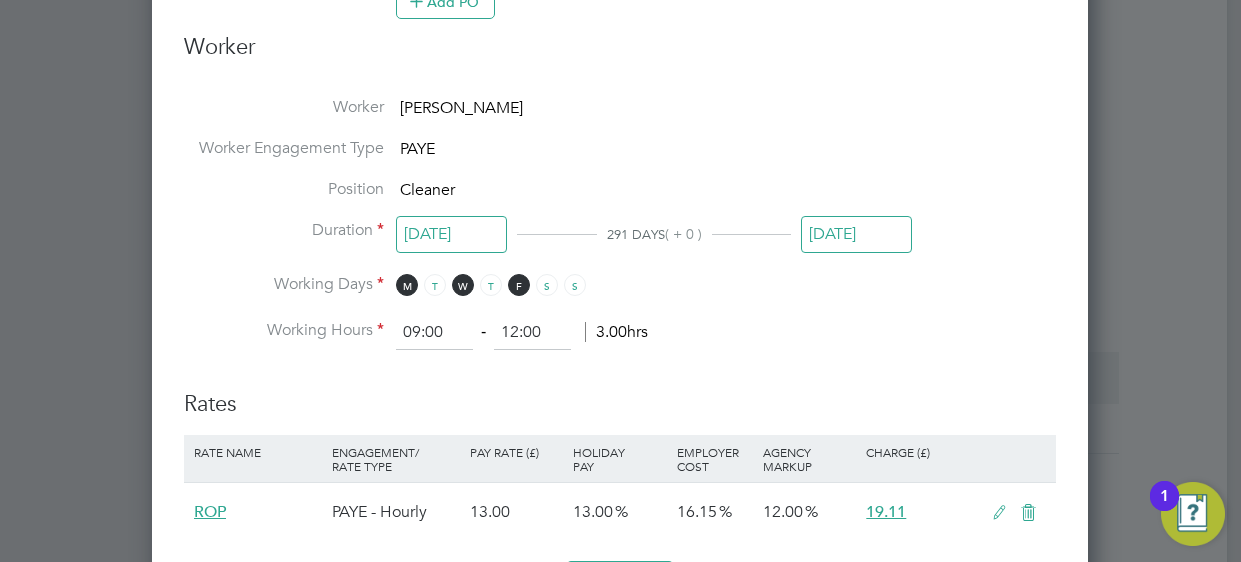 click on "[DATE]" at bounding box center [856, 234] 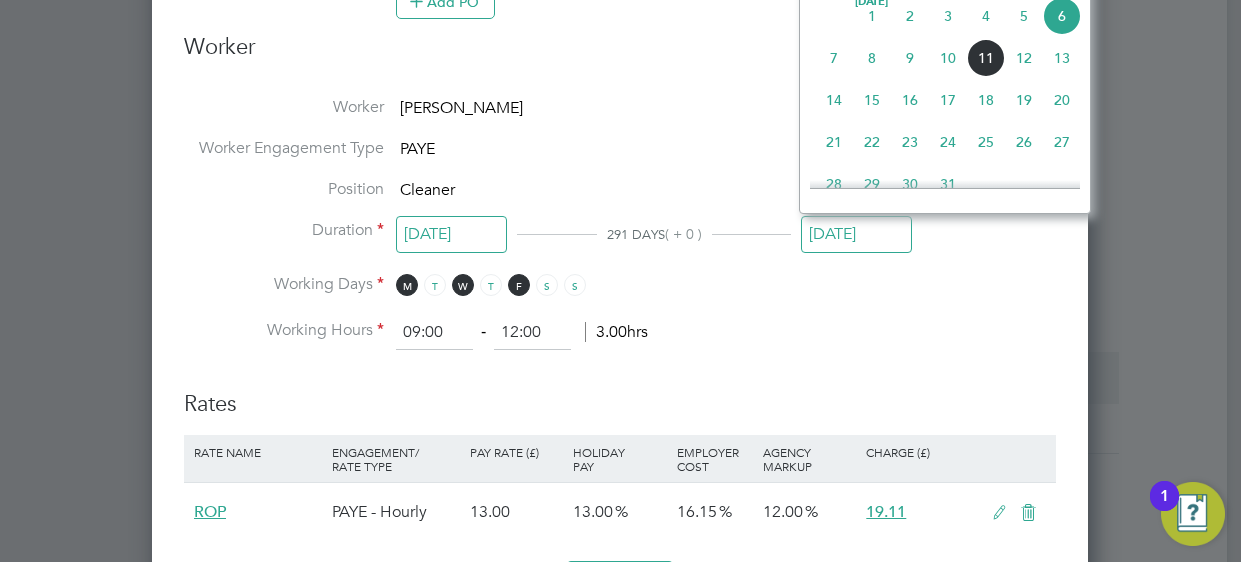 click on "11" 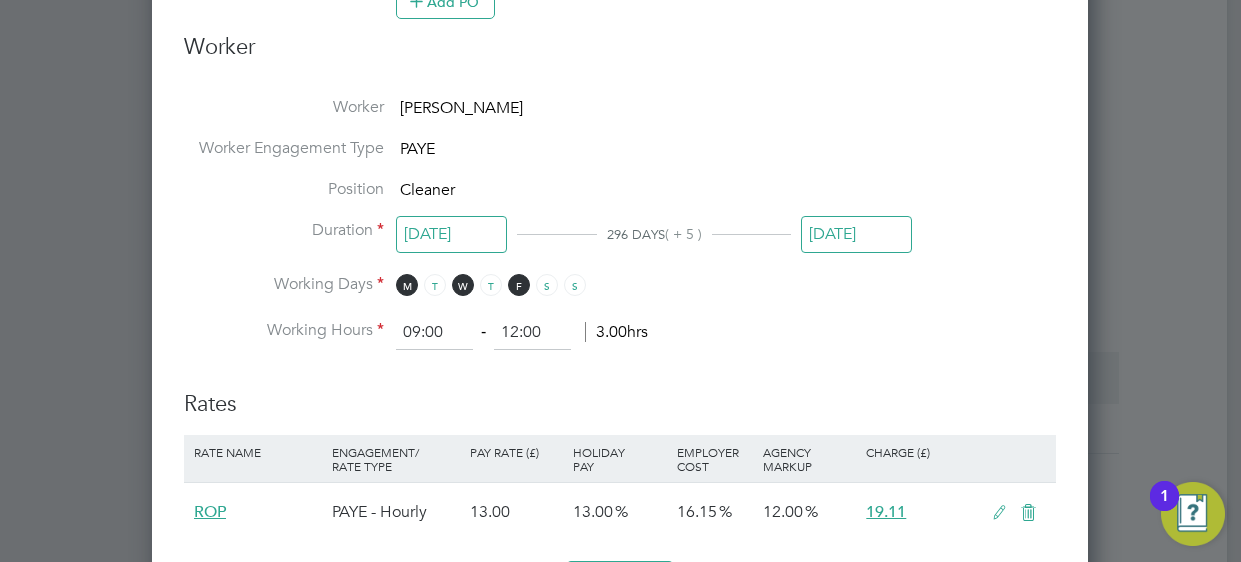 click on "Deployment End Hirer   ISS Mediclean Limited Client Config   ISS DEFRA Vendor   Total Facilities Recruitment Limited Site   [PERSON_NAME] DEPOT Hiring Manager   [PERSON_NAME] Manager at  ISS Mediclean Limited [EMAIL_ADDRESS][DOMAIN_NAME] Timesheet Approver   [PERSON_NAME] Hiring Manager at  ISS Mediclean Limited [EMAIL_ADDRESS][DOMAIN_NAME] PO Manager   PO No PO Number Valid From Valid To Expiry   PO1041086414 [DATE]   [DATE]   [DATE]  Add PO Worker Worker   [PERSON_NAME] Worker Engagement Type   PAYE  Position   Cleaner Duration [DATE] 296 DAYS  ( + 5 ) [DATE] Working Days M T W T F S S   Working Hours 09:00   ‐   12:00   3.00hrs   Rates Rate Name Engagement/ Rate Type Pay Rate (£) Holiday Pay Employer Cost Agency Markup Charge (£) ROP PAYE - Hourly 13.00 13.00   16.15   12.00 19.11     Add Rate   Consultants  1.  [PERSON_NAME] Divisional Manager Total Facilities Recruitment Limited [EMAIL_ADDRESS][PERSON_NAME][DOMAIN_NAME]   Commission   100   %    Add Consultant External Connections   Comments" at bounding box center [620, 382] 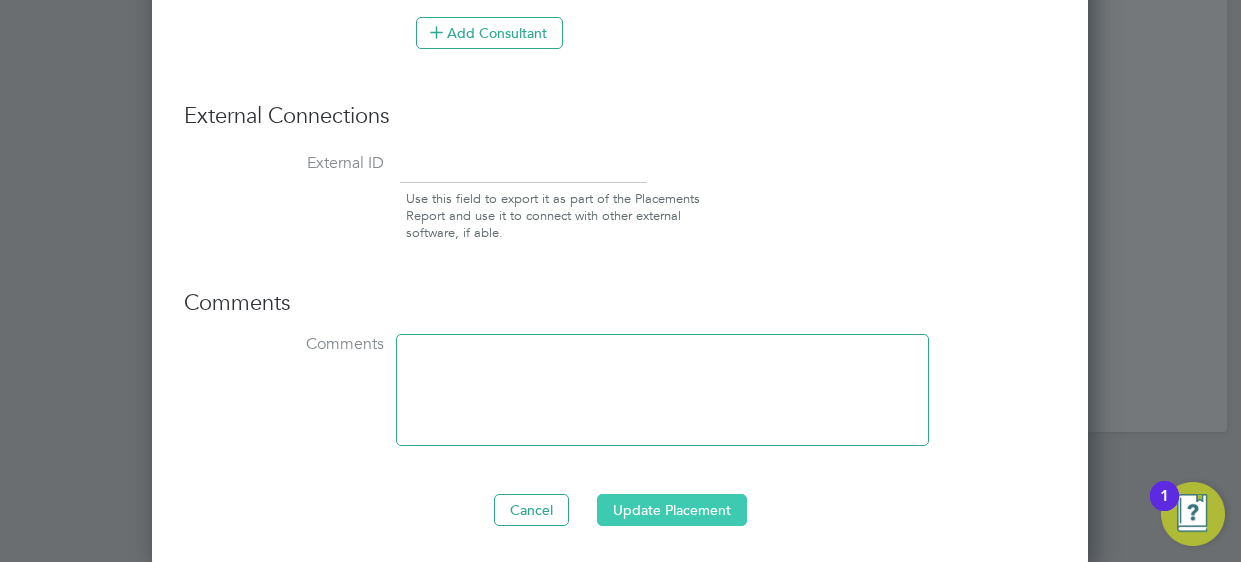 click on "Update Placement" at bounding box center [672, 510] 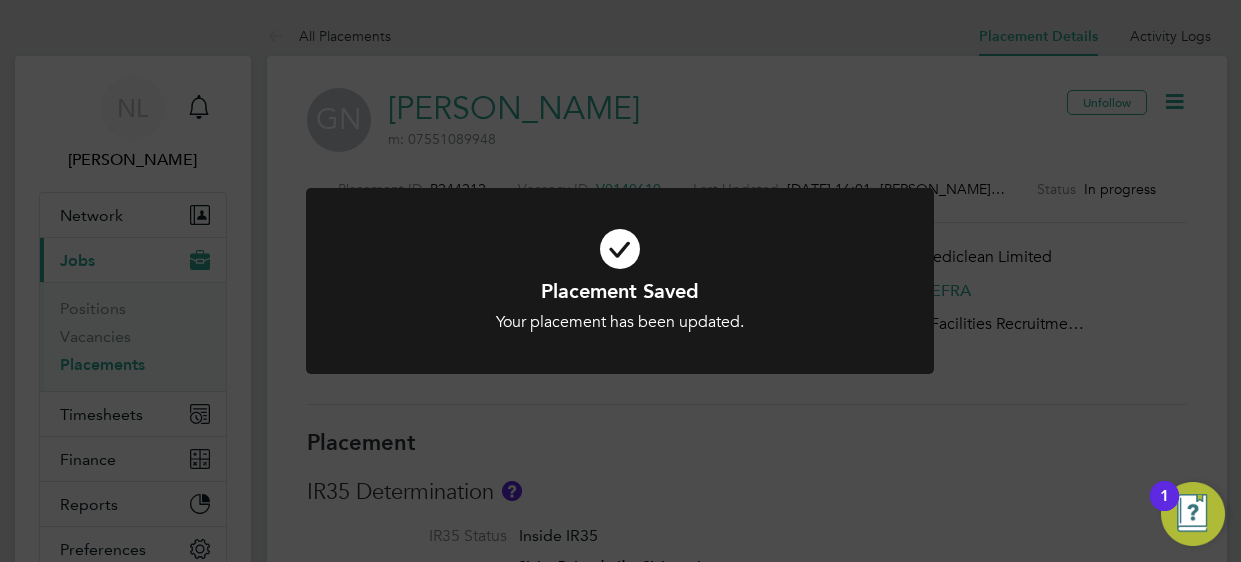 click on "Placement Saved Your placement has been updated. Cancel Okay" 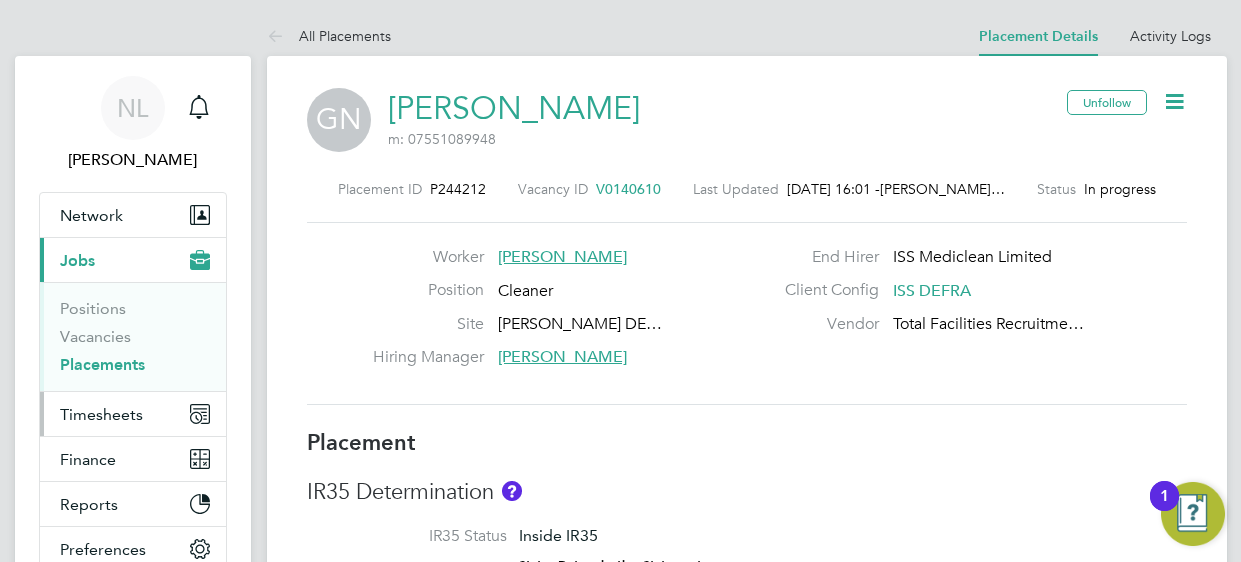 click on "Timesheets" at bounding box center [133, 414] 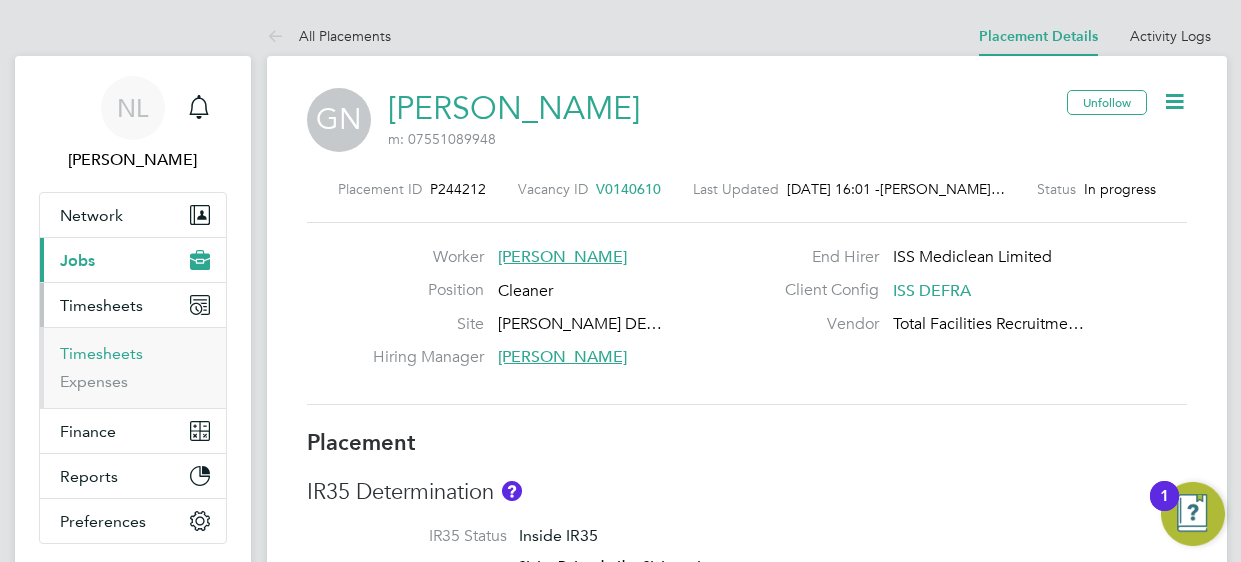 click on "Timesheets" at bounding box center (101, 353) 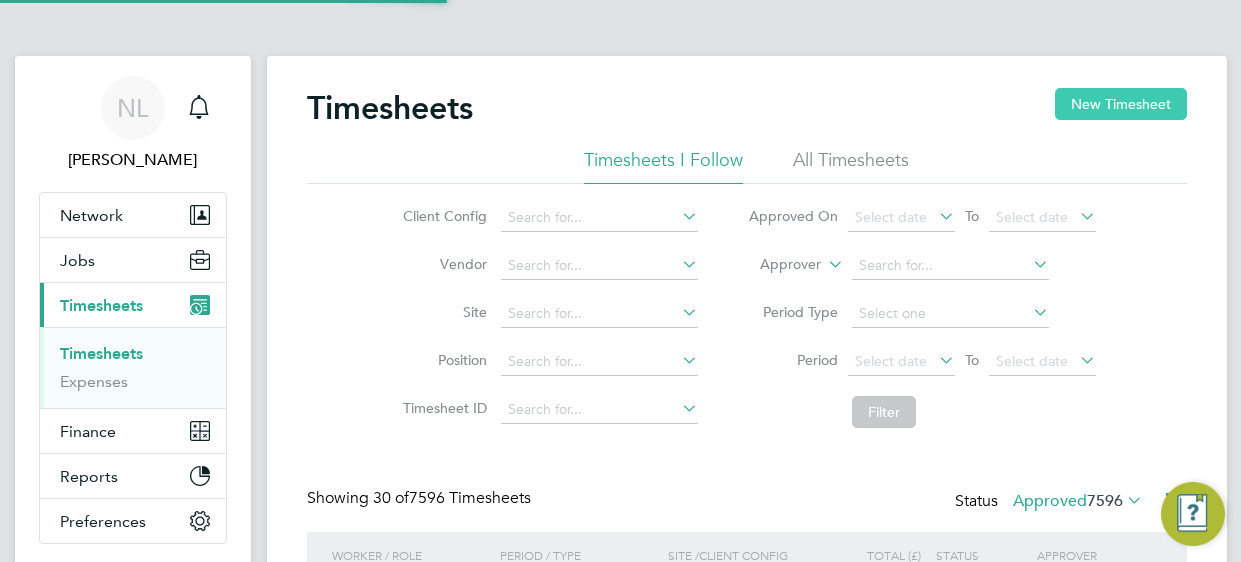 click on "New Timesheet" 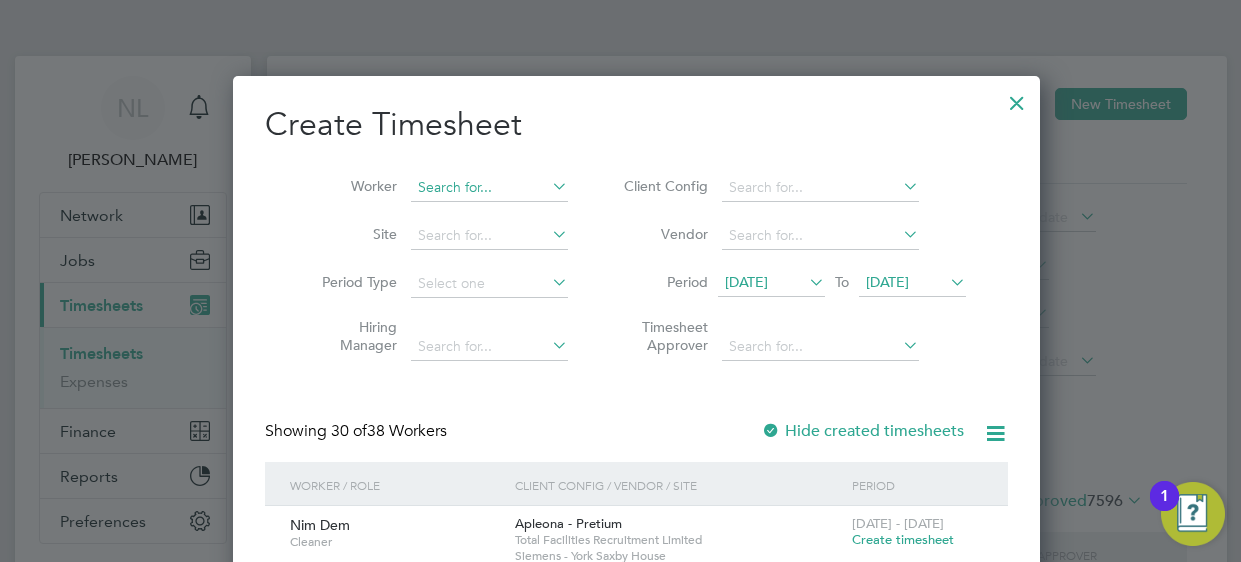 click at bounding box center [489, 188] 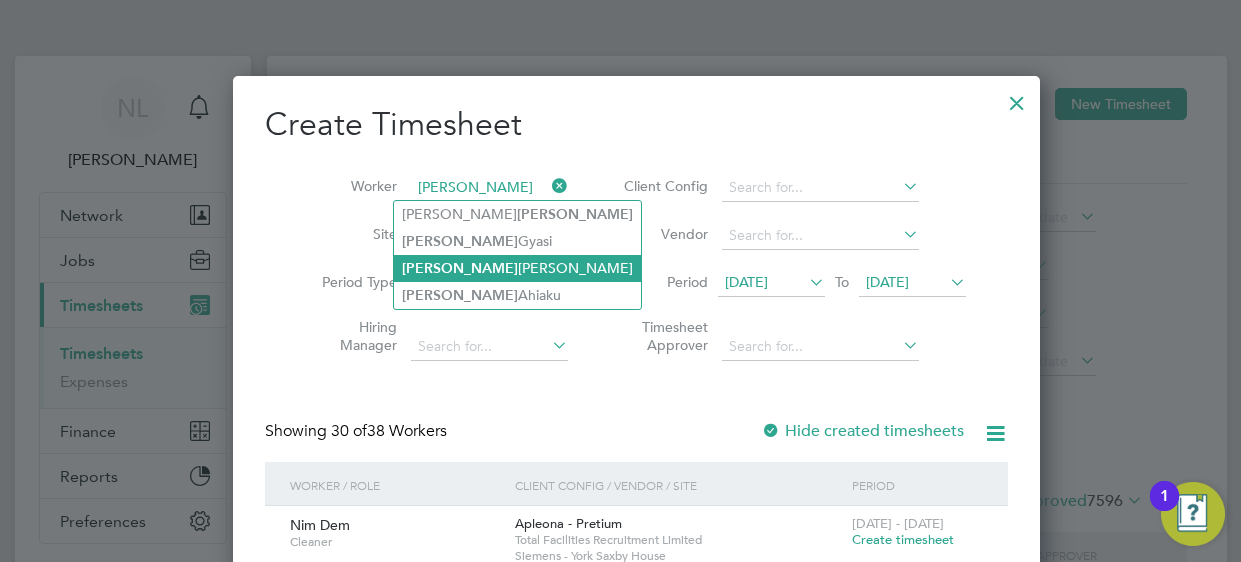 click on "[PERSON_NAME]" 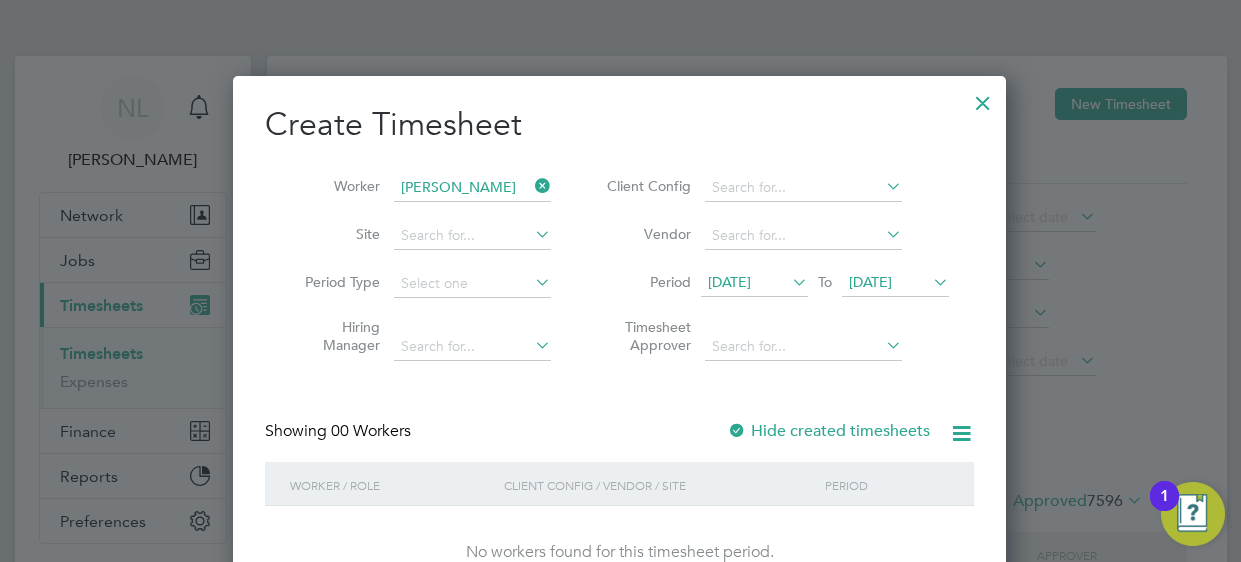 click on "[DATE]" at bounding box center (754, 283) 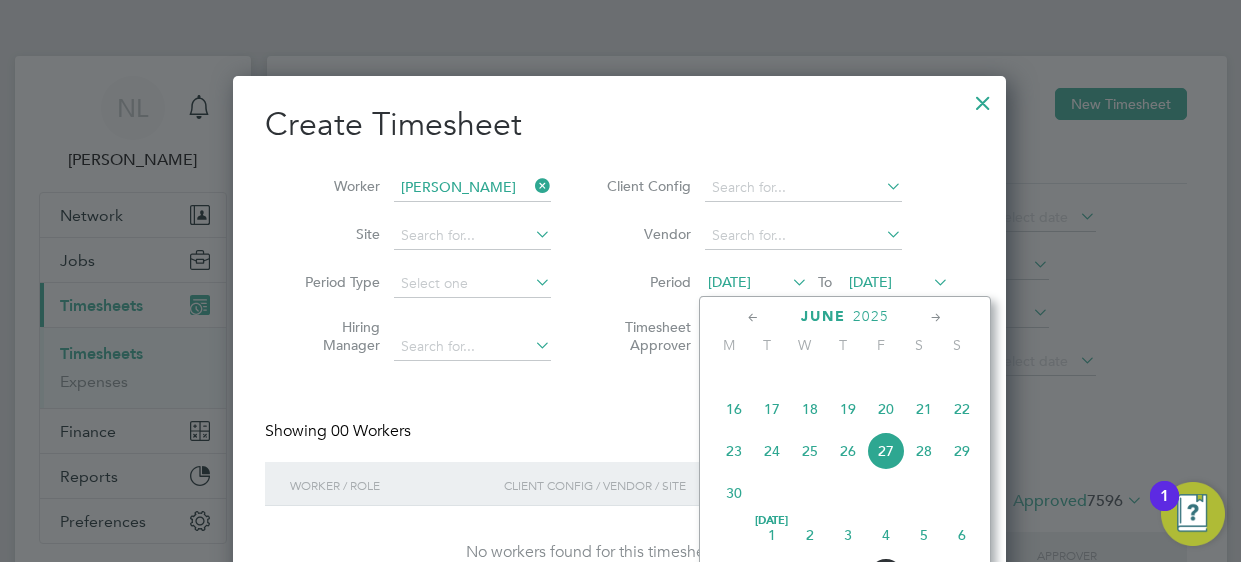 click on "30" 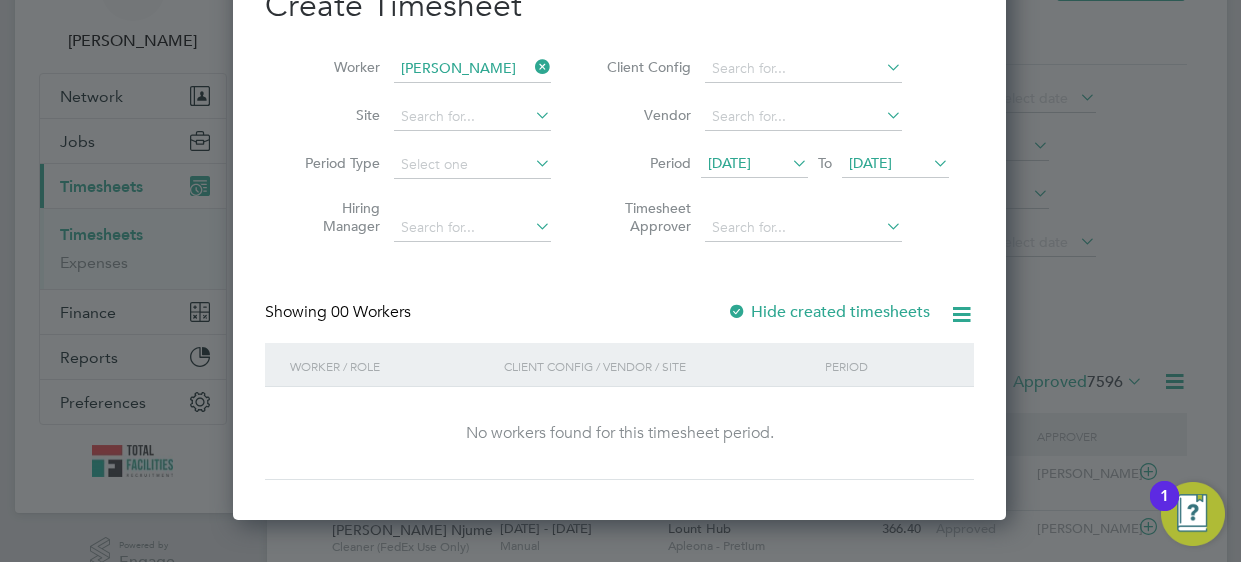 click on "[DATE]" at bounding box center [729, 163] 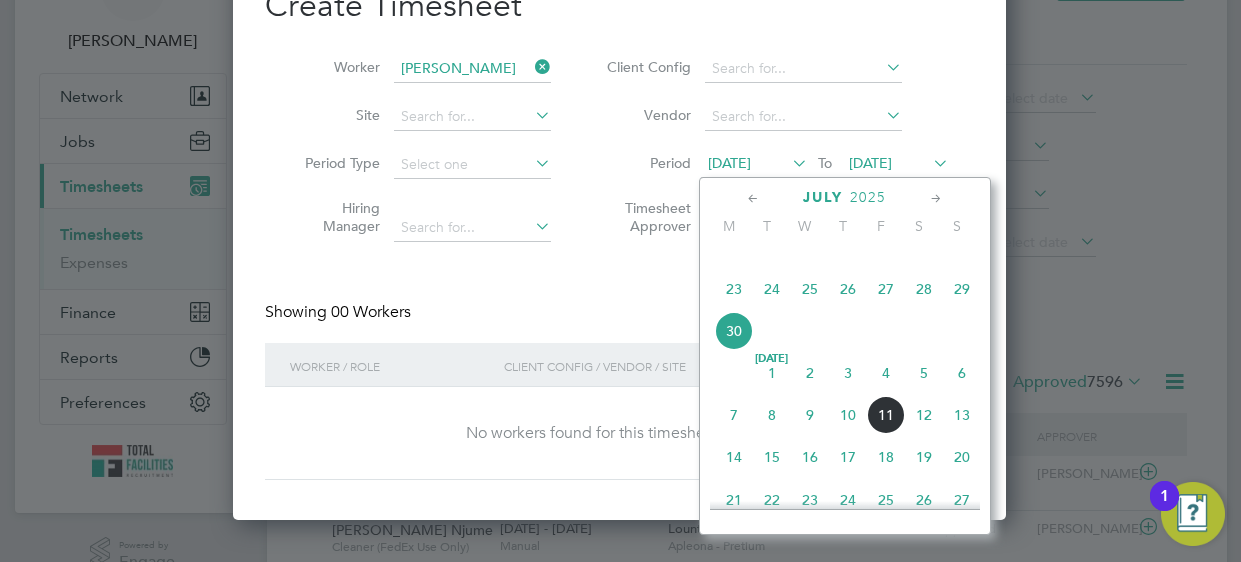 click on "7" 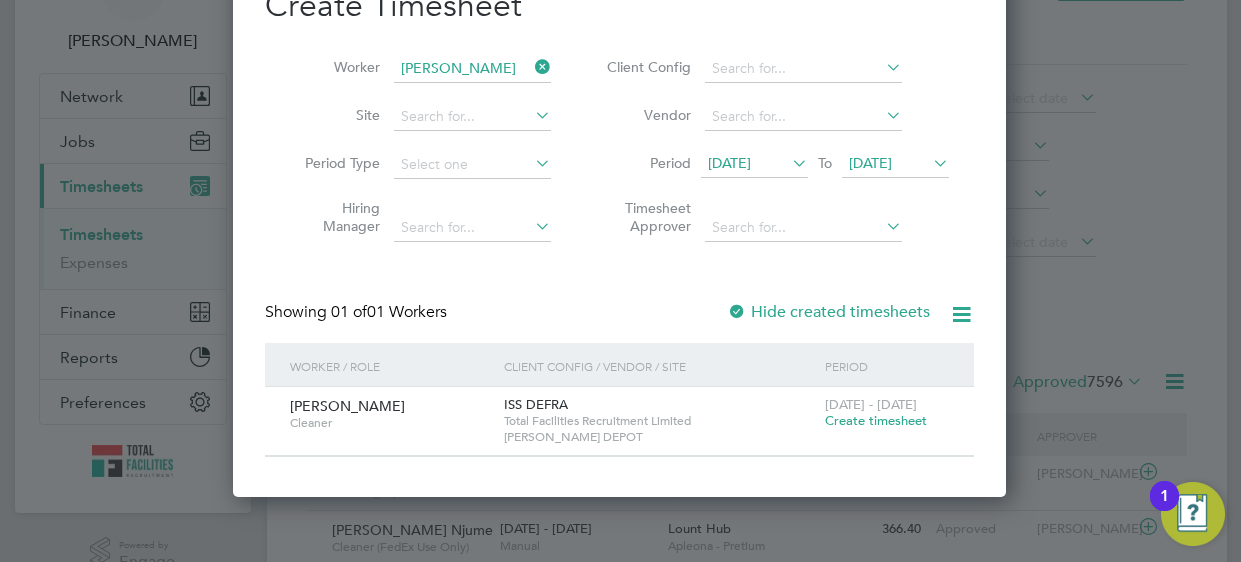 click on "Create timesheet" at bounding box center [876, 420] 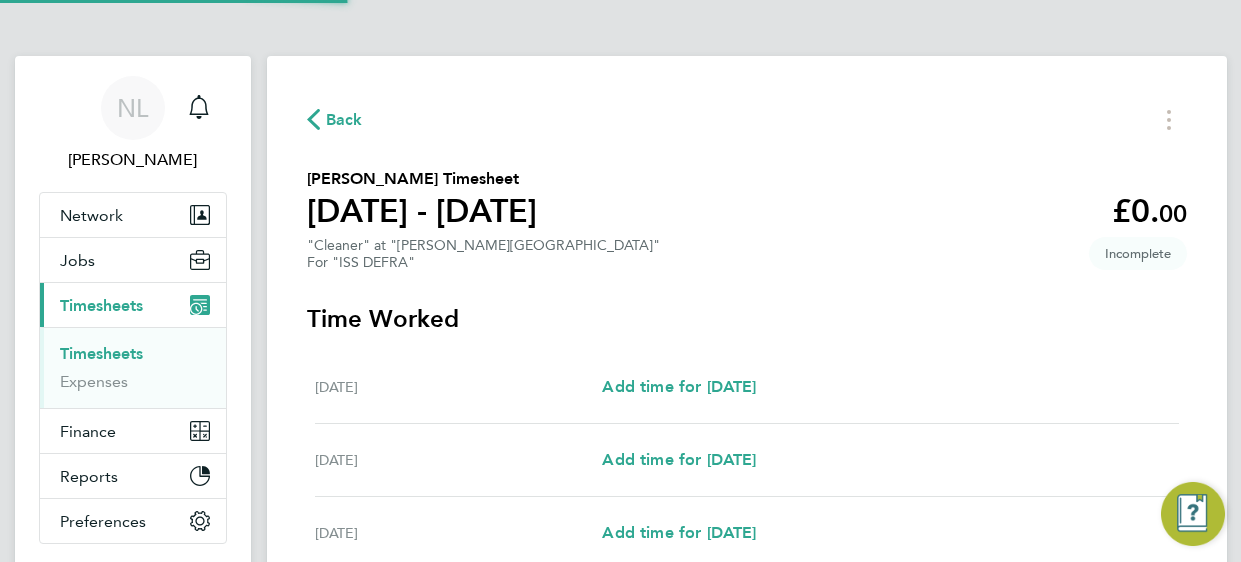 type 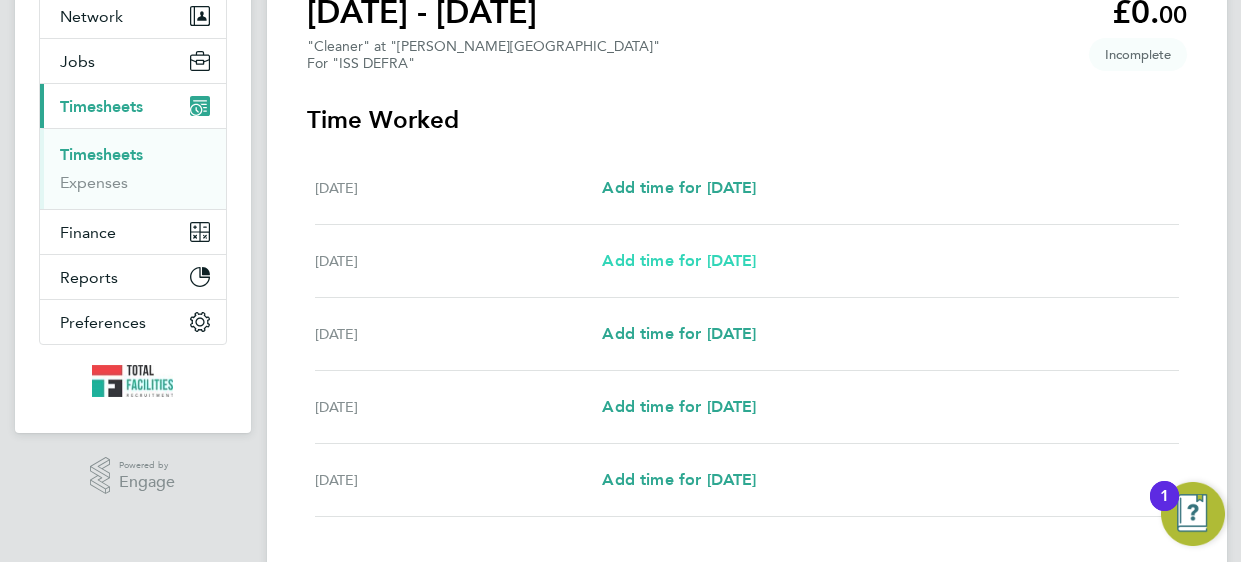 click on "Add time for [DATE]" at bounding box center [679, 260] 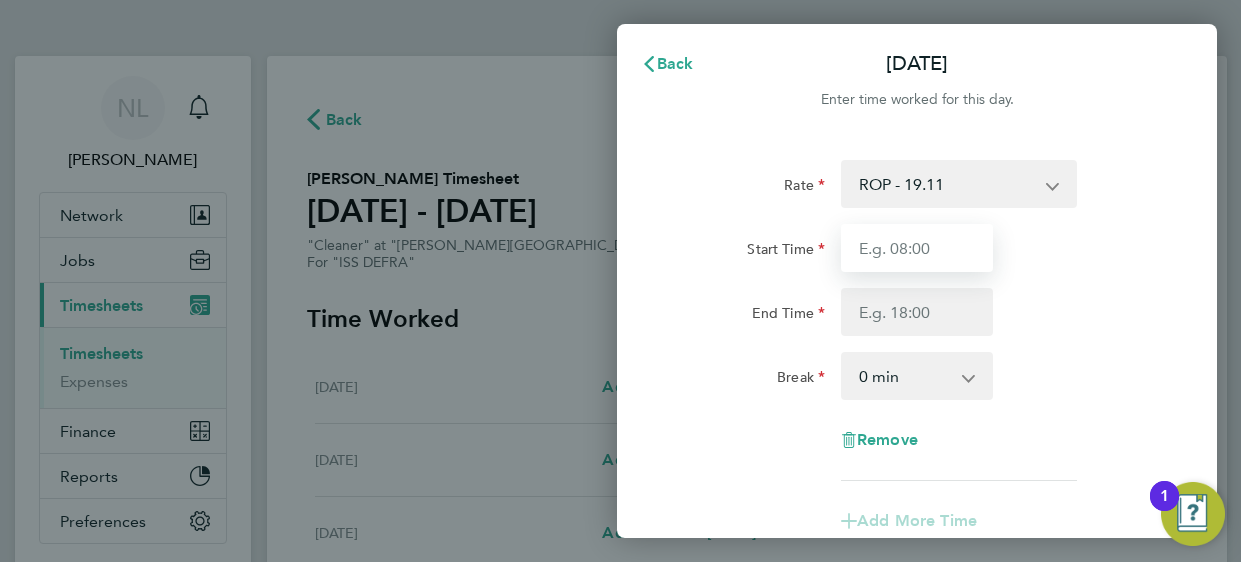 click on "Start Time" at bounding box center [917, 248] 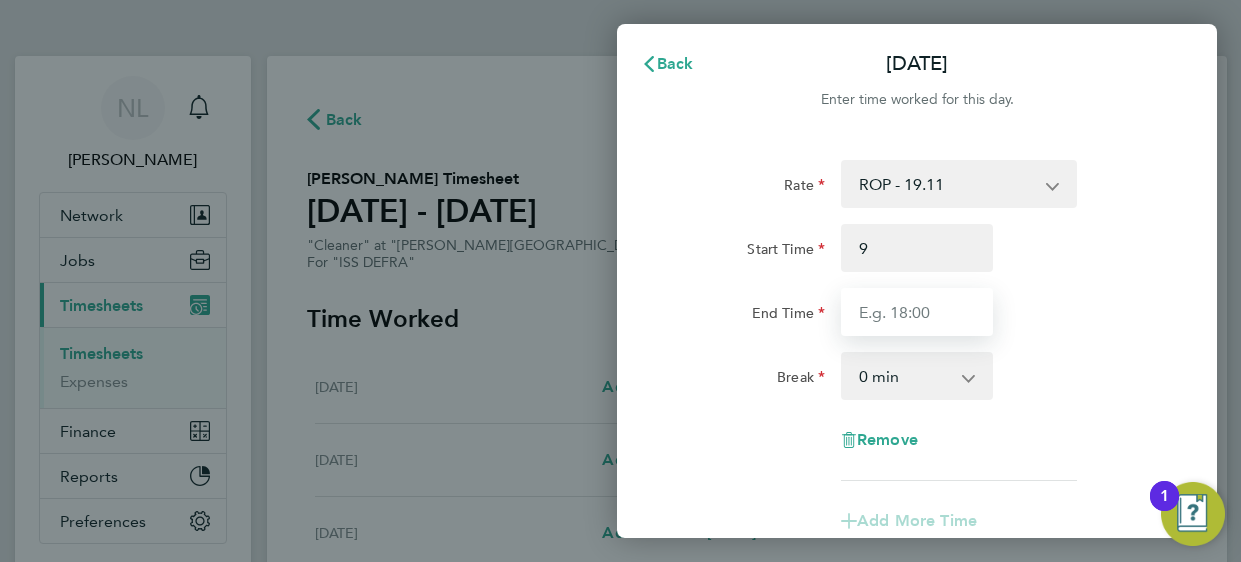 click on "End Time" at bounding box center (917, 312) 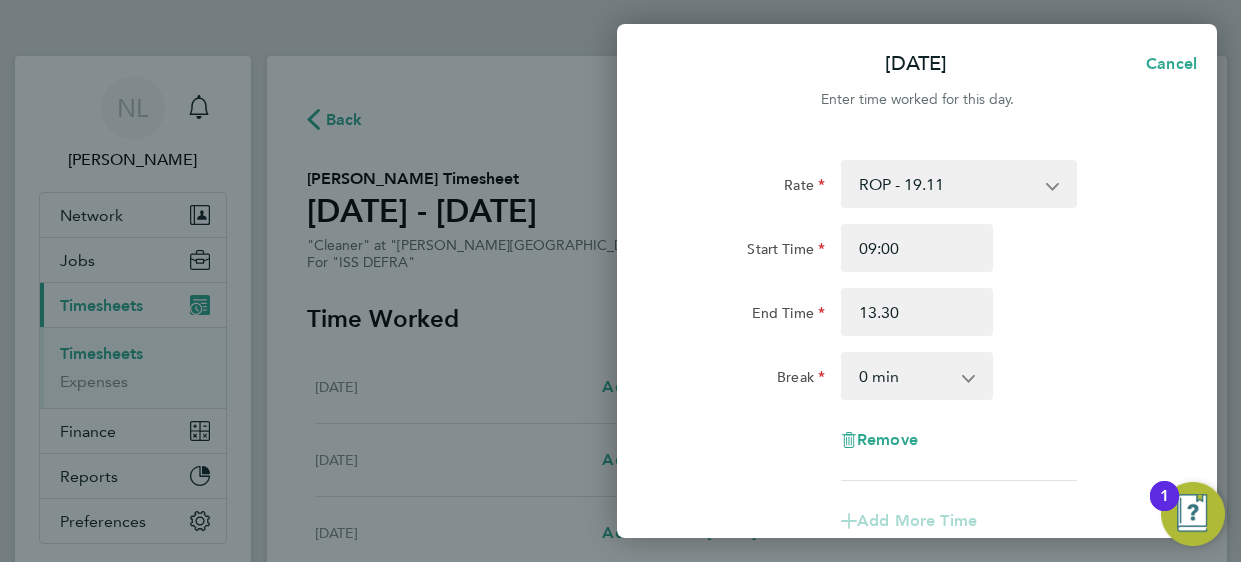 click on "Break" 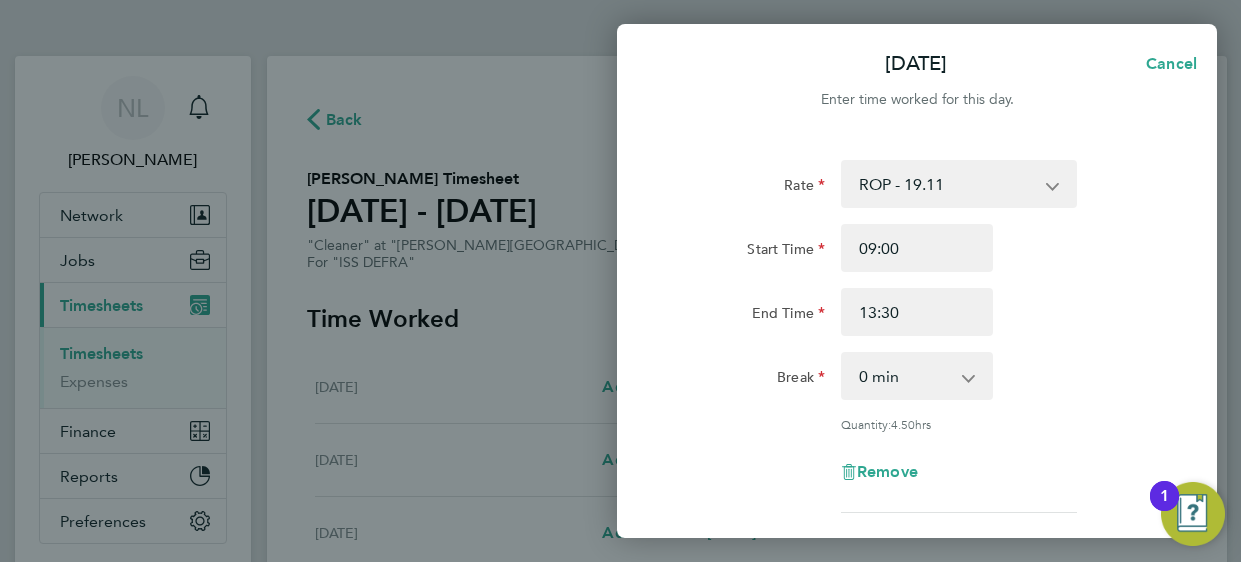 click on "Rate  ROP - 19.11
Start Time 09:00 End Time 13:30 Break  0 min   15 min   30 min   45 min   60 min   75 min   90 min
Quantity:  4.50  hrs
Remove" 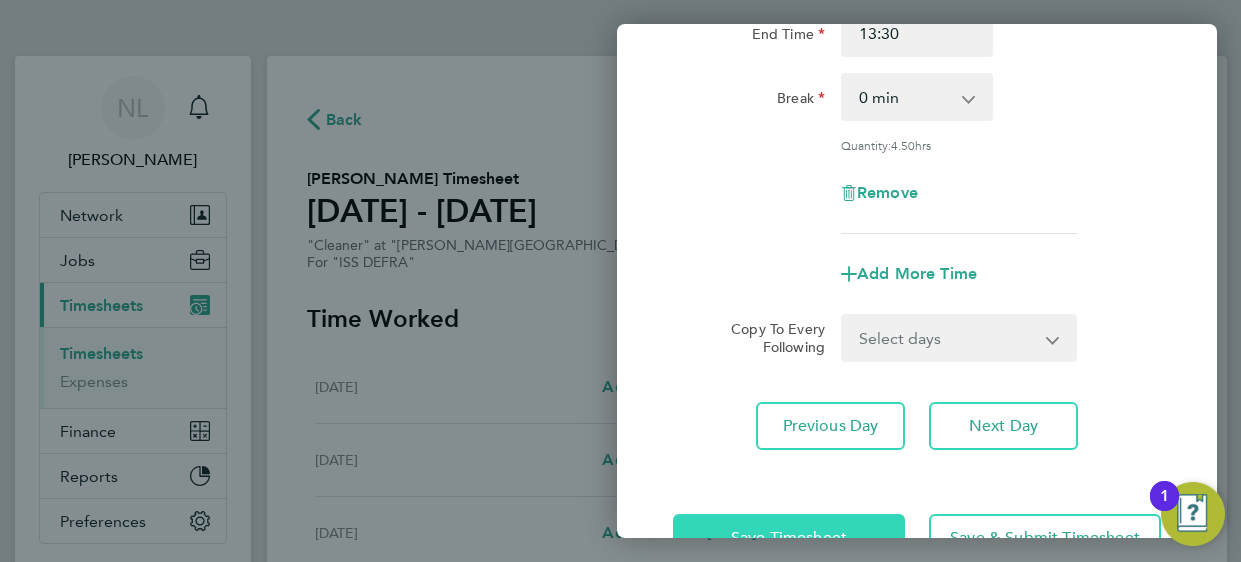 click on "Save Timesheet" 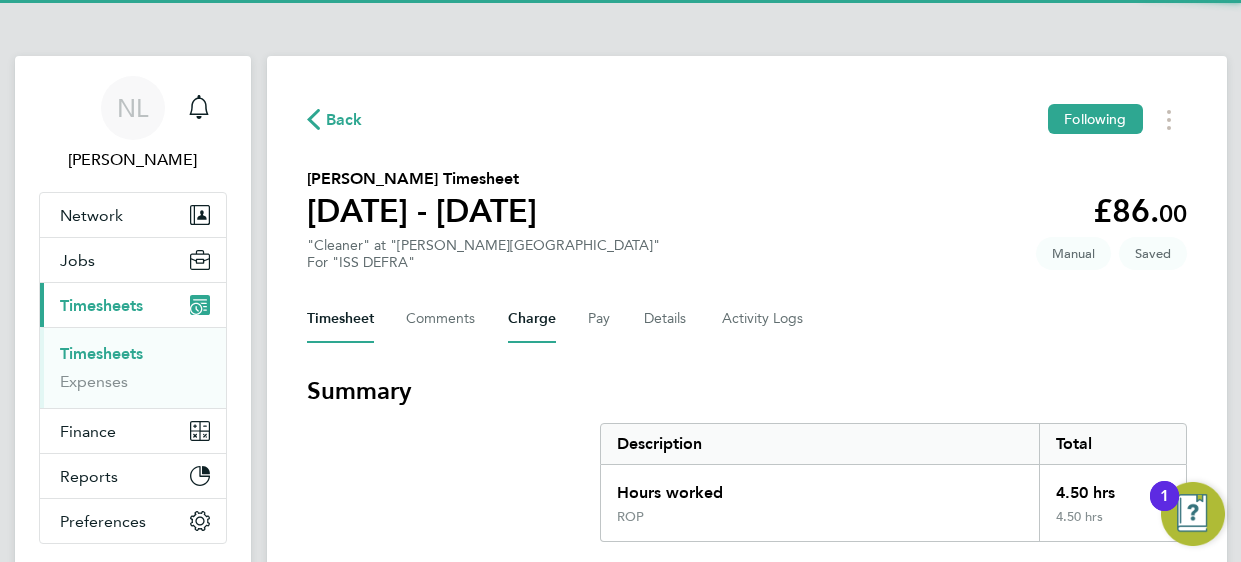 click on "Charge" at bounding box center (532, 319) 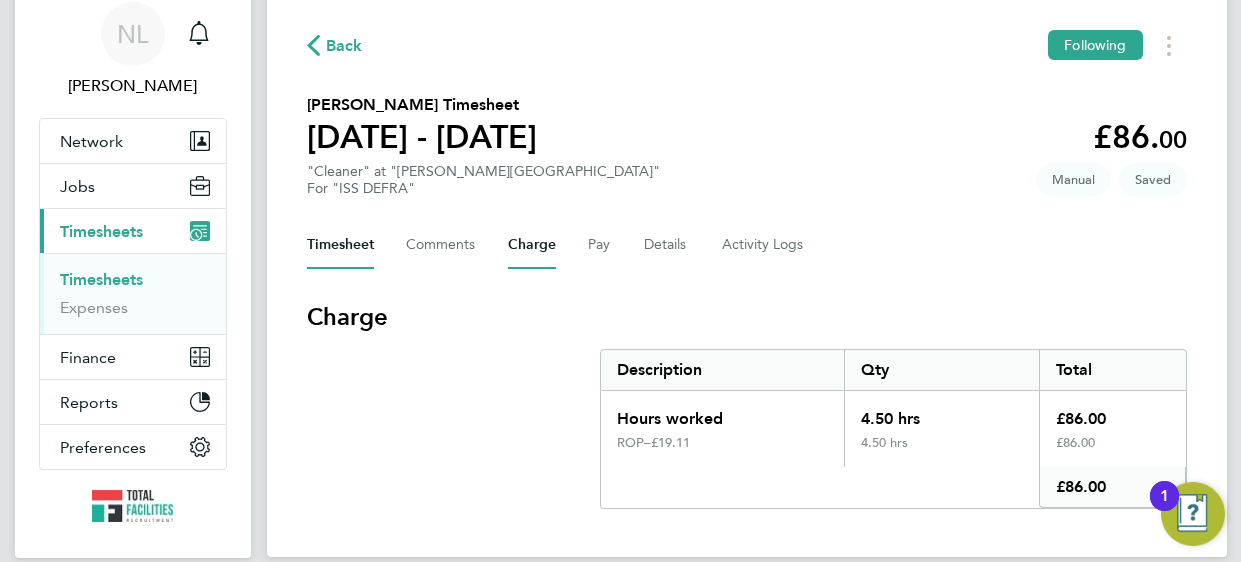 click on "Timesheet" at bounding box center [340, 245] 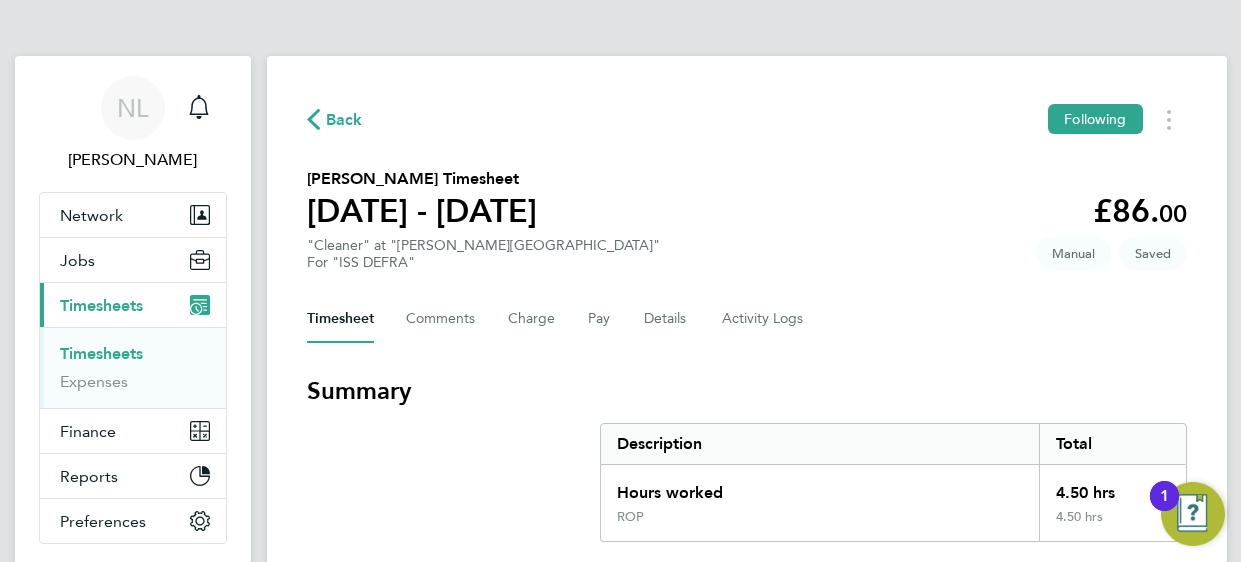 click on "[PERSON_NAME] Timesheet   [DATE] - [DATE]   £86. 00  "Cleaner" at "[PERSON_NAME] DEPOT"  For "ISS DEFRA"  Saved   Manual" 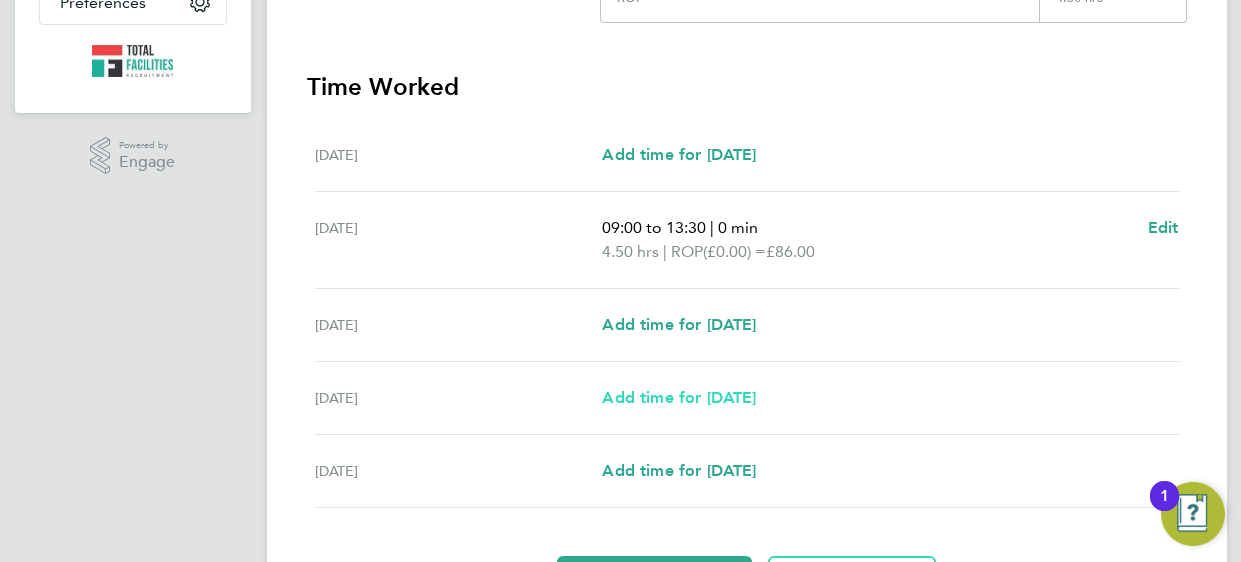 click on "Add time for [DATE]" at bounding box center (679, 397) 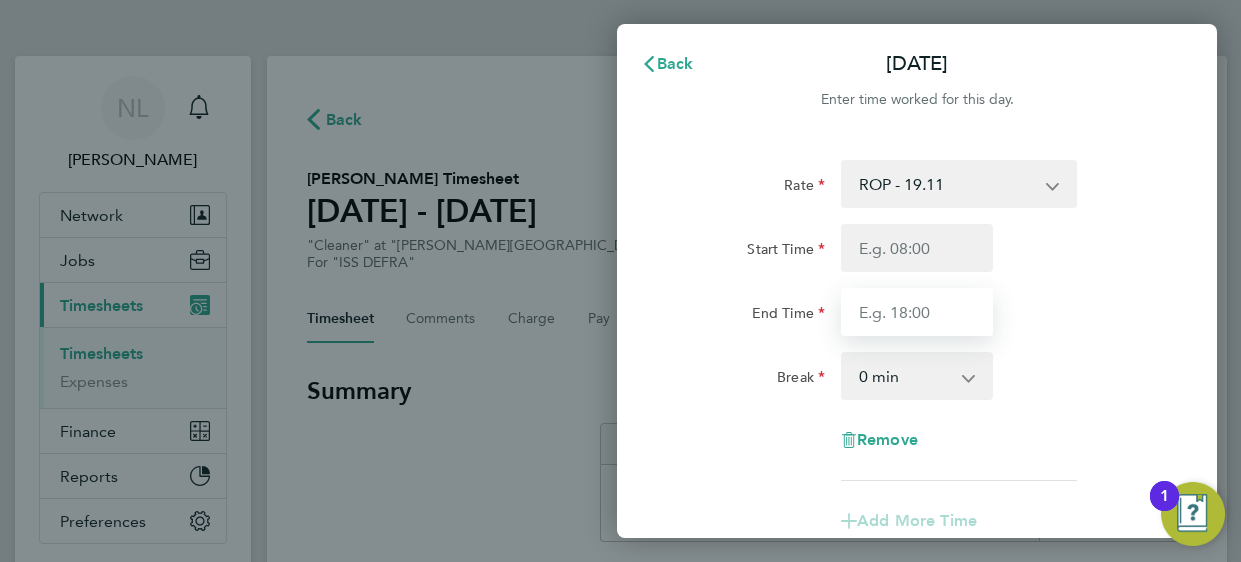 click on "End Time" at bounding box center [917, 312] 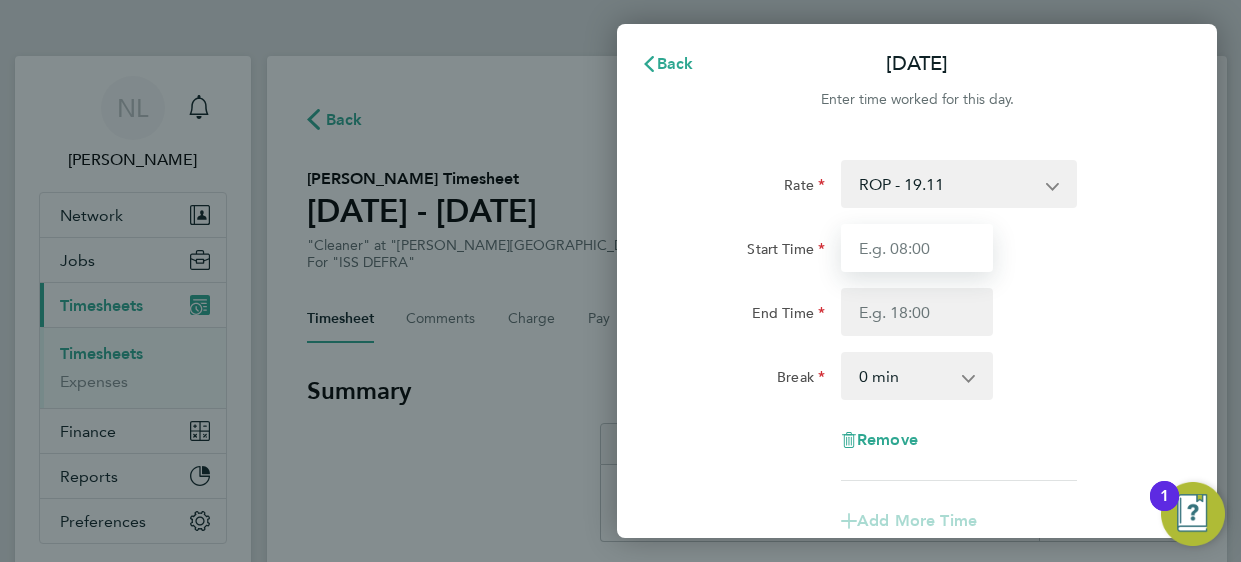 click on "Start Time" at bounding box center [917, 248] 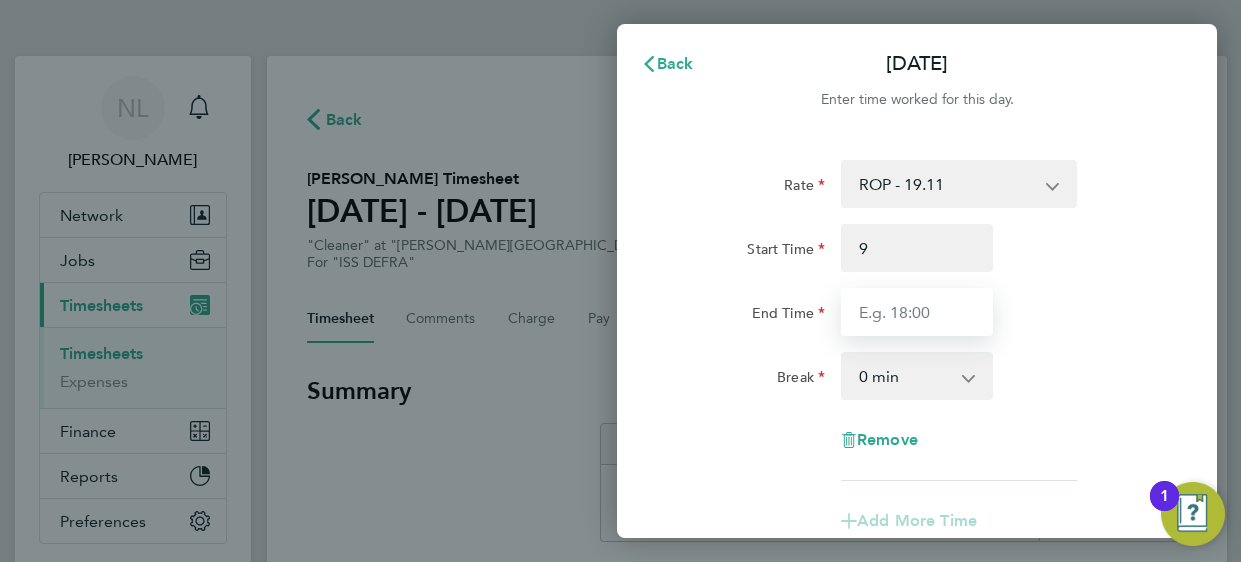 click on "End Time" at bounding box center (917, 312) 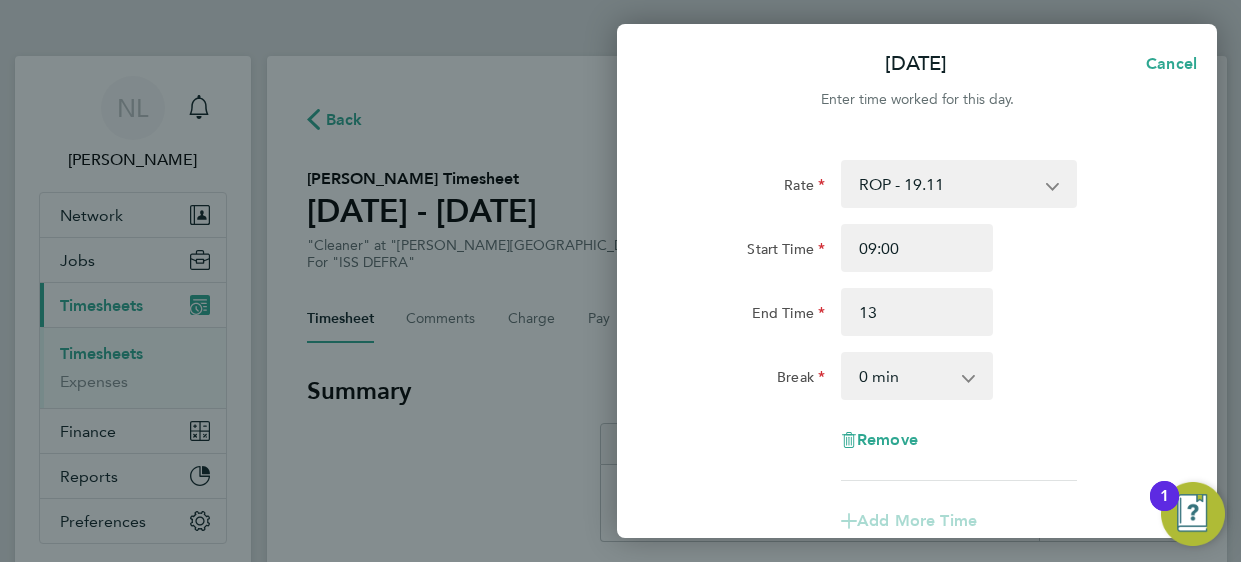 click on "End Time" 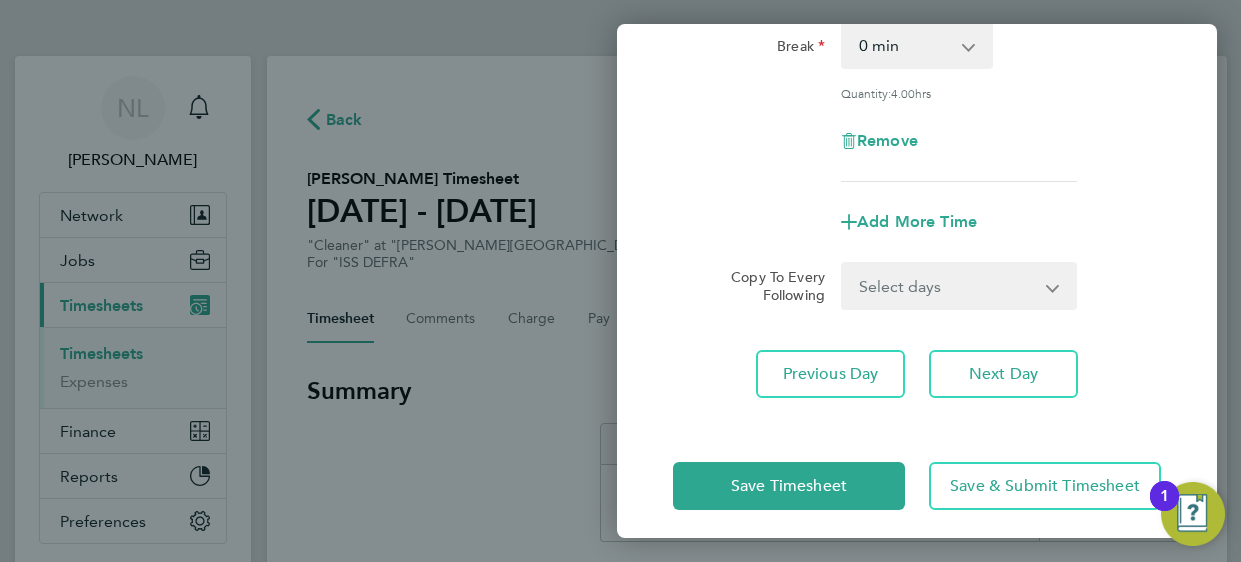scroll, scrollTop: 339, scrollLeft: 0, axis: vertical 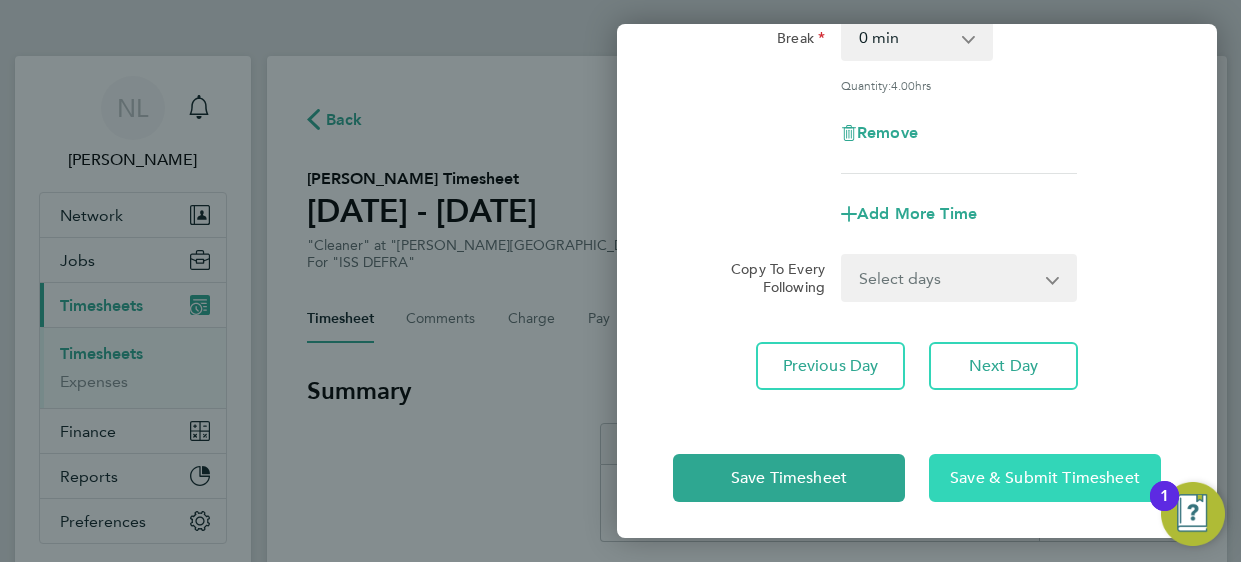 click on "Save & Submit Timesheet" 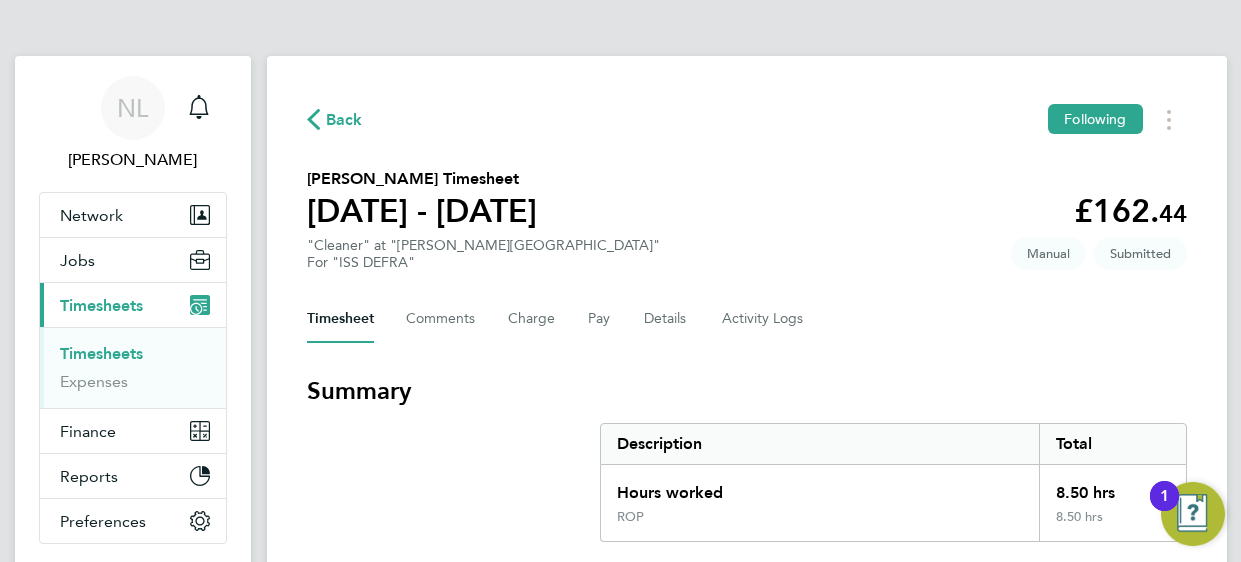click on "[PERSON_NAME] Timesheet   [DATE] - [DATE]   £162. 44  "Cleaner" at "[PERSON_NAME] DEPOT"  For "ISS DEFRA"  Submitted   Manual" 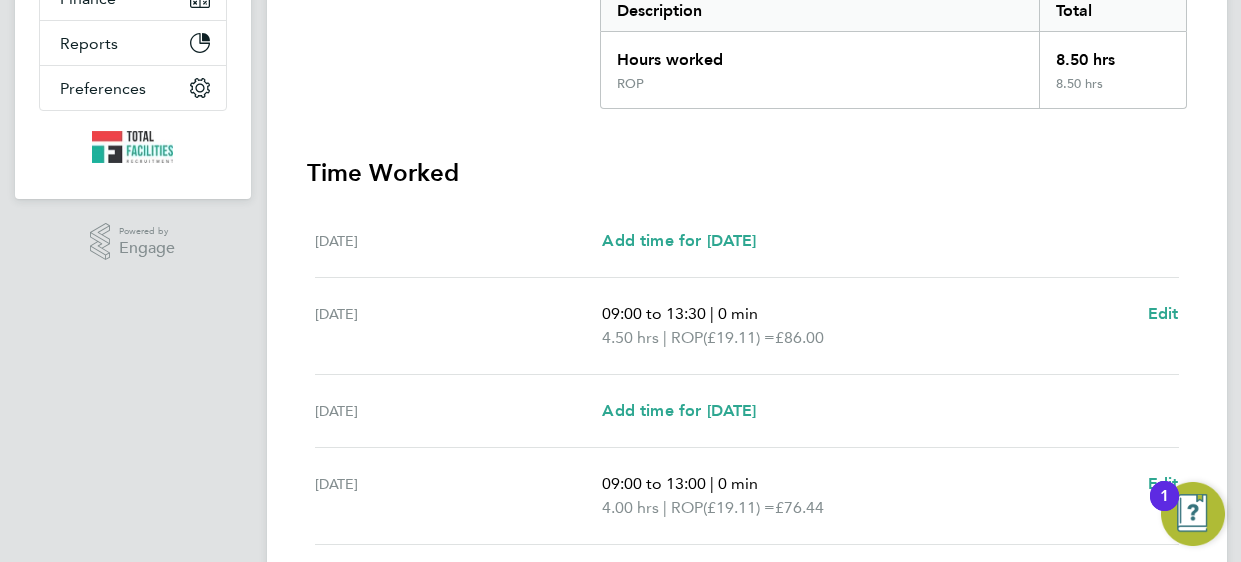 scroll, scrollTop: 439, scrollLeft: 0, axis: vertical 